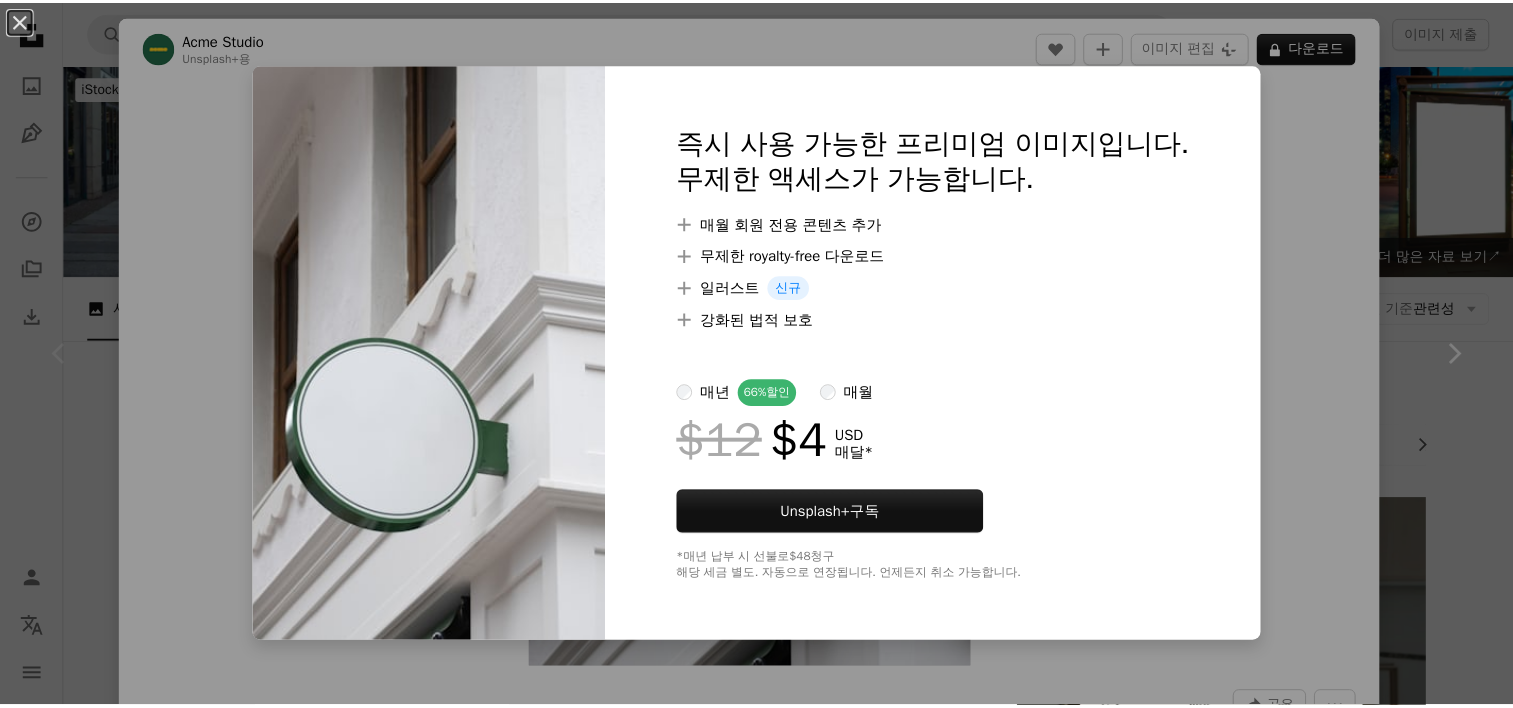 scroll, scrollTop: 700, scrollLeft: 0, axis: vertical 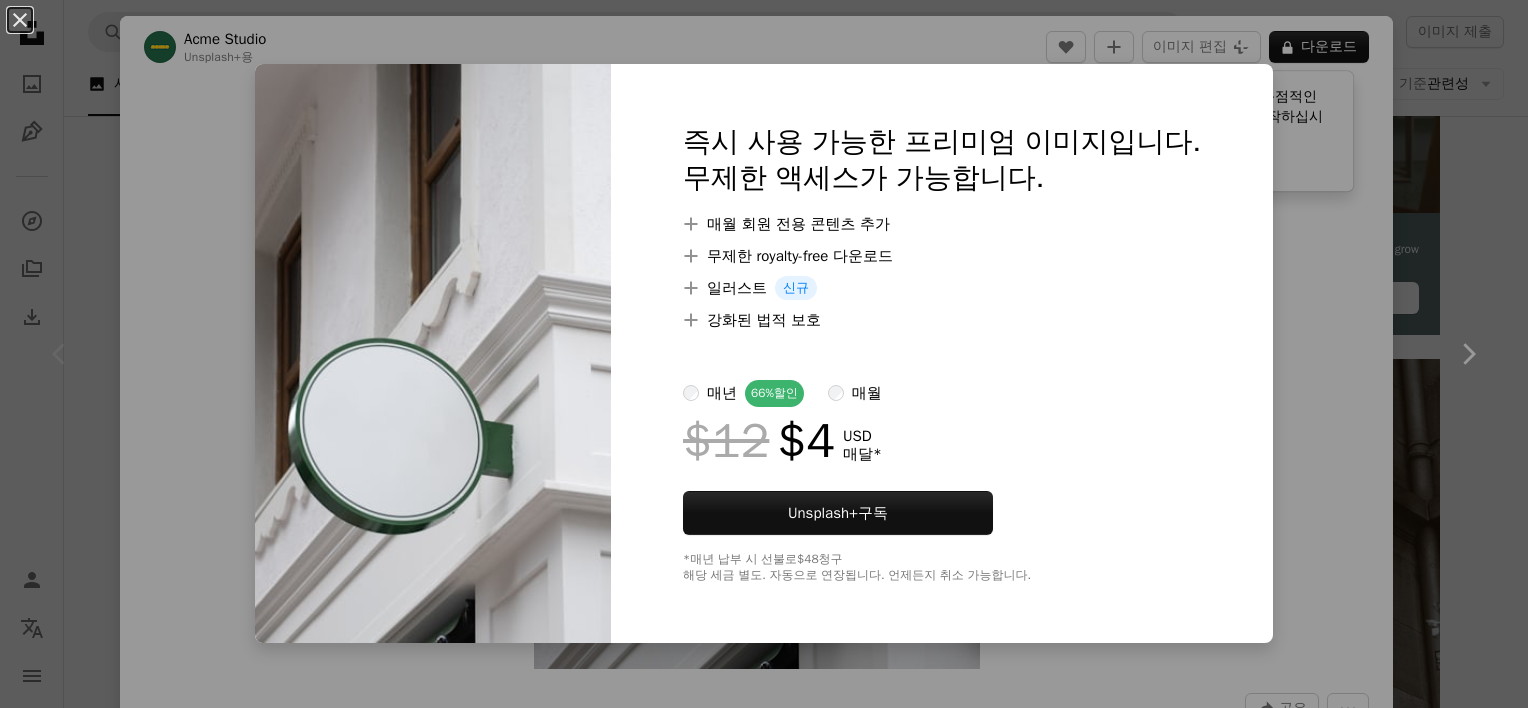 click on "An X shape 즉시 사용 가능한 프리미엄 이미지입니다. 무제한 액세스가 가능합니다. A plus sign 매월 회원 전용 콘텐츠 추가 A plus sign 무제한 royalty-free 다운로드 A plus sign 일러스트  신규 A plus sign 강화된 법적 보호 매년 66%  할인 매월 $12   $4 USD 매달 * Unsplash+  구독 *매년 납부 시 선불로  $48  청구 해당 세금 별도. 자동으로 연장됩니다. 언제든지 취소 가능합니다." at bounding box center [764, 354] 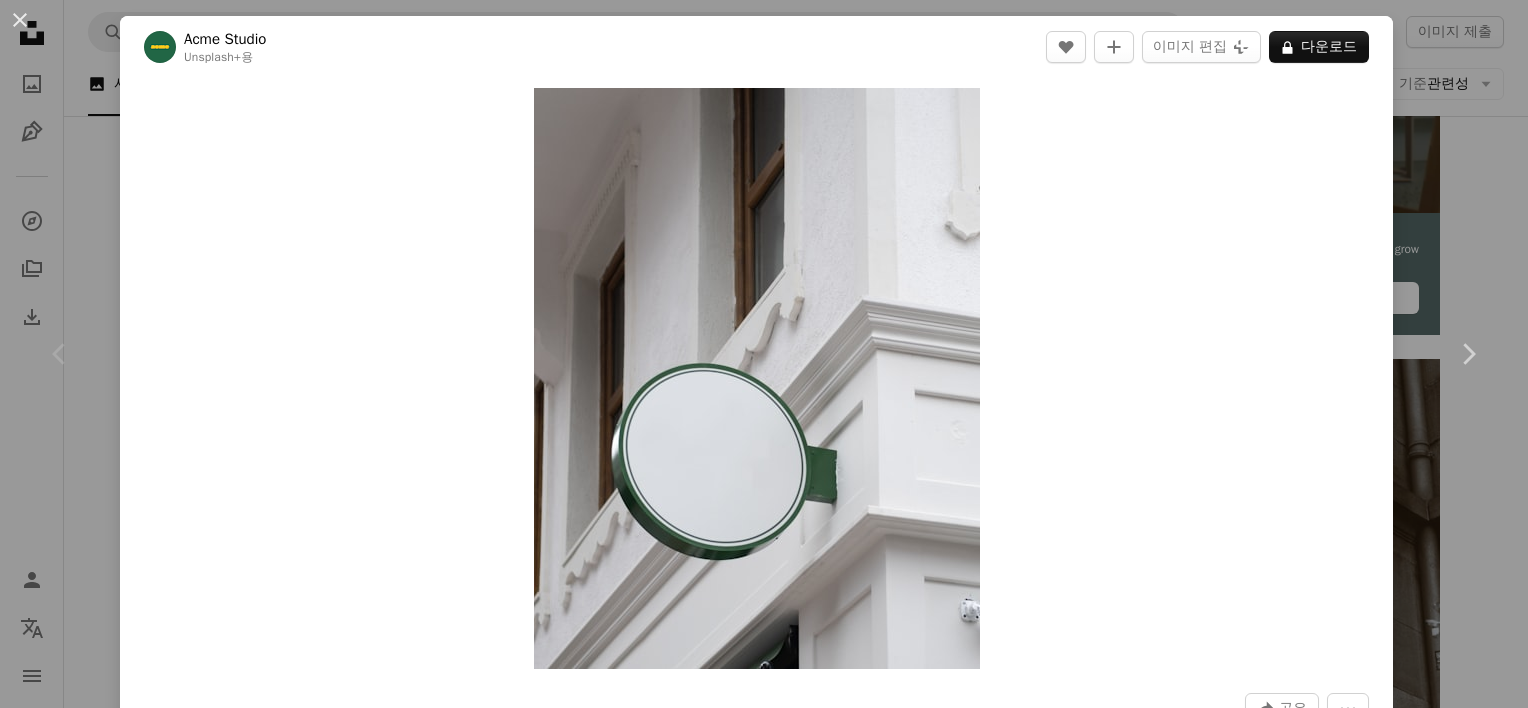 click on "A heart A plus sign 이미지 편집   Plus sign for Unsplash+ A lock   다운로드 Zoom in A forward-right arrow 공유 More Actions Calendar outlined 2023년 4월 11일 에 게시됨 Safety Unsplash+ 라이선스 에 따른 라이선스 부여 제품 모형 기호 제품 모형 간판 상점 표지판 HD 배경화면 이 시리즈의 다른 콘텐츠 Chevron right Plus sign for Unsplash+ Plus sign for Unsplash+ Plus sign for Unsplash+ Plus sign for Unsplash+ Plus sign for Unsplash+ Plus sign for Unsplash+ Plus sign for Unsplash+ Plus sign for Unsplash+ Plus sign for Unsplash+ 관련 이미지 Plus sign for Unsplash+ A heart A plus sign [FIRST] Unsplash+ 용 A lock   다운로드 Plus sign for Unsplash+ A heart A plus sign [FIRST] Unsplash+ 용 A lock   다운로드 Plus sign for Unsplash+ A heart A plus sign [FIRST] Unsplash+ 용 A lock   다운로드 Plus sign for Unsplash+ A heart A plus sign [FIRST] Unsplash+ 용 A lock" at bounding box center [764, 354] 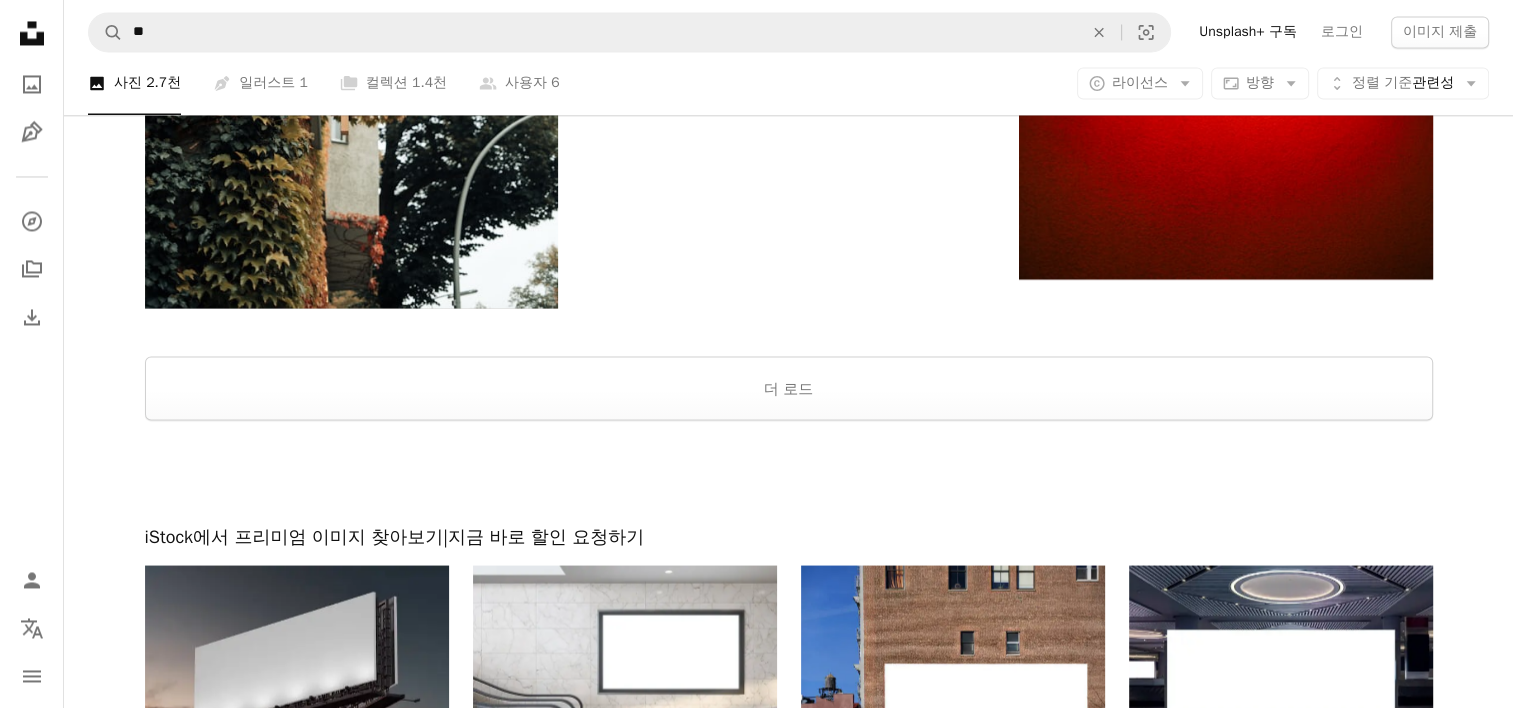 scroll, scrollTop: 3500, scrollLeft: 0, axis: vertical 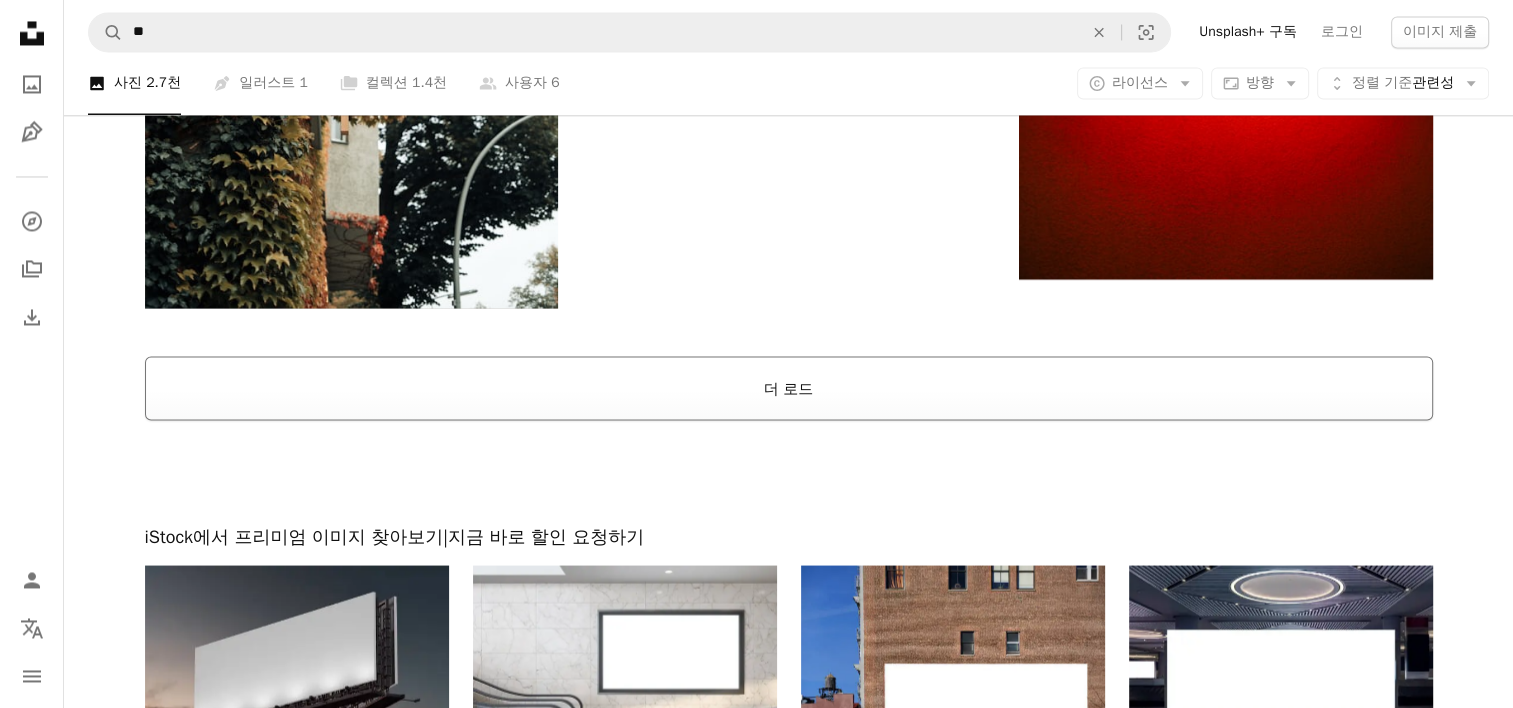 click on "더 로드" at bounding box center (789, 388) 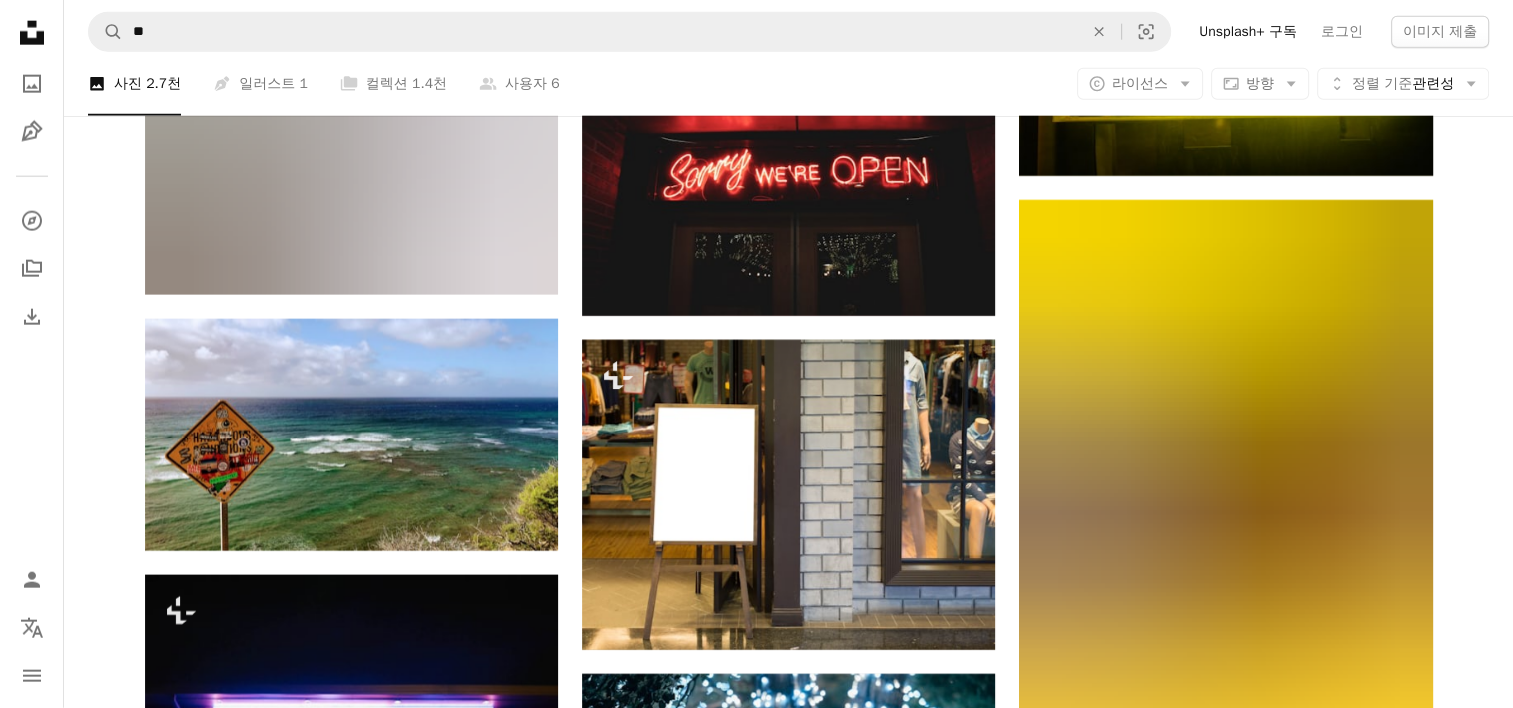 scroll, scrollTop: 5200, scrollLeft: 0, axis: vertical 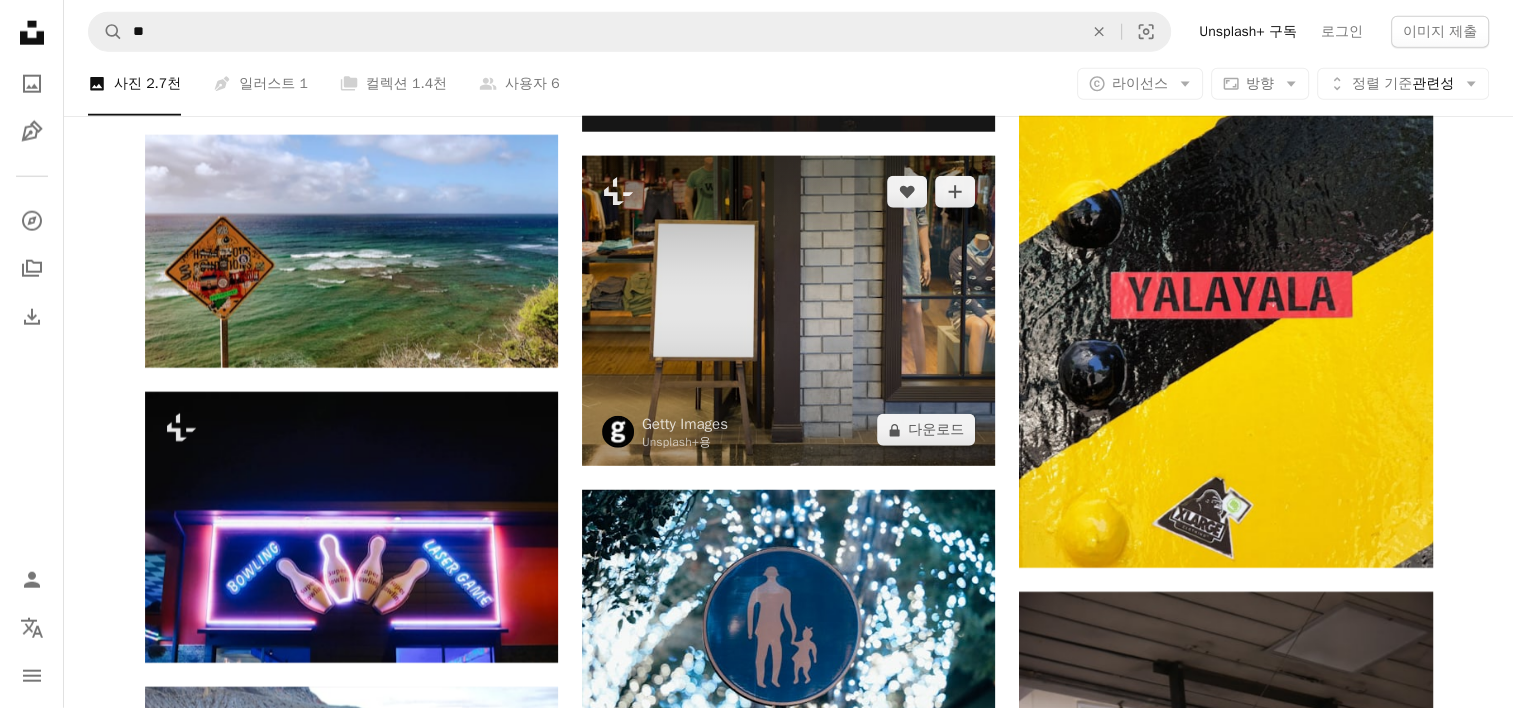 click at bounding box center [788, 311] 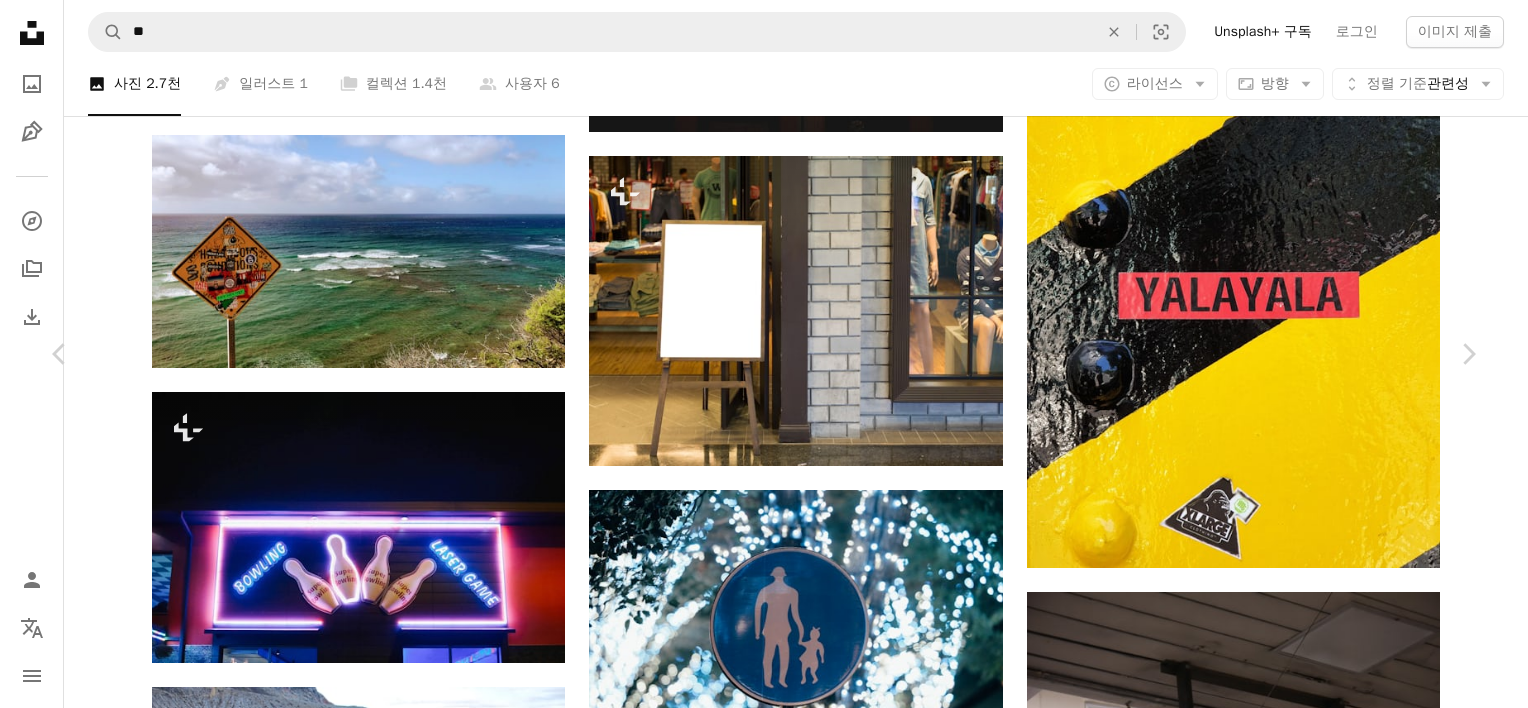 click on "A heart A plus sign 이미지 편집   Plus sign for Unsplash+ A lock   다운로드 Zoom in A forward-right arrow 공유 More Actions Calendar outlined 2022년 7월 23일 에 게시됨 Safety Unsplash+ 라이선스 에 따른 라이선스 부여 창 빌보드 배경 현대의 광고 창틀 비즈니스 금융 및 산업 플래카드 건축 구조 회색 퍼블릭 도메인 이미지 관련 이미지 Plus sign for Unsplash+ A heart A plus sign Getty Images Unsplash+ 용 A lock   다운로드 Plus sign for Unsplash+ A heart A plus sign Getty Images Unsplash+ 용 A lock   다운로드 Plus sign for Unsplash+ A heart A plus sign Jordan González Unsplash+ 용 A lock   다운로드 Plus sign for Unsplash+ A heart A plus sign Getty Images Unsplash+ 용 A lock   다운로드 Plus sign for Unsplash+ A heart A plus sign Getty Images Unsplash+ 용 A lock   다운로드 Plus sign for Unsplash+ A heart A plus sign Pablo Merchán Montes Unsplash+ 용 A lock" at bounding box center [764, 4405] 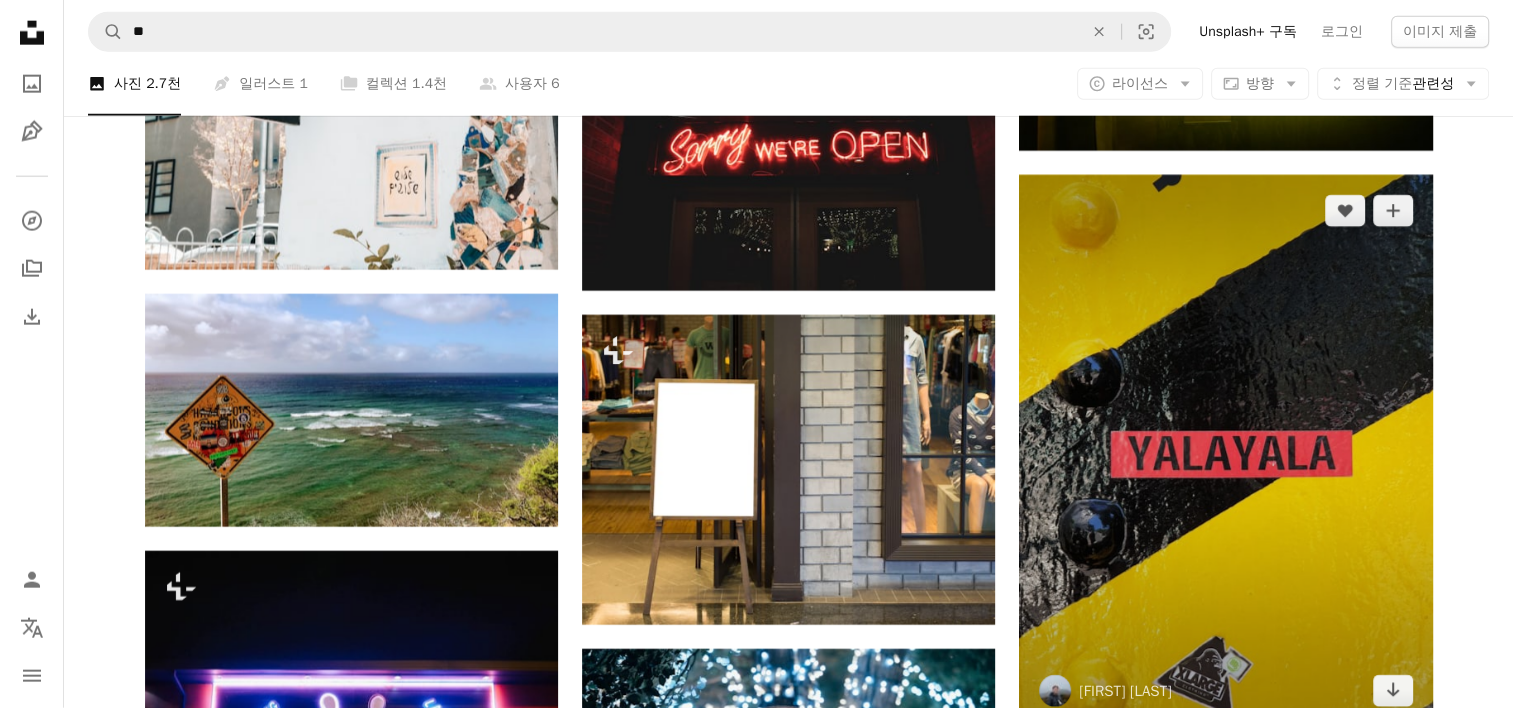scroll, scrollTop: 4900, scrollLeft: 0, axis: vertical 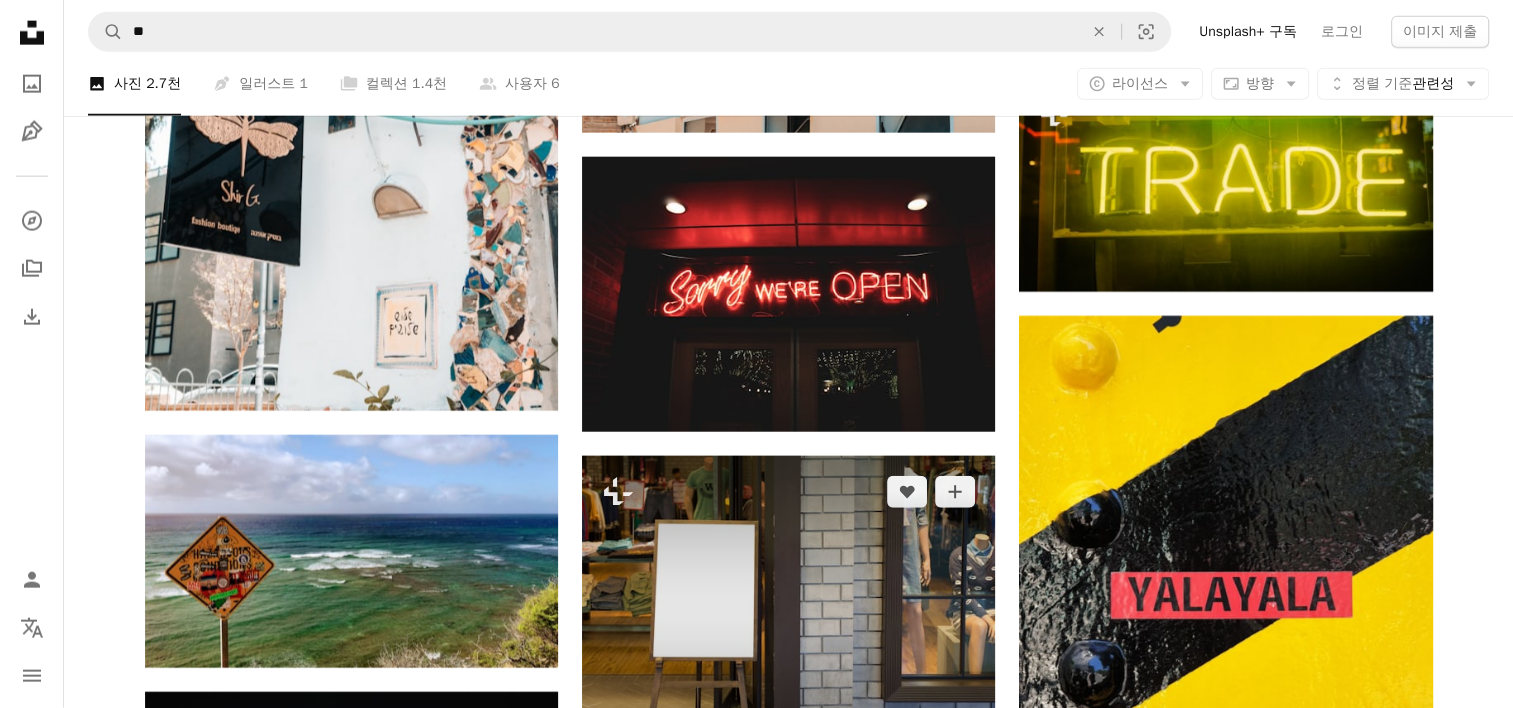 click at bounding box center (788, 611) 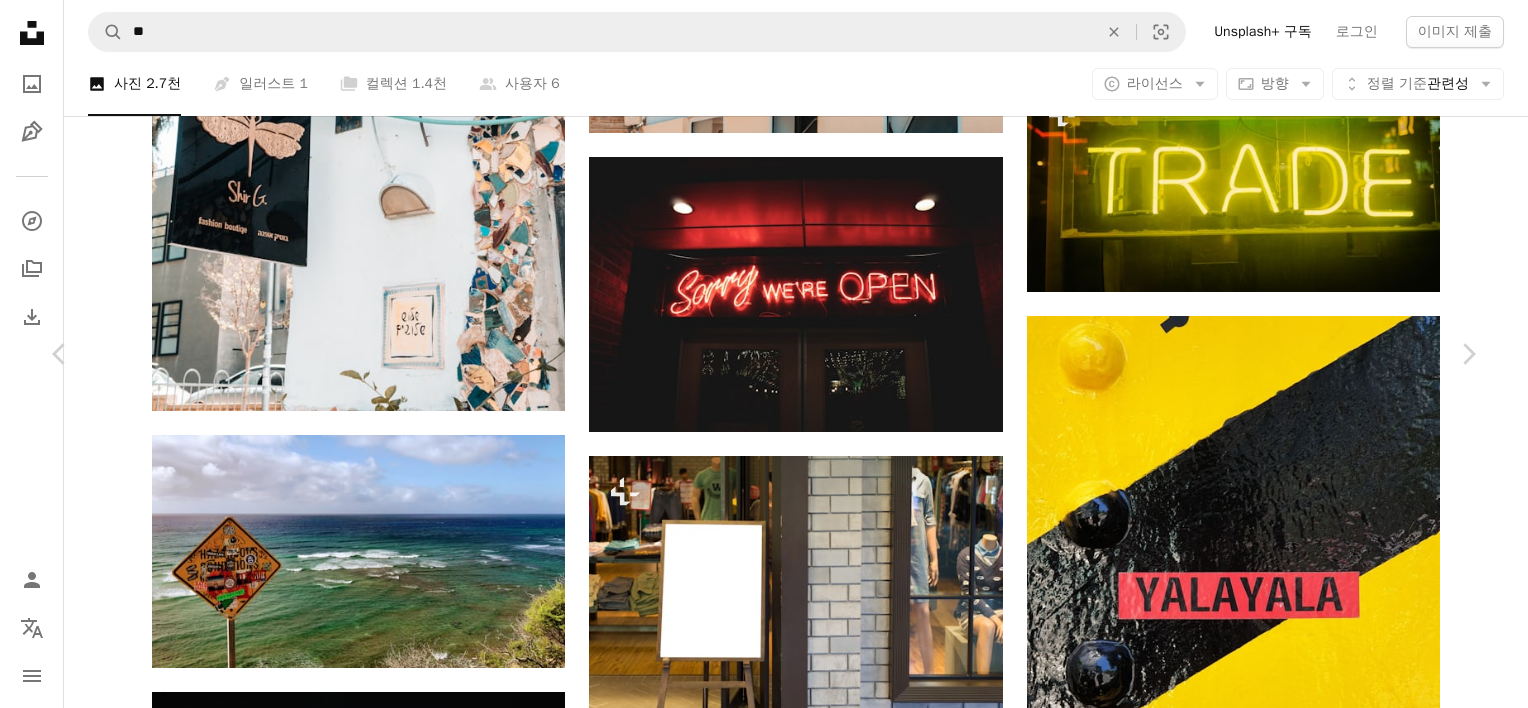 click on "A lock   다운로드" at bounding box center [1319, 4398] 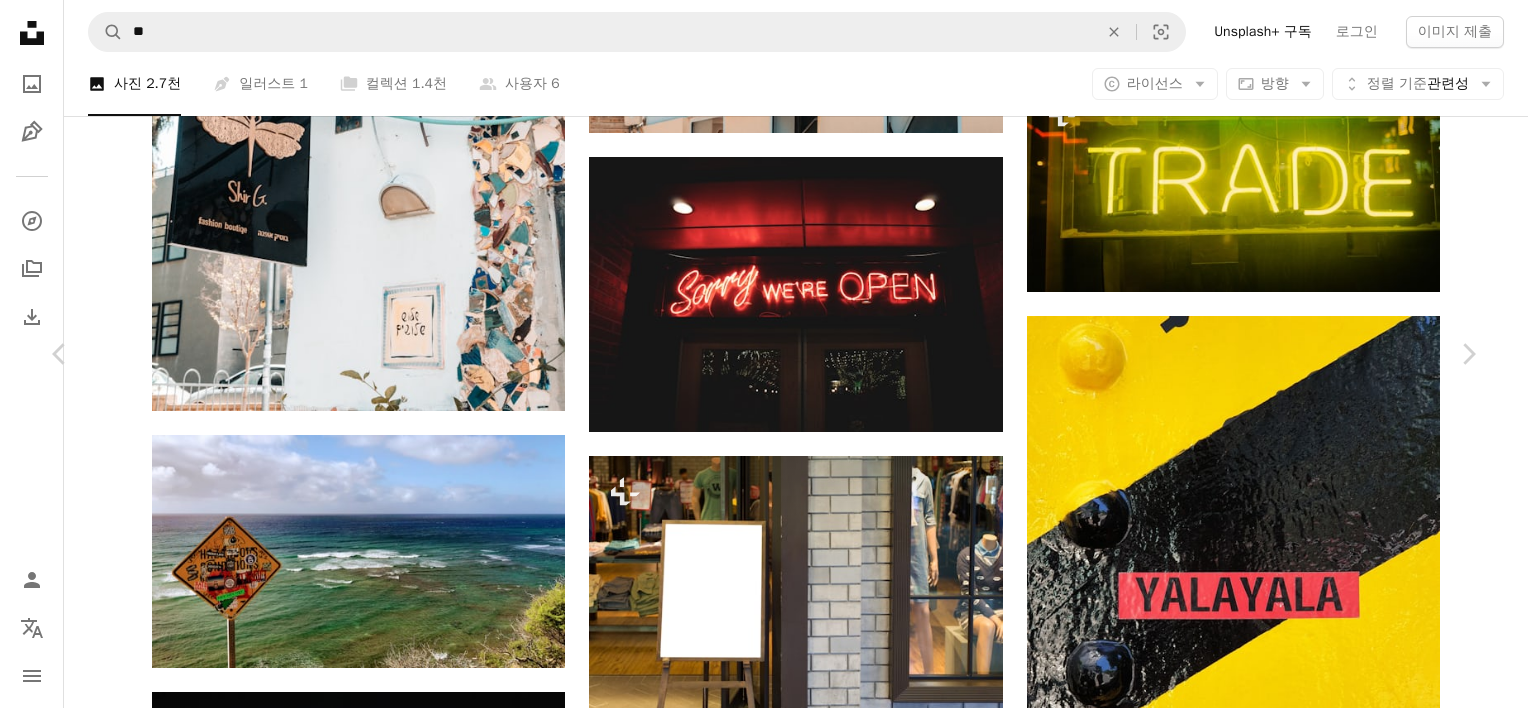 click on "An X shape 즉시 사용 가능한 프리미엄 이미지입니다. 무제한 액세스가 가능합니다. A plus sign 매월 회원 전용 콘텐츠 추가 A plus sign 무제한 royalty-free 다운로드 A plus sign 일러스트  신규 A plus sign 강화된 법적 보호 매년 66%  할인 매월 $12   $4 USD 매달 * Unsplash+  구독 *매년 납부 시 선불로  $48  청구 해당 세금 별도. 자동으로 연장됩니다. 언제든지 취소 가능합니다." at bounding box center [764, 4705] 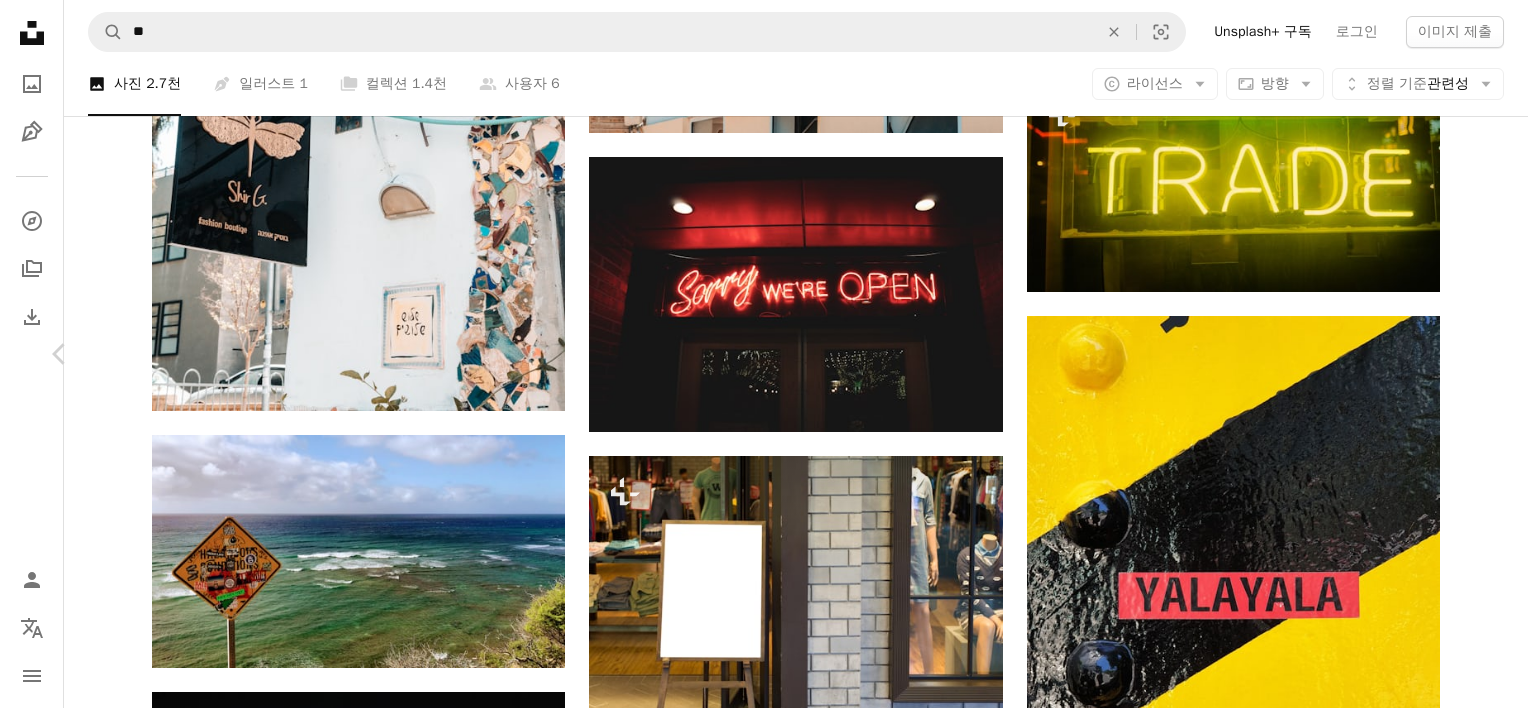 click on "Chevron right" at bounding box center [1468, 354] 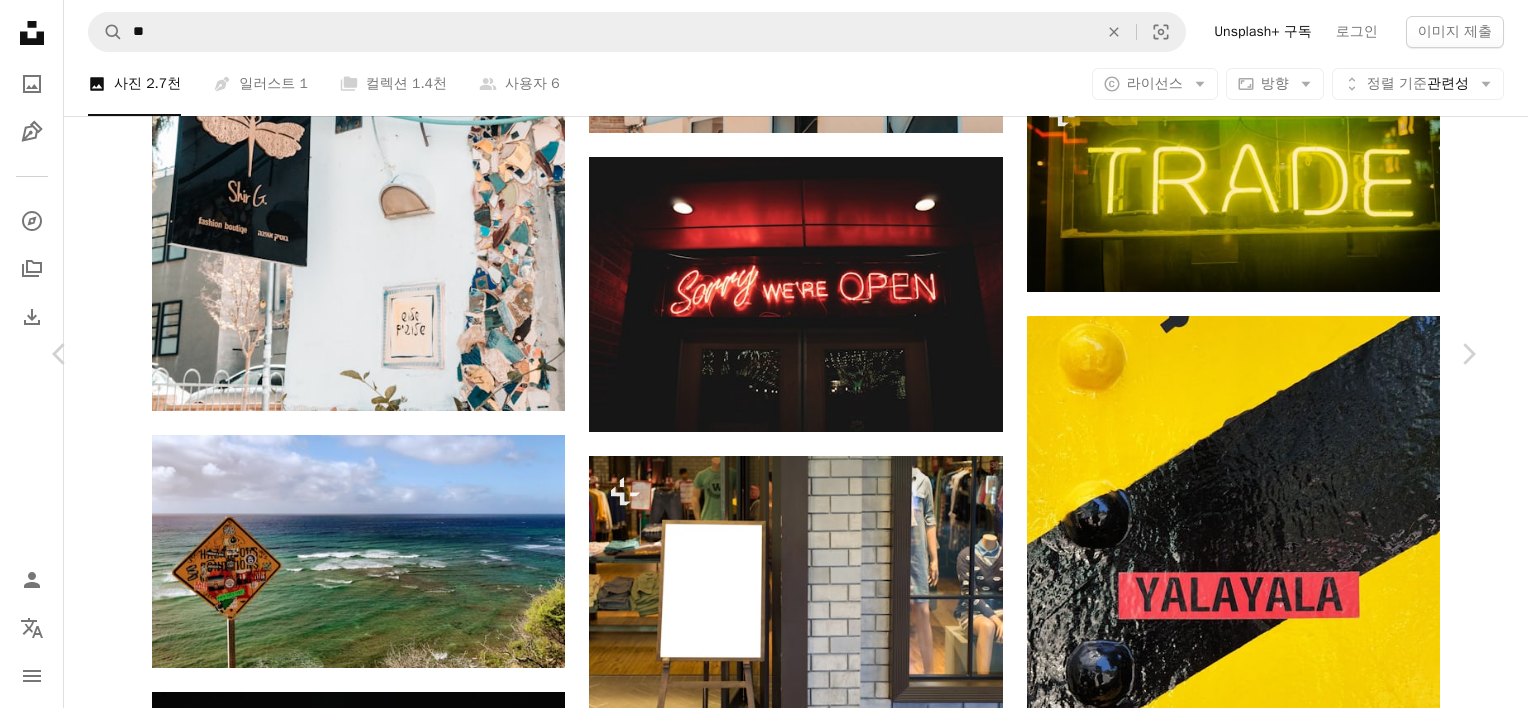 click on "An X shape Chevron left Chevron right [FIRST] [LAST] 고용 가능 A checkmark inside of a circle A heart A plus sign 이미지 편집   Plus sign for Unsplash+ 무료 다운로드 Chevron down Zoom in 조회수 49,780 다운로드 159 A forward-right arrow 공유 Info icon 정보 More Actions Calendar outlined 2020년 12월 19일 에 게시됨 Camera NIKON CORPORATION, NIKON D5200 Safety Unsplash 라이선스 하에서 무료로 사용 가능 해변 배경 간판 속도 제한 회색 기호 상징 도로 표지판 무료 사진 iStock에서 프리미엄 관련 이미지 찾아보기  |  코드 UNSPLASH20로 20% 할인 혜택 받기 관련 이미지" at bounding box center (764, 4705) 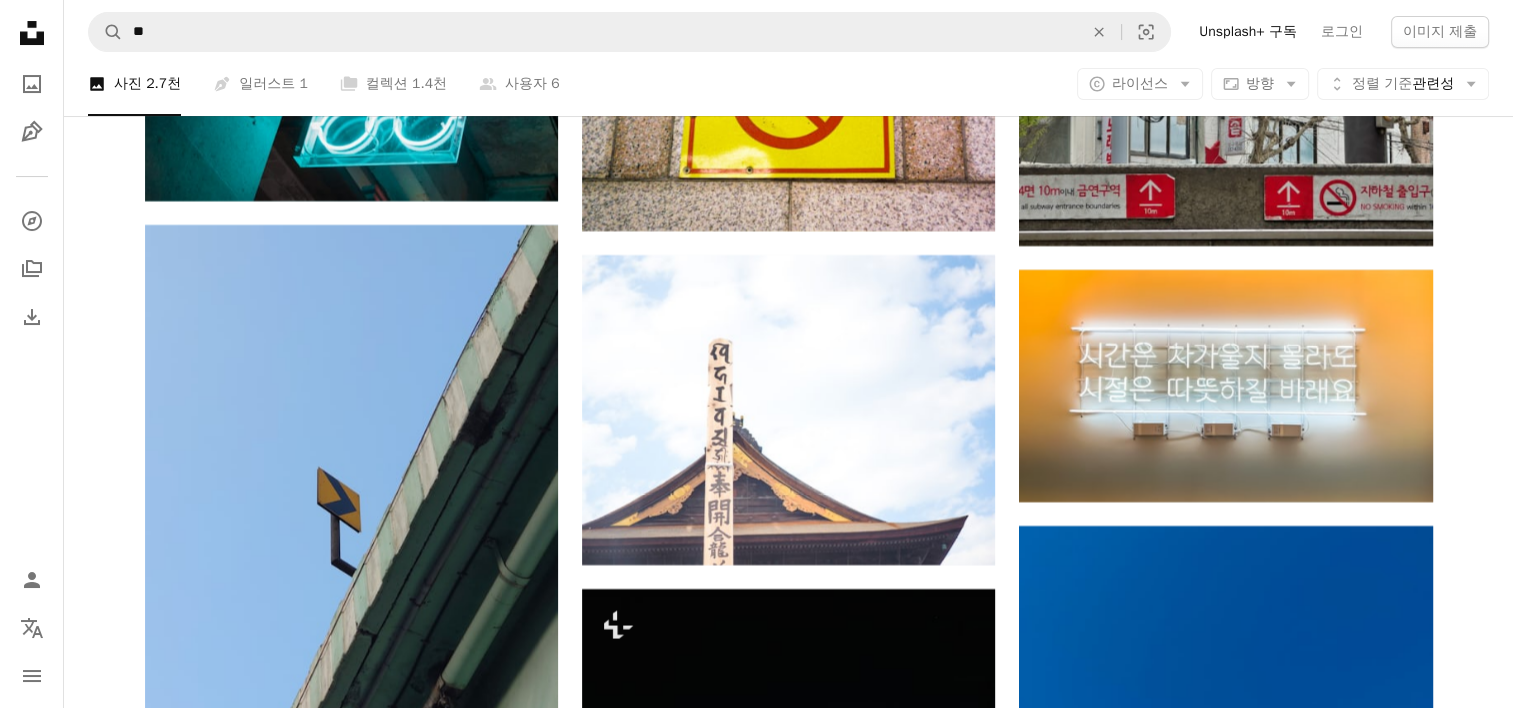 scroll, scrollTop: 23400, scrollLeft: 0, axis: vertical 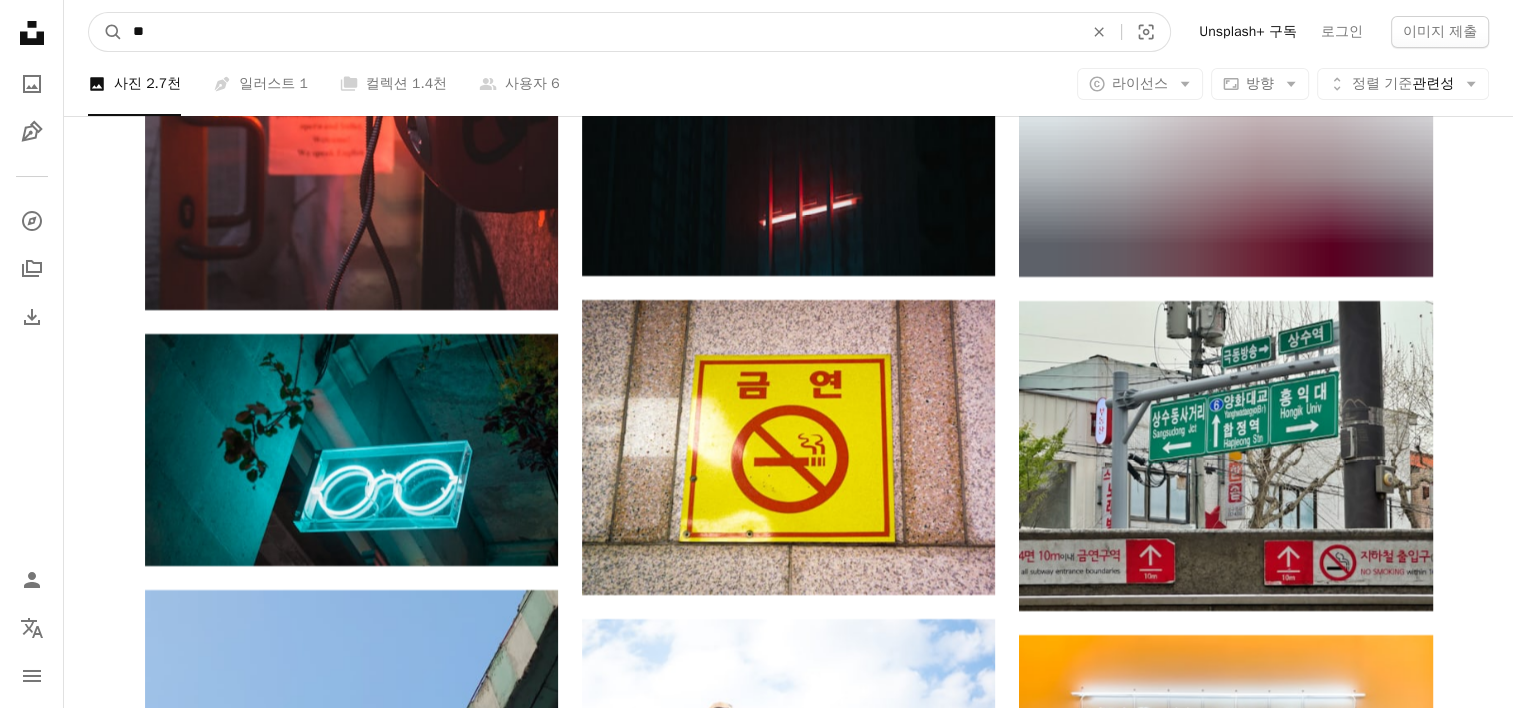 drag, startPoint x: 621, startPoint y: 26, endPoint x: -4, endPoint y: -77, distance: 633.43036 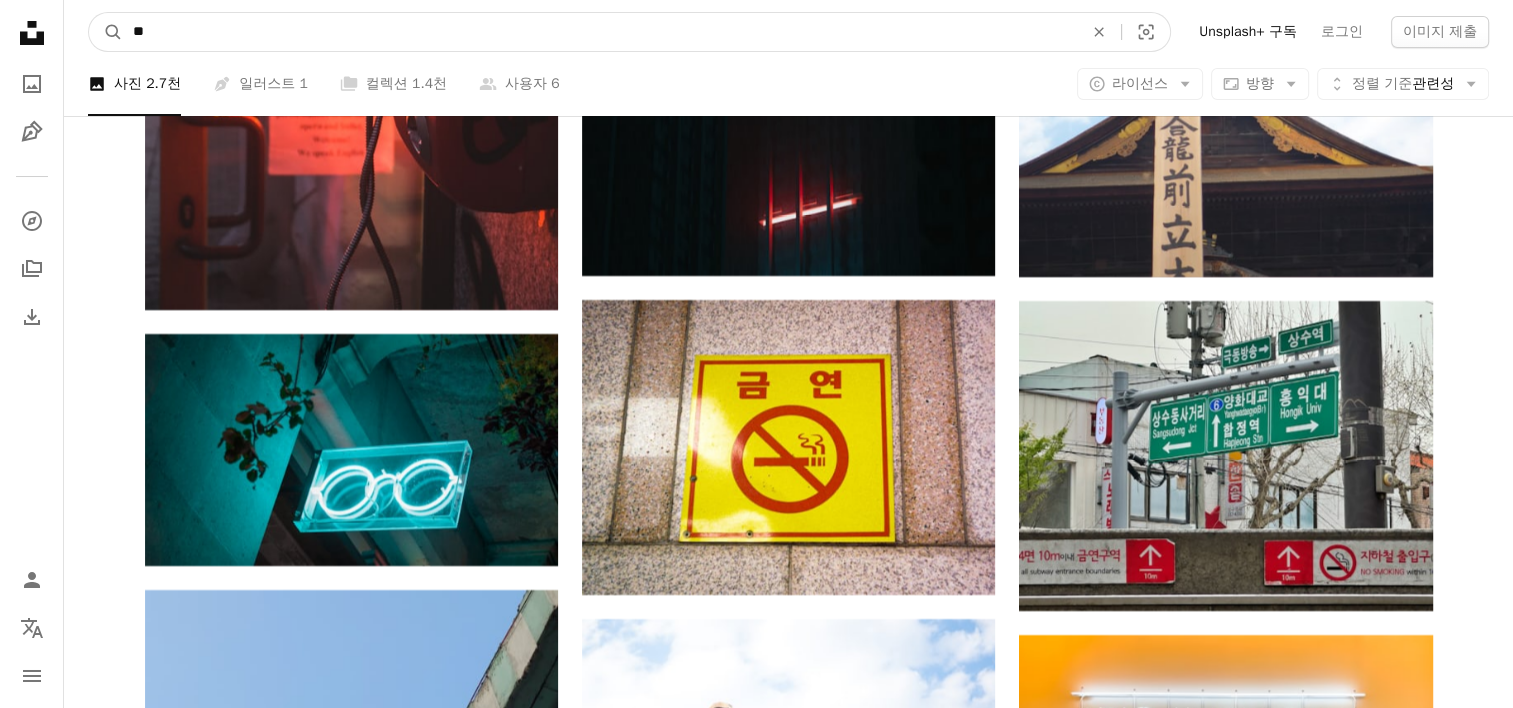 click on "A heart A plus sign Acme Studio Unsplash+ 용 A lock   다운로드 Plus sign for Unsplash+ A heart A plus sign Diana Light Unsplash+ 용 A lock   다운로드 A heart A plus sign defne heybeli" at bounding box center [756, -8583] 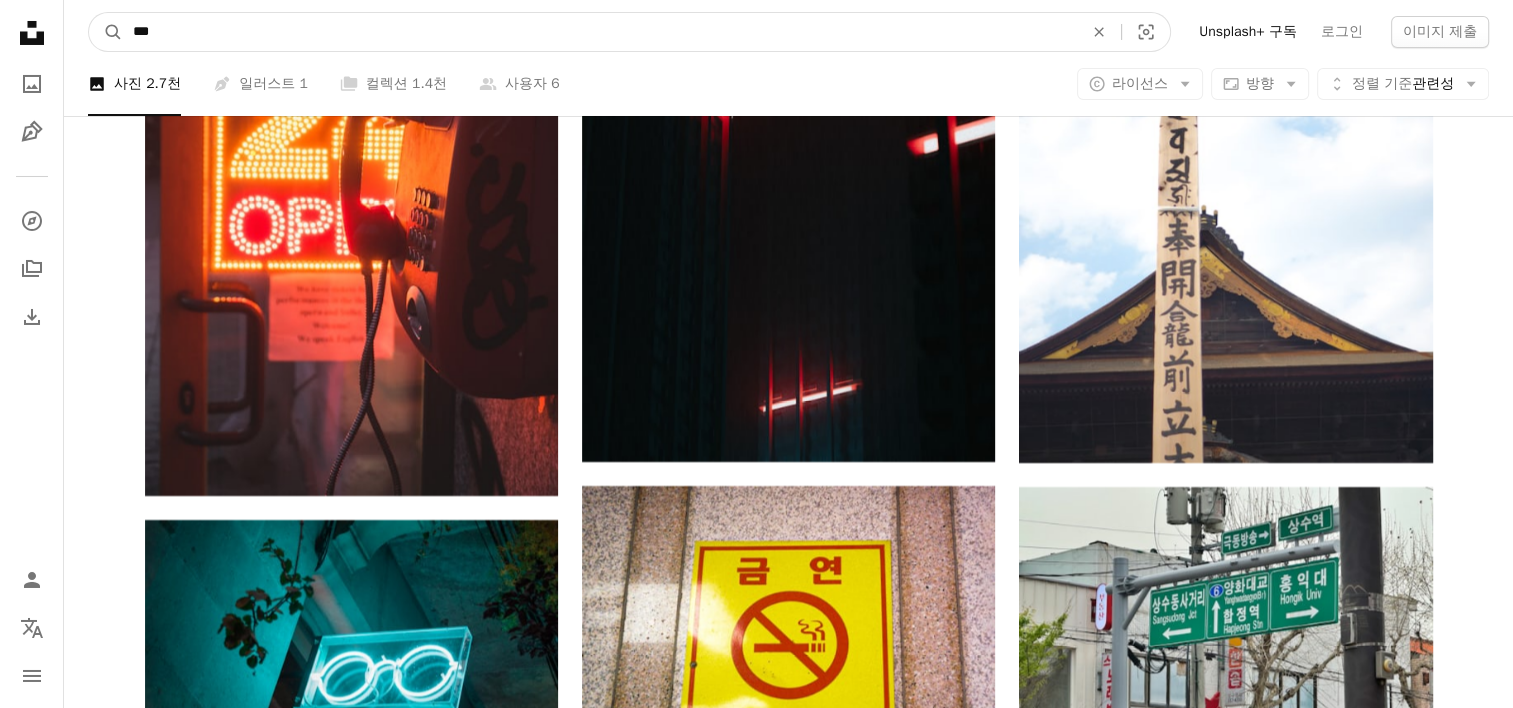 type on "***" 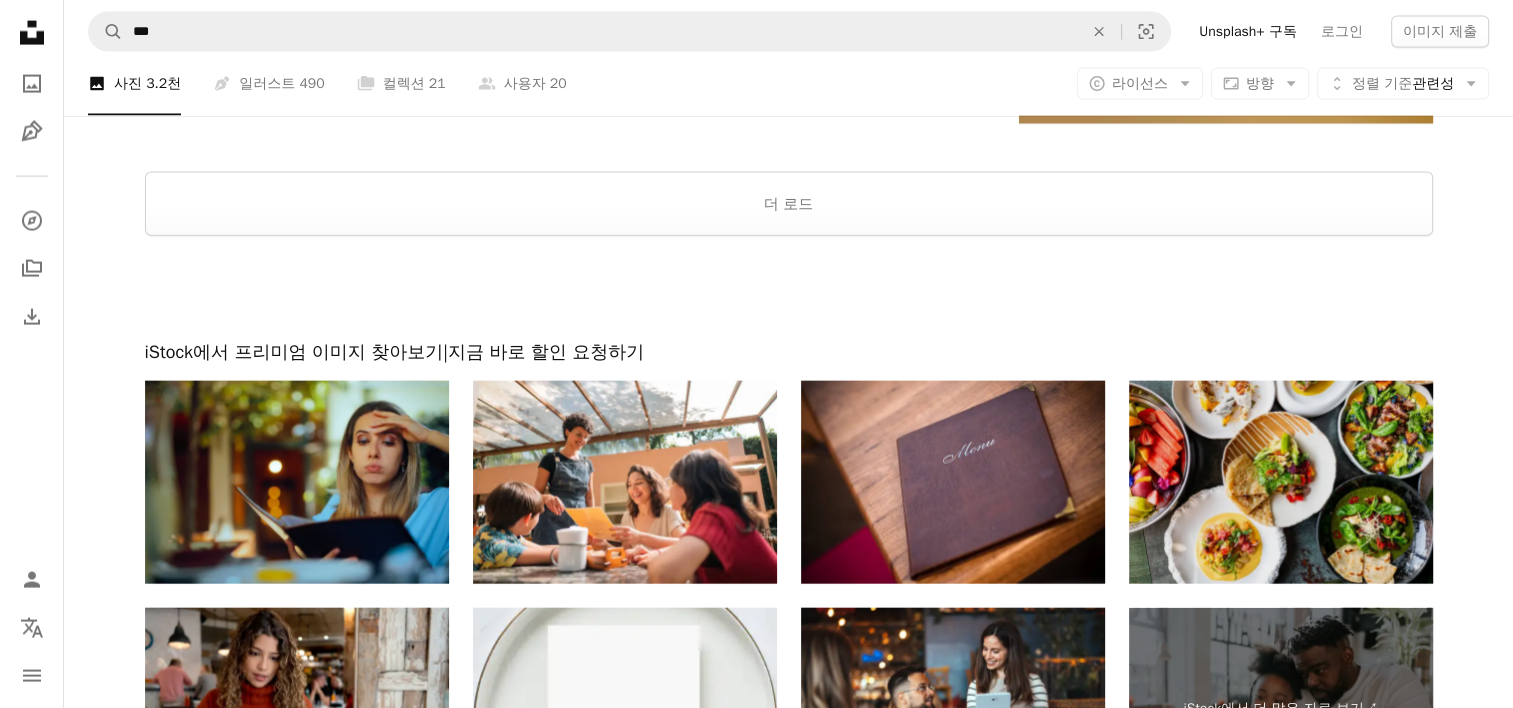 scroll, scrollTop: 4100, scrollLeft: 0, axis: vertical 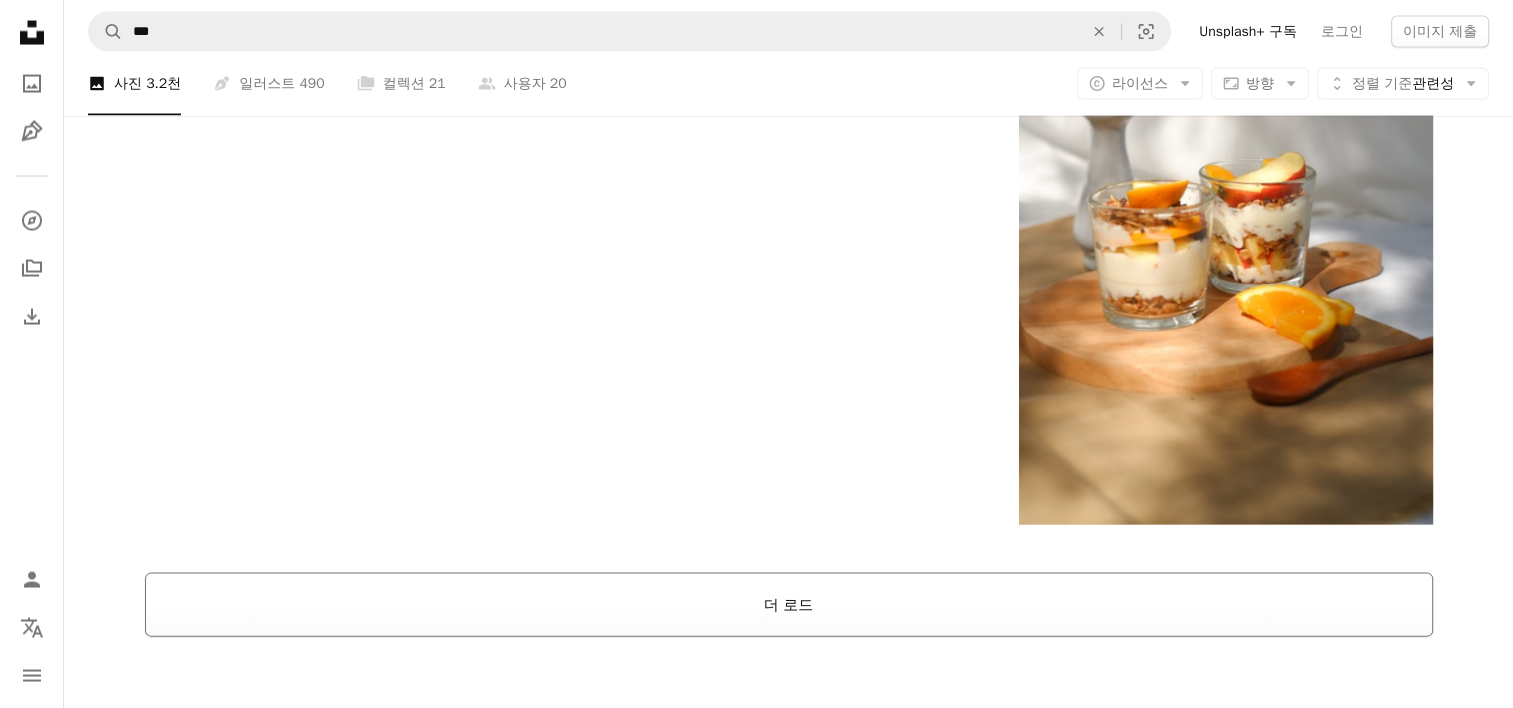 click on "더 로드" at bounding box center [789, 605] 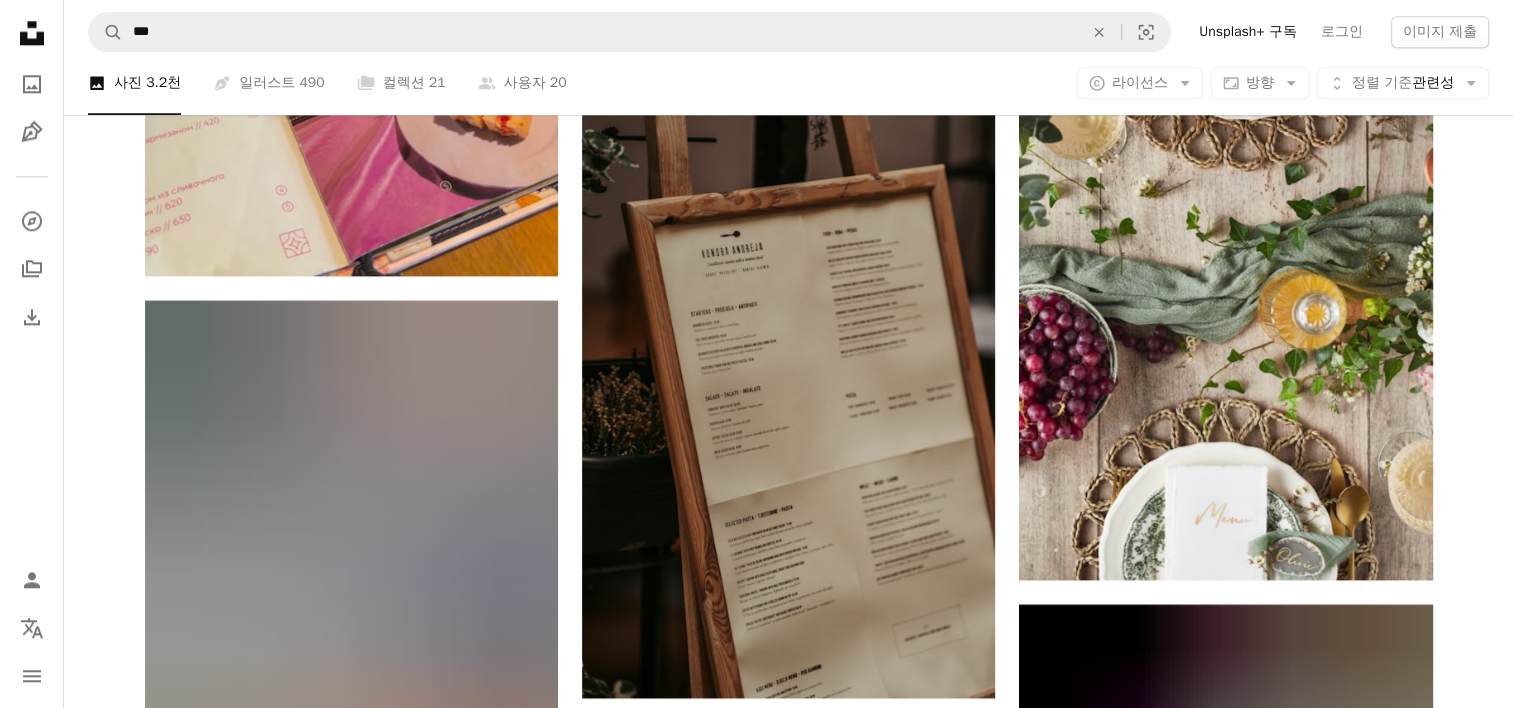 scroll, scrollTop: 0, scrollLeft: 0, axis: both 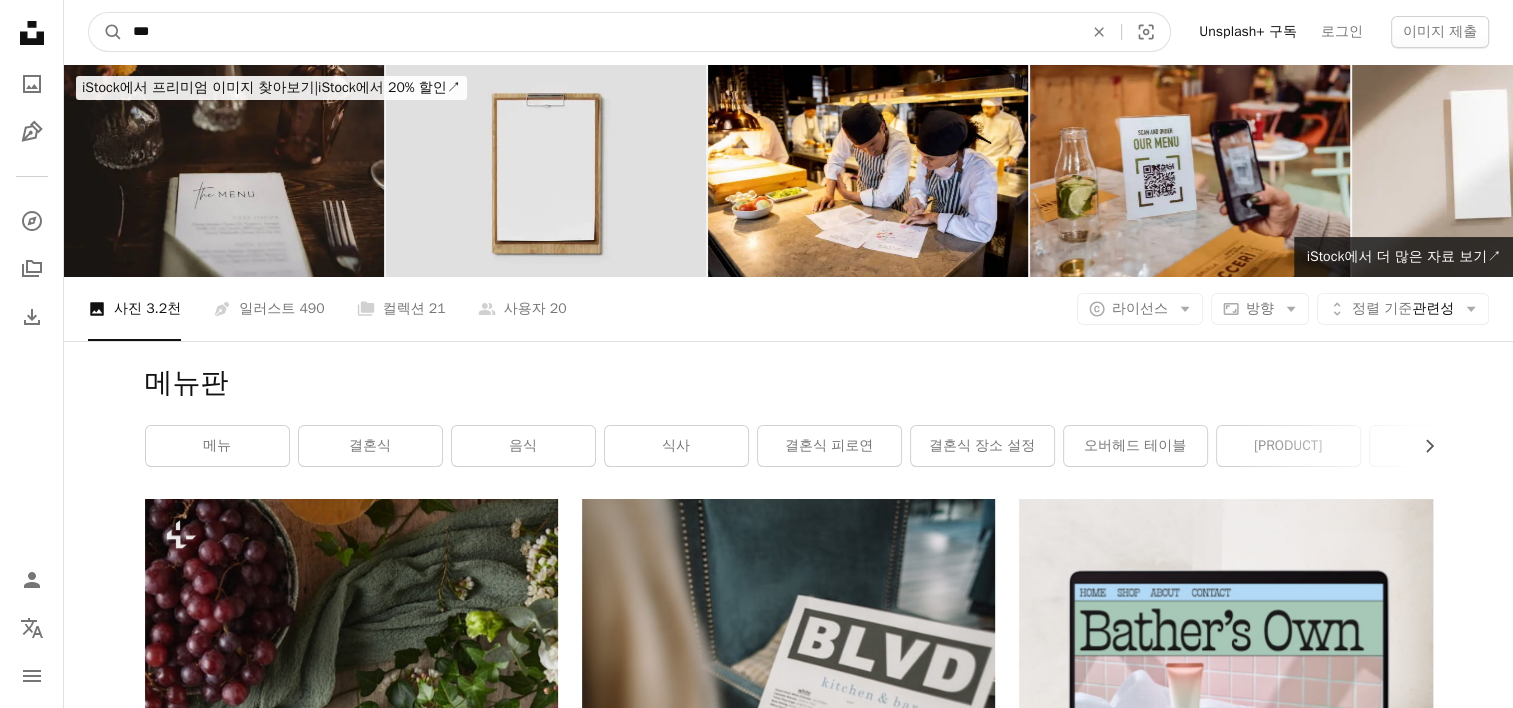 drag, startPoint x: 633, startPoint y: 30, endPoint x: 41, endPoint y: 34, distance: 592.0135 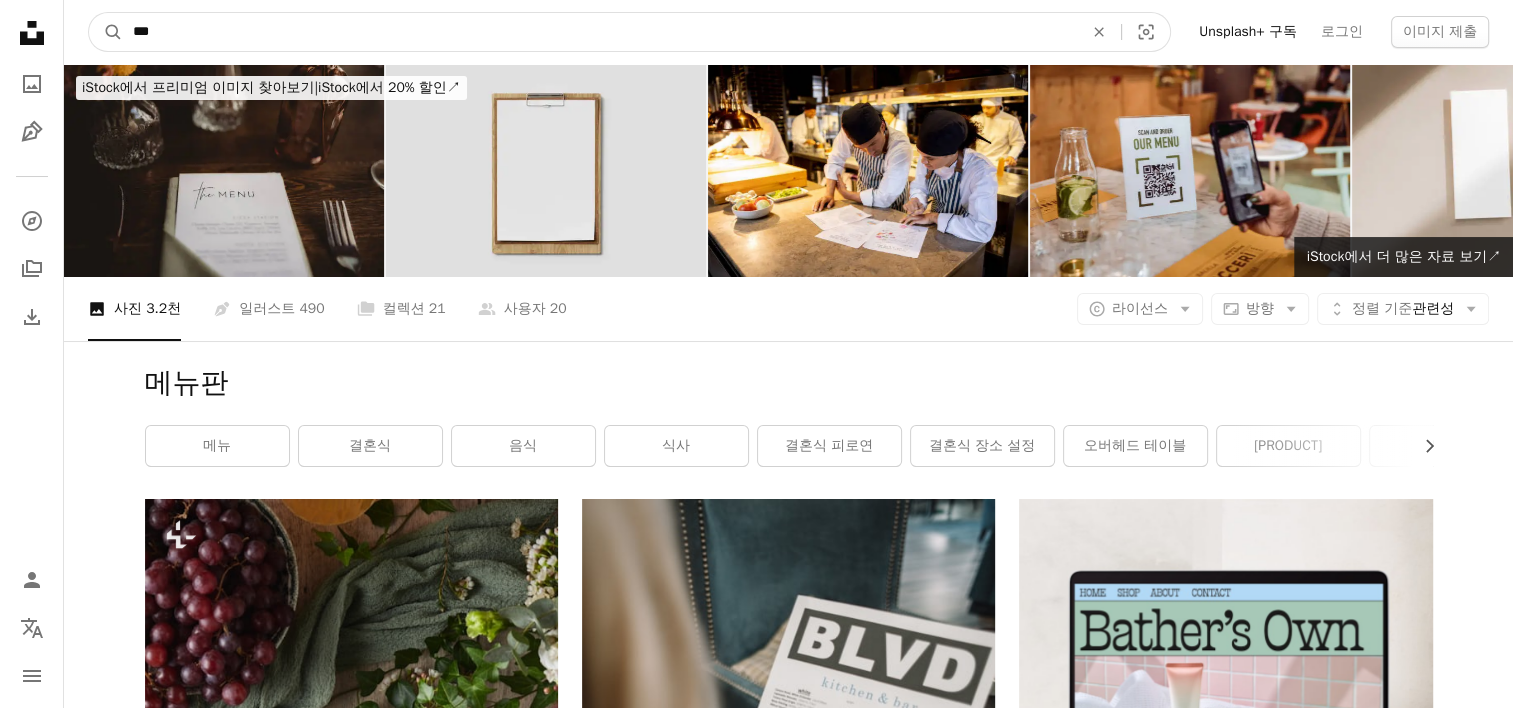 click on "***" at bounding box center (600, 32) 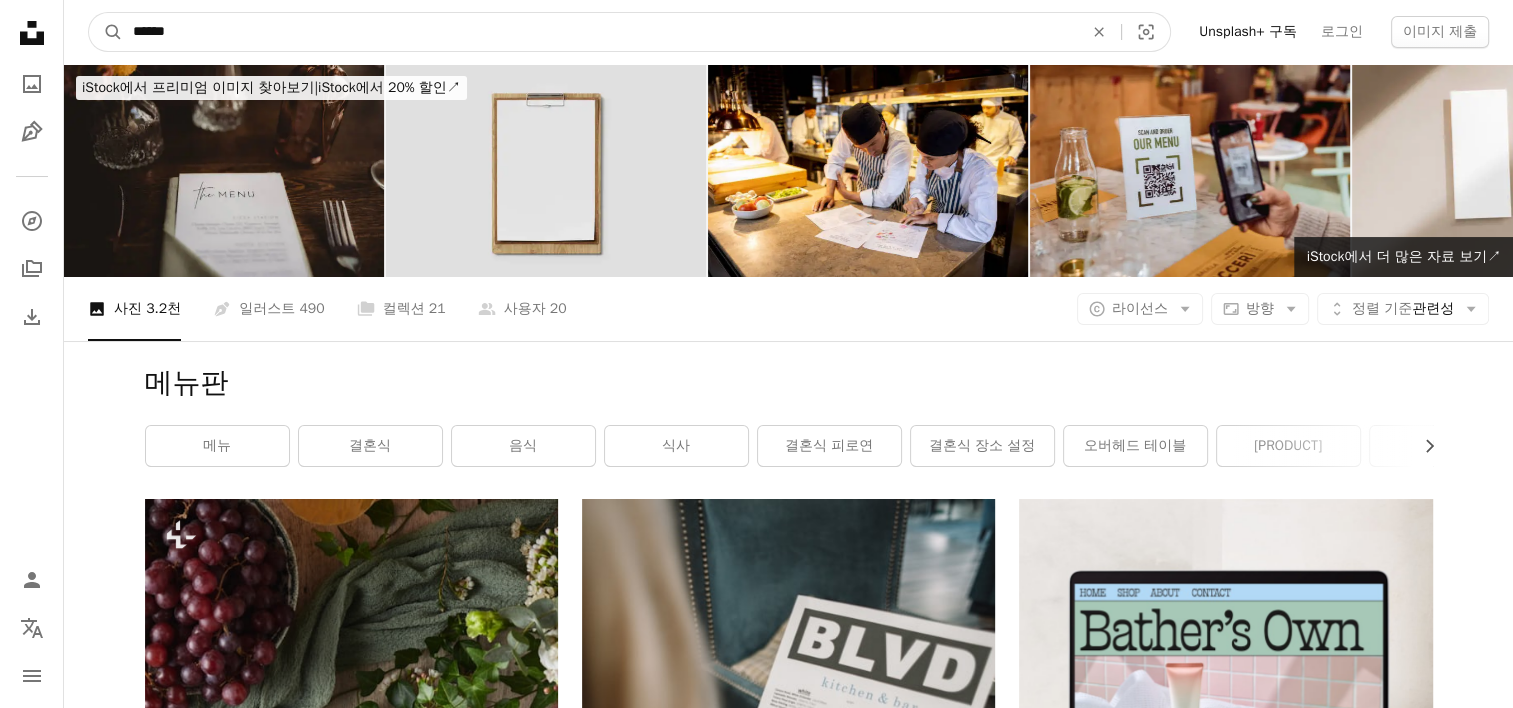 type on "******" 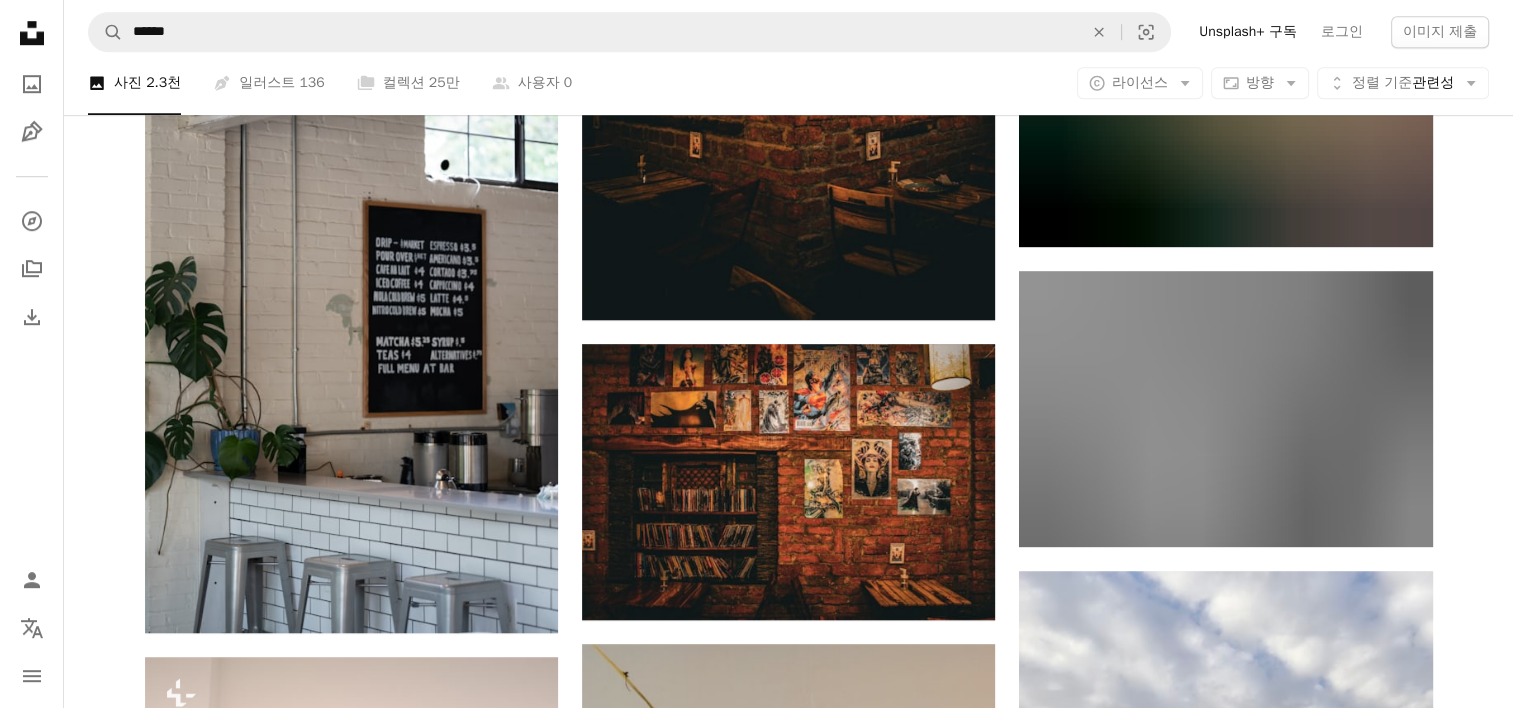 scroll, scrollTop: 1441, scrollLeft: 0, axis: vertical 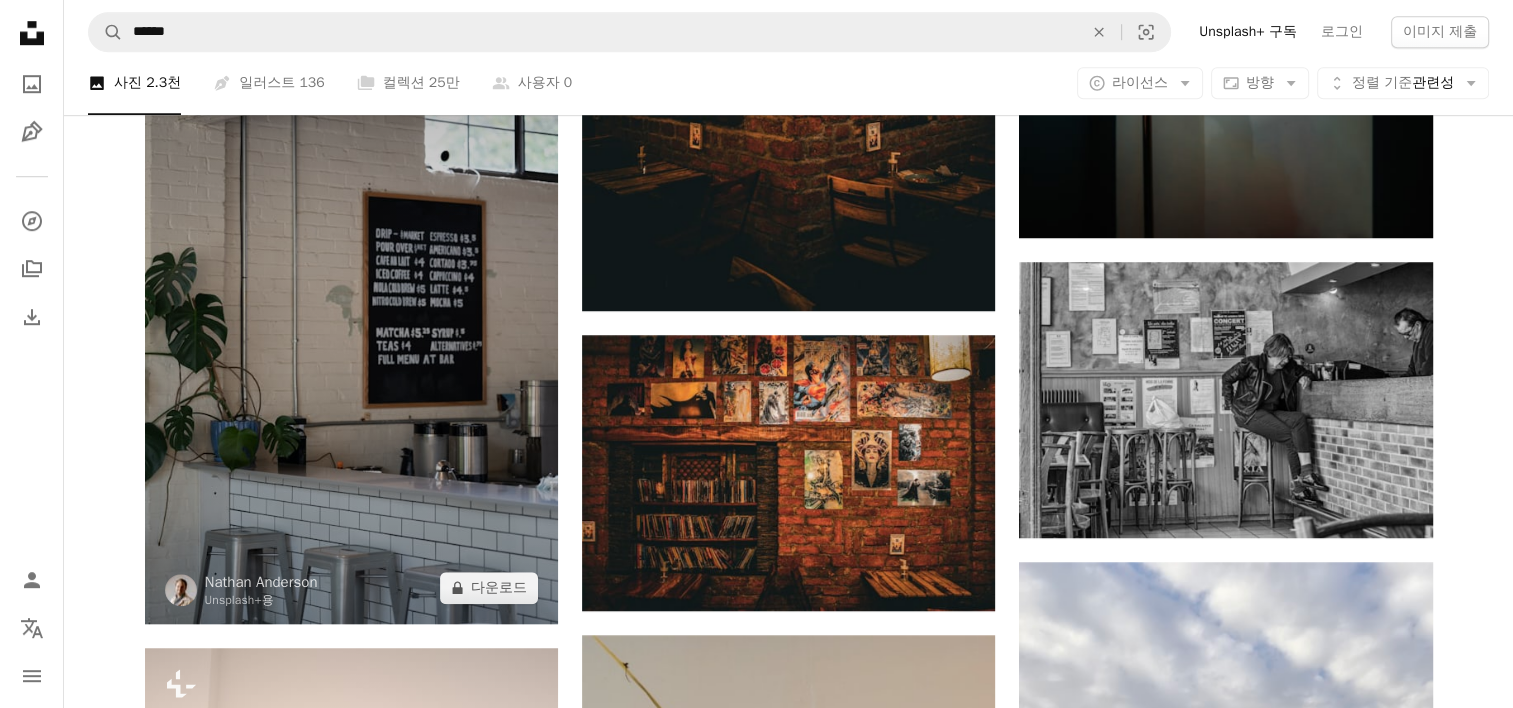 click at bounding box center [351, 313] 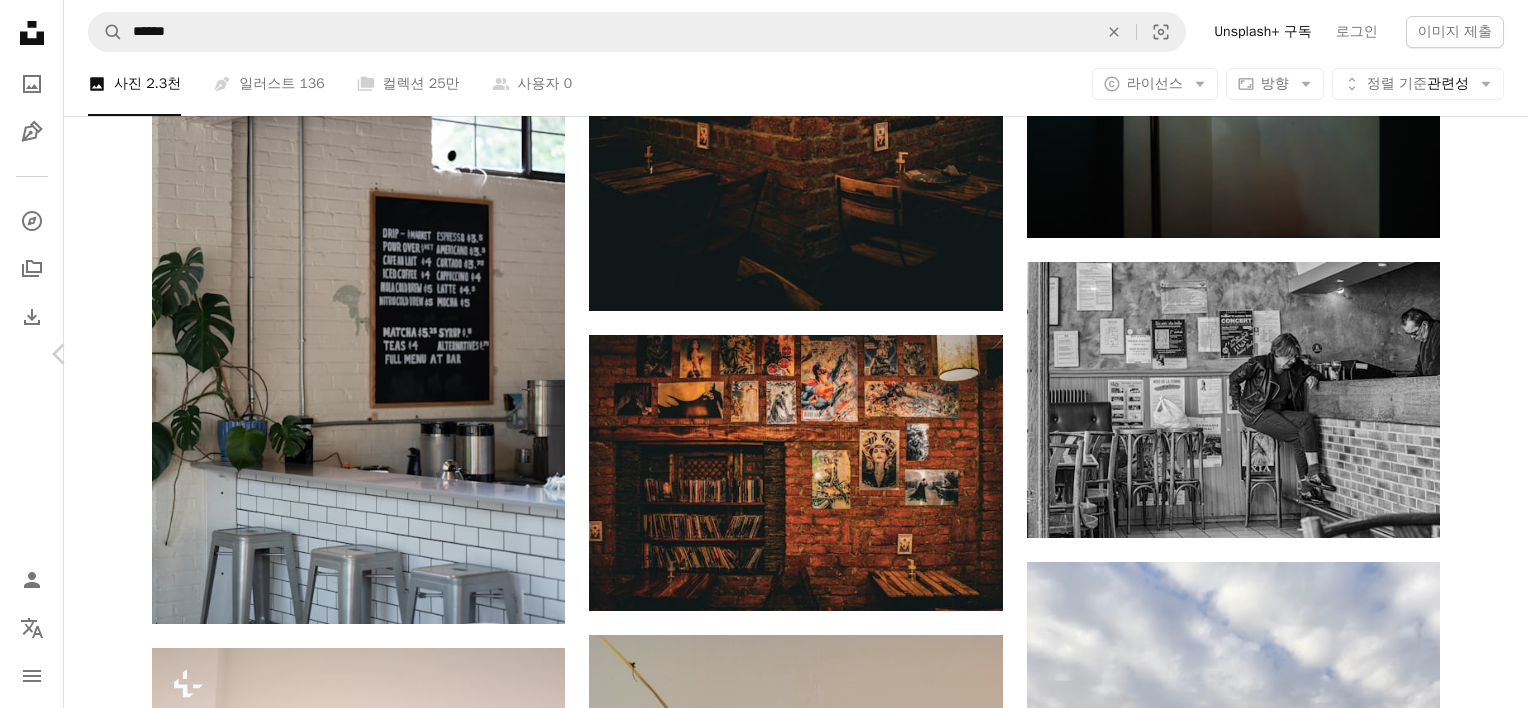 click on "Chevron right" at bounding box center [1468, 354] 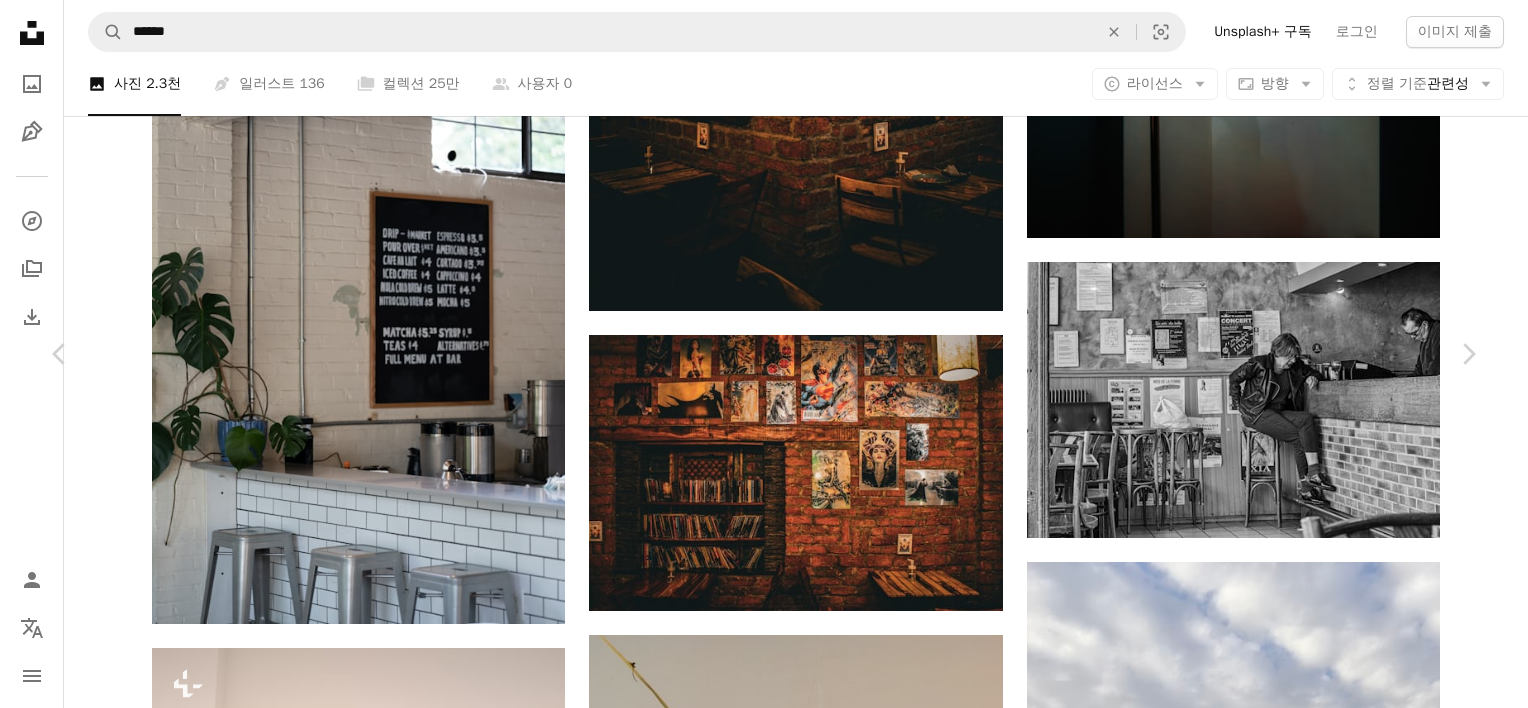 click on "A heart A plus sign 이미지 편집   Plus sign for Unsplash+ 무료 다운로드Chevron down Zoom in 조회수 24,134 다운로드 186 A forward-right arrow 공유 Info icon 정보 More Actions Calendar outlined 2024년 3월 3일 에 게시됨 Camera NIKON CORPORATION, NIKON D3500 Safety Unsplash 라이선스 하에서 무료로 사용 가능 예술 커피 책 벽 카페 포스터 슈퍼 히어로 여자 건물 사람의 인테리어 디자인 얼굴 여성 성인 가구 나무 총 갈색 책장 머리 관련 무료 이미지 iStock에서 프리미엄 관련 이미지 찾아보기  |  코드 UNSPLASH20로 20% 할인 혜택 받기 관련 이미지 A heart A plus sign Norbert Tóth Arrow pointing down Plus sign for Unsplash+ A heart A plus sign Toa Heftiba Unsplash+ 용 A lock   다운로드 Plus sign for Unsplash+ A heart A plus sign Eduardo Ramos Unsplash+ 용 A lock   다운로드 A heart A plus sign Jisoo Park Arrow pointing down A heart 용" at bounding box center [764, 3965] 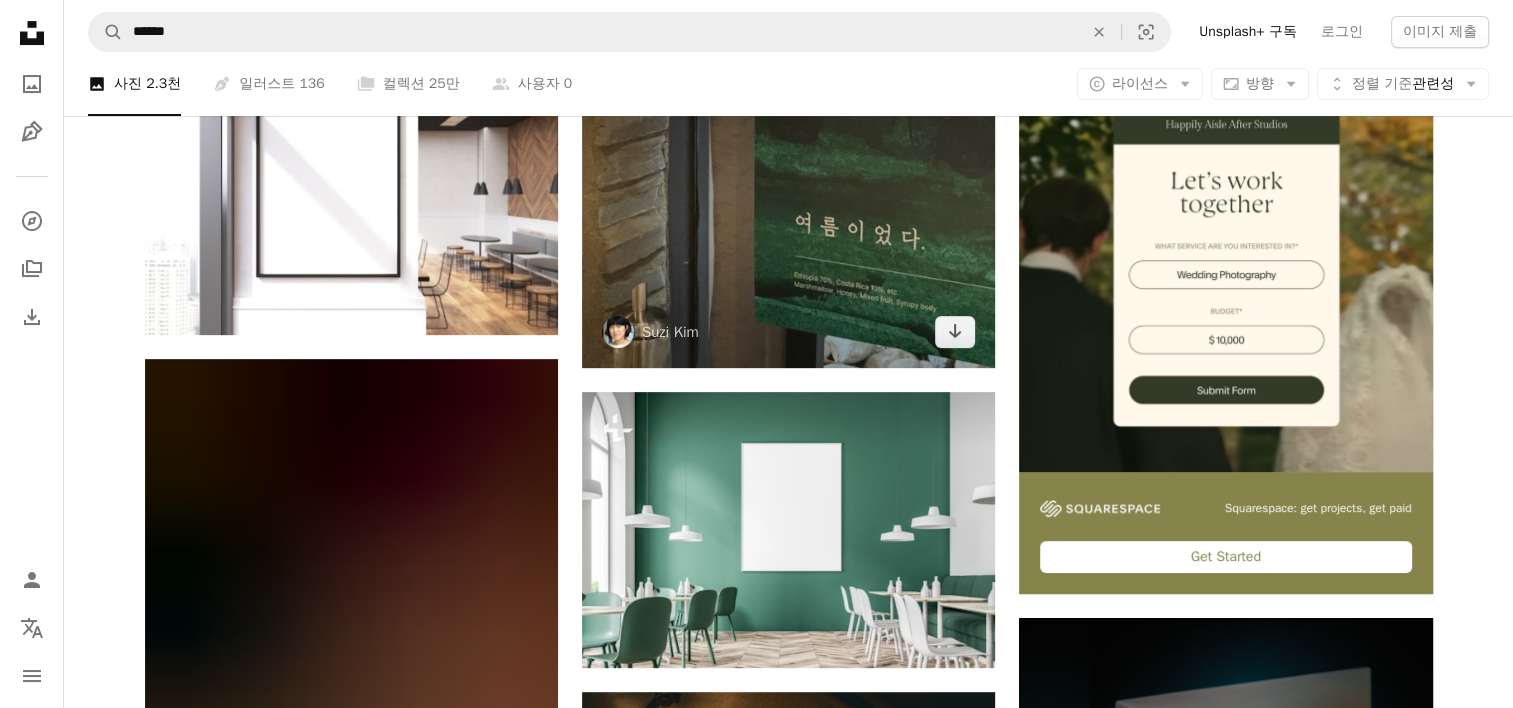 scroll, scrollTop: 0, scrollLeft: 0, axis: both 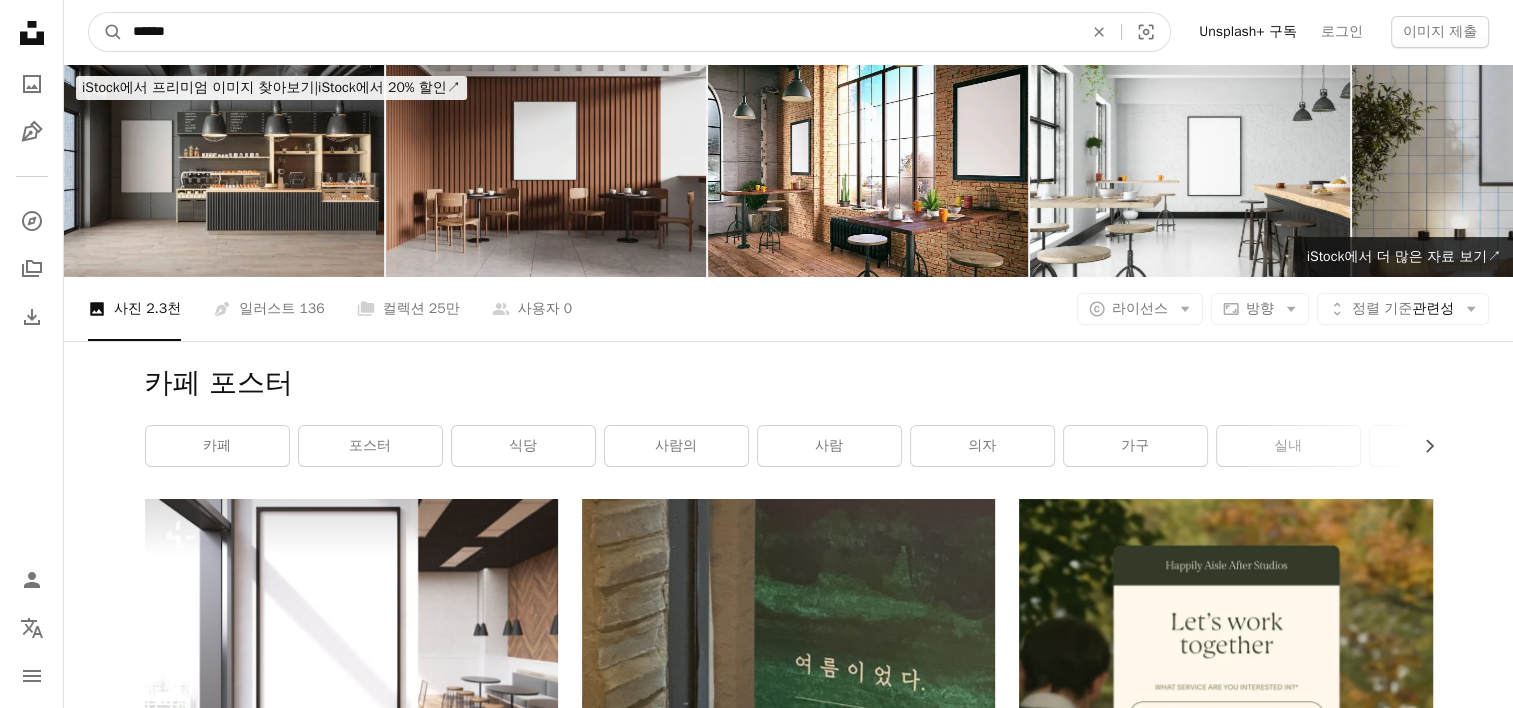 click on "******" at bounding box center (600, 32) 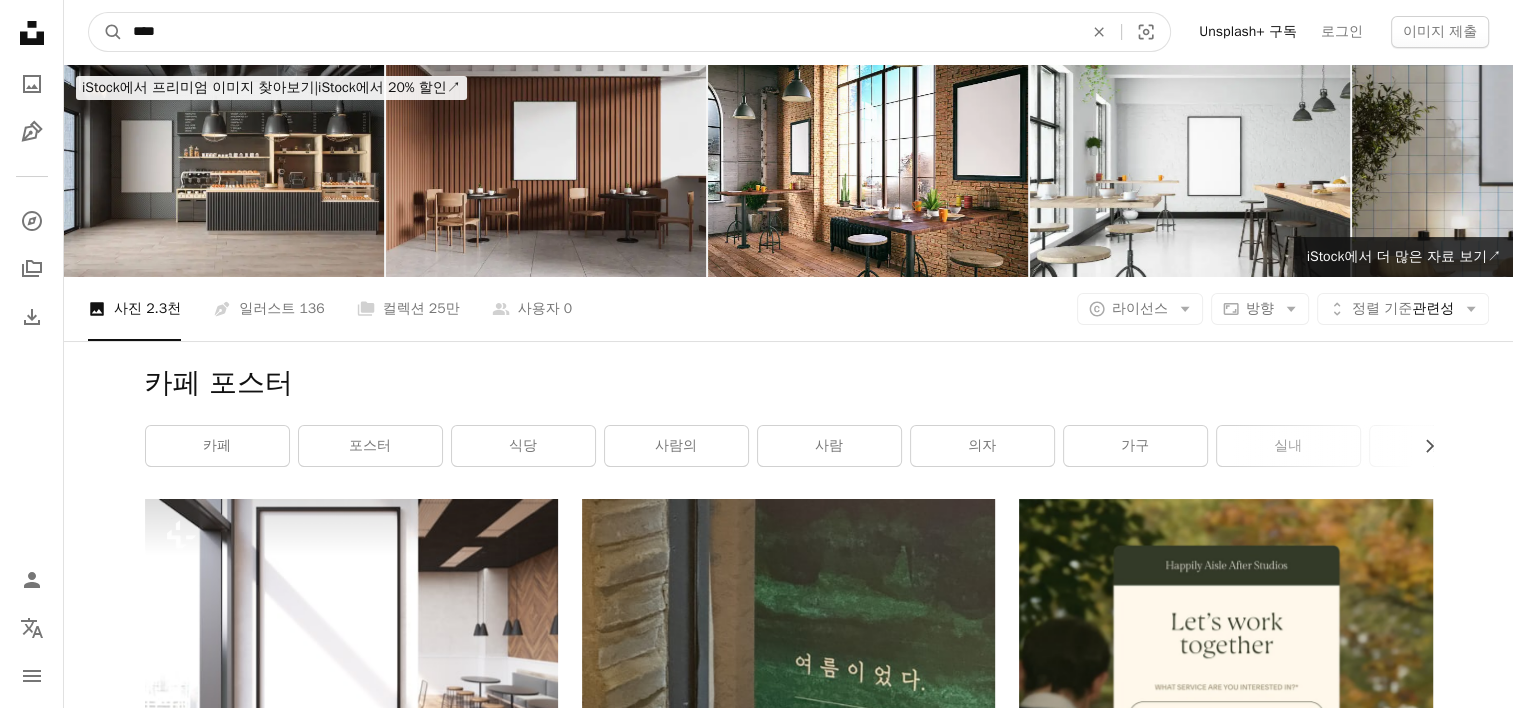 type on "****" 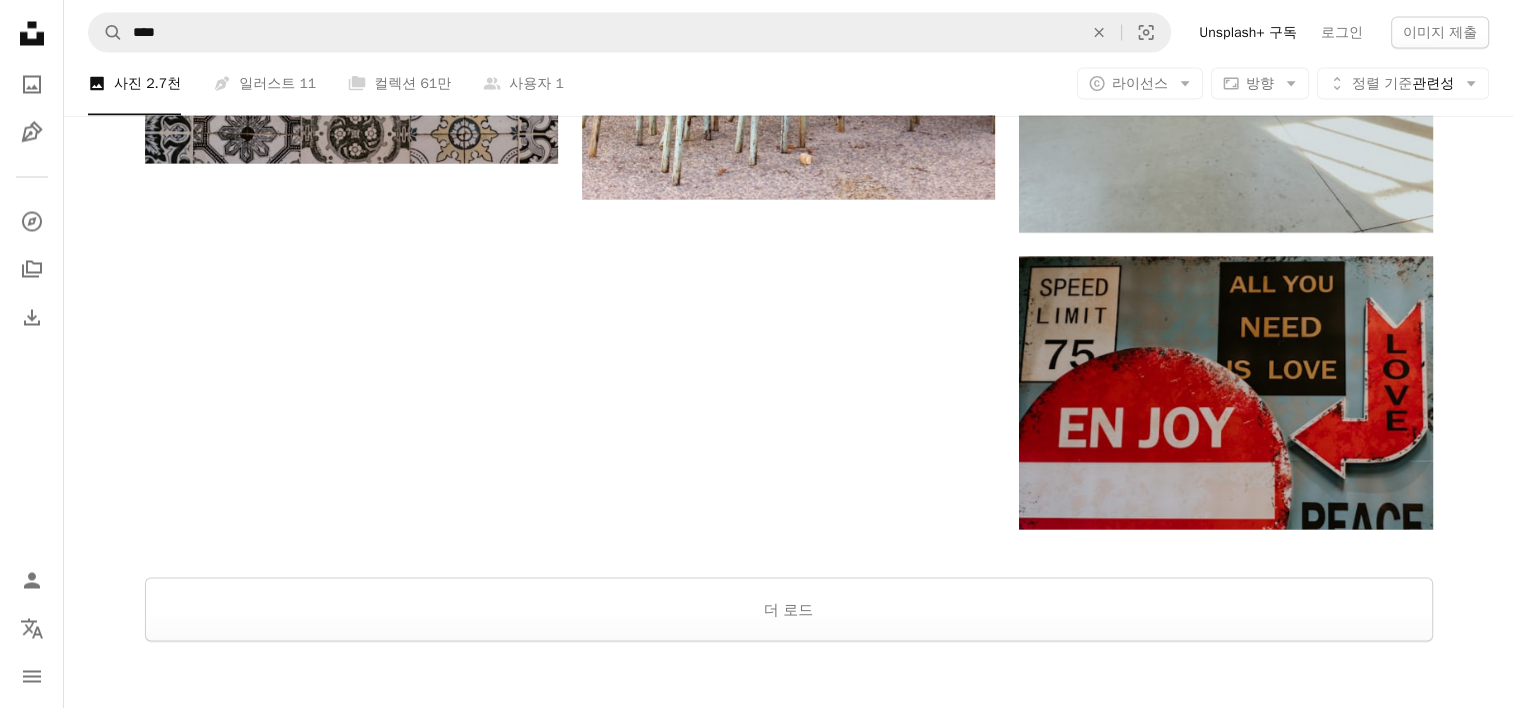scroll, scrollTop: 4000, scrollLeft: 0, axis: vertical 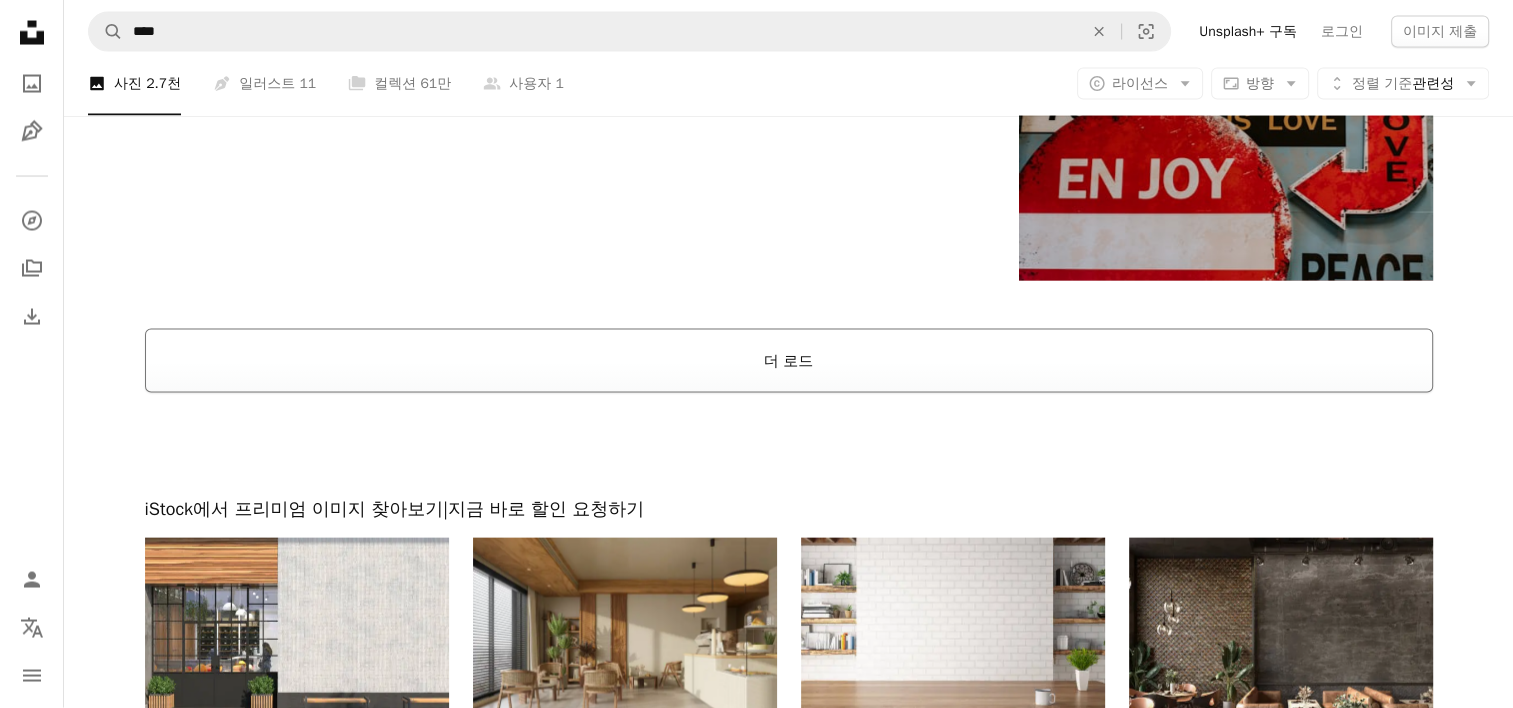 click on "더 로드" at bounding box center [789, 361] 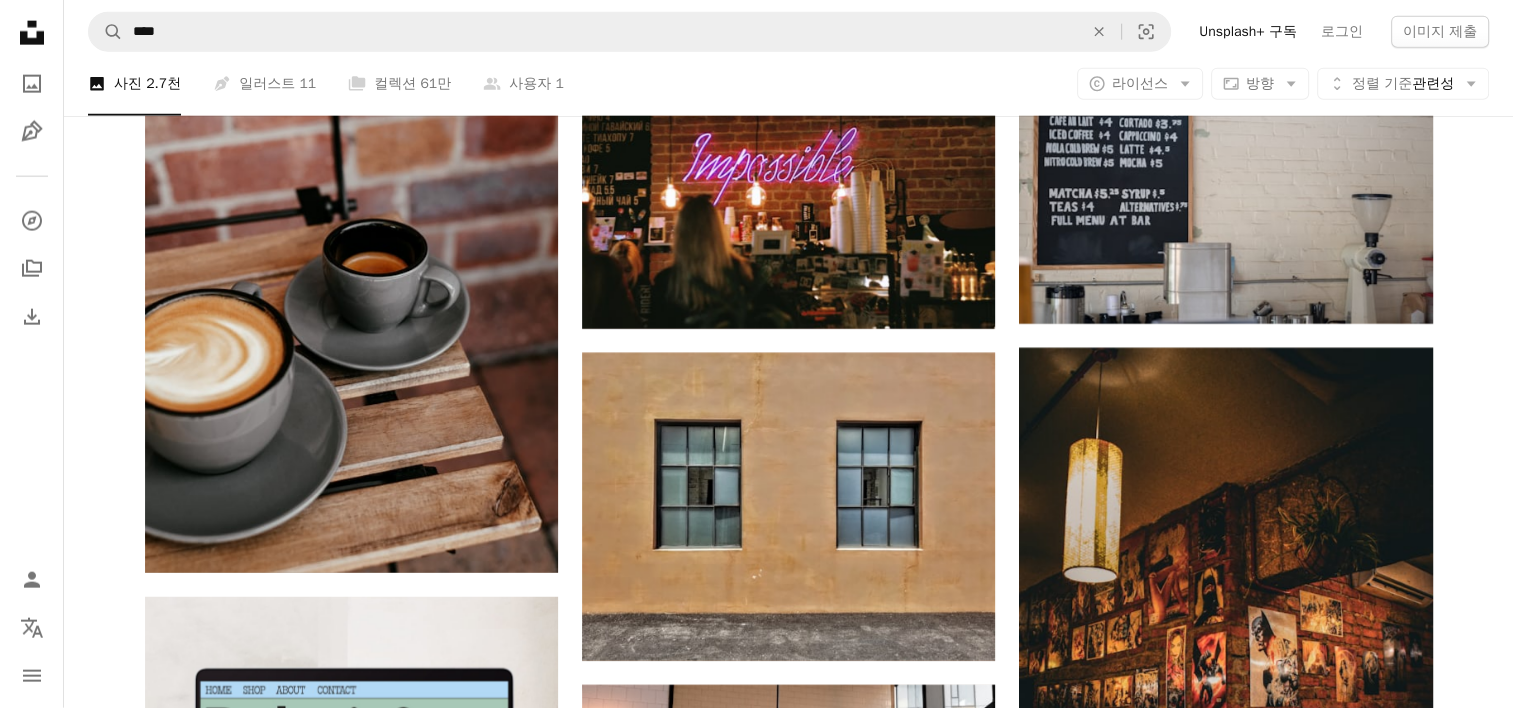 scroll, scrollTop: 4700, scrollLeft: 0, axis: vertical 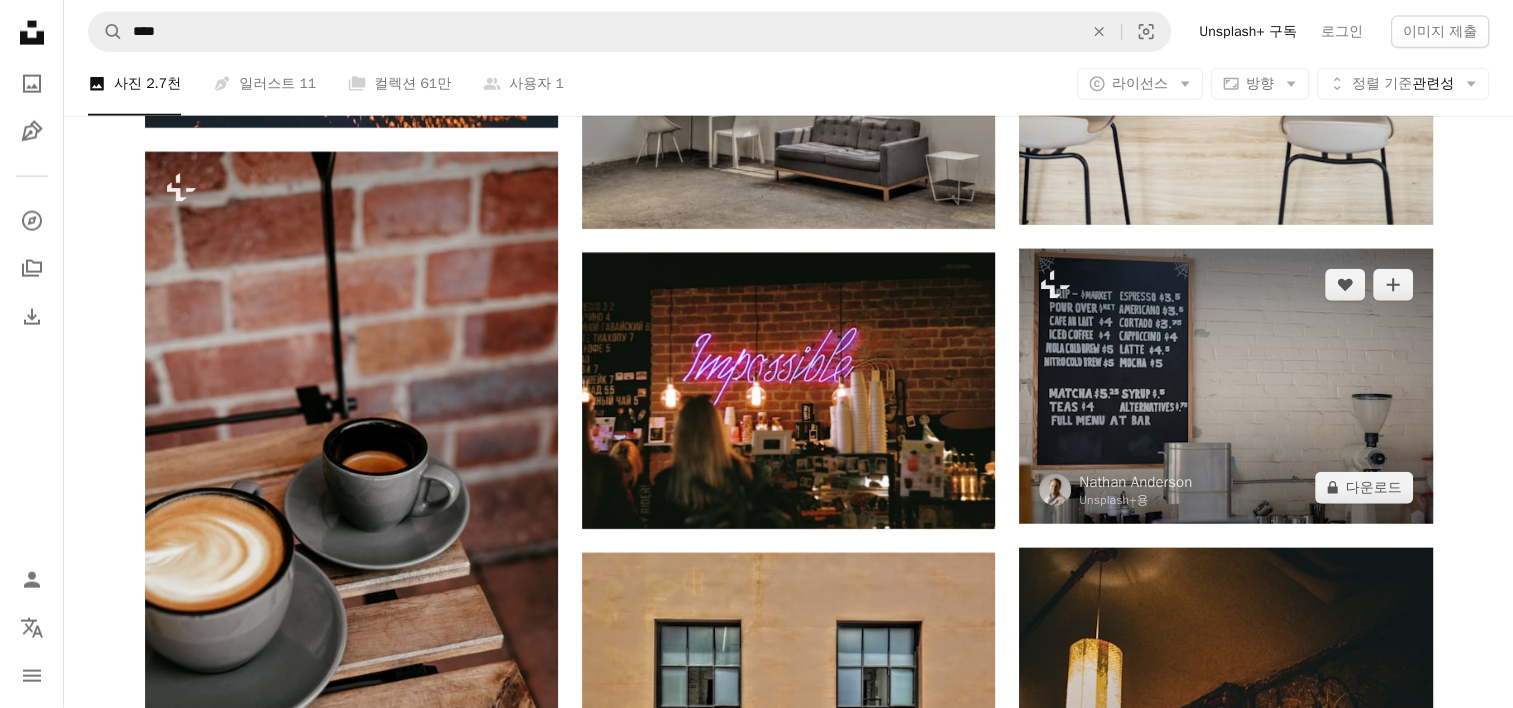 click at bounding box center [1225, 386] 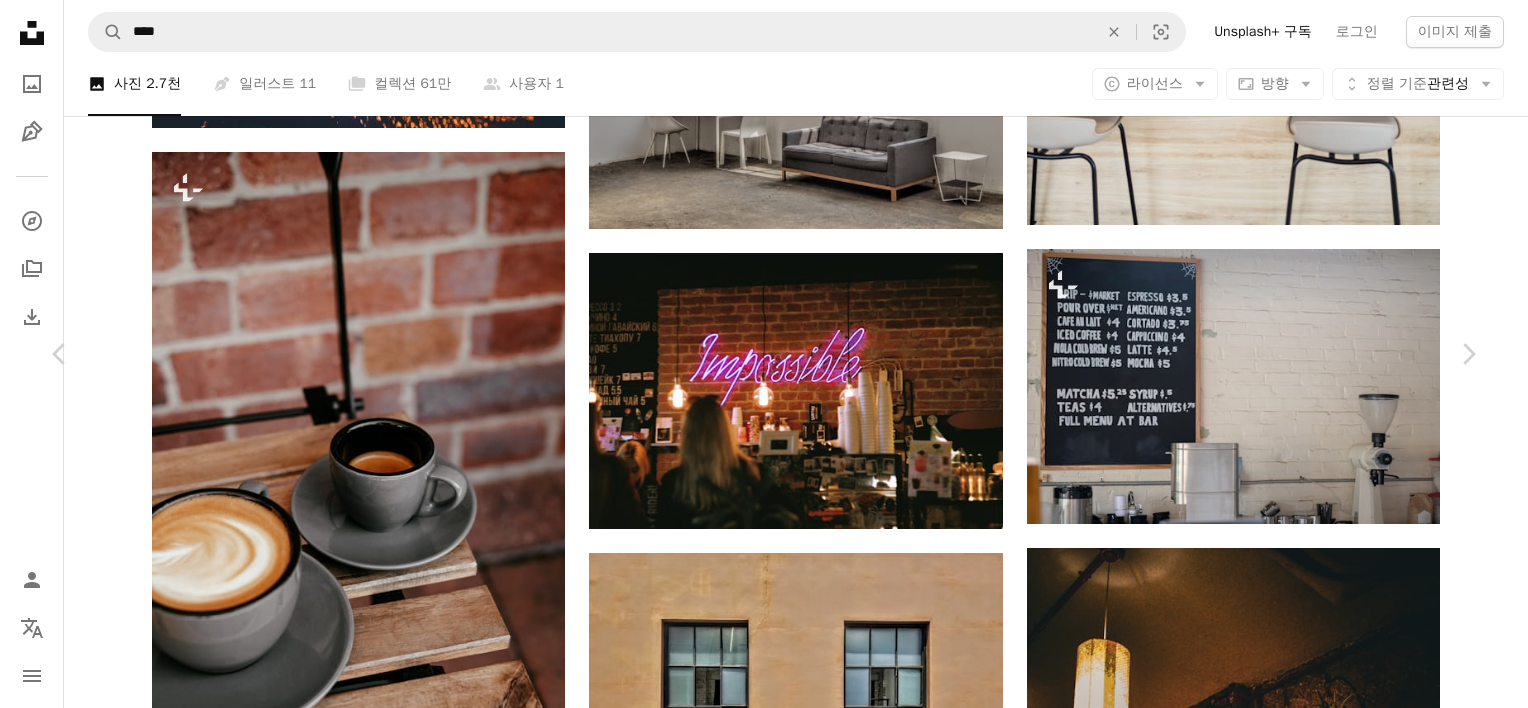 click on "A heart A plus sign [FIRST] [LAST] Unsplash+ 용 A heart A plus sign 이미지 편집   Plus sign for Unsplash+ A lock   다운로드 Zoom in A forward-right arrow 공유 More Actions Calendar outlined 2022년 10월 4일 에 게시됨 Safety Unsplash+ 라이선스 에 따른 라이선스 부여 식당 내부 카페 커피숍 중소기업 메뉴 레스토랑 메뉴 가격 메뉴판 HD 배경화면 이 시리즈의 다른 콘텐츠 Chevron right Plus sign for Unsplash+ Plus sign for Unsplash+ Plus sign for Unsplash+ Plus sign for Unsplash+ Plus sign for Unsplash+ Plus sign for Unsplash+ Plus sign for Unsplash+ Plus sign for Unsplash+ Plus sign for Unsplash+ Plus sign for Unsplash+ Plus sign for Unsplash+ 관련 이미지 Plus sign for Unsplash+ A heart A plus sign [FIRST] [LAST] Unsplash+ 용 A lock   다운로드 Plus sign for Unsplash+ A heart A plus sign" at bounding box center [764, 6797] 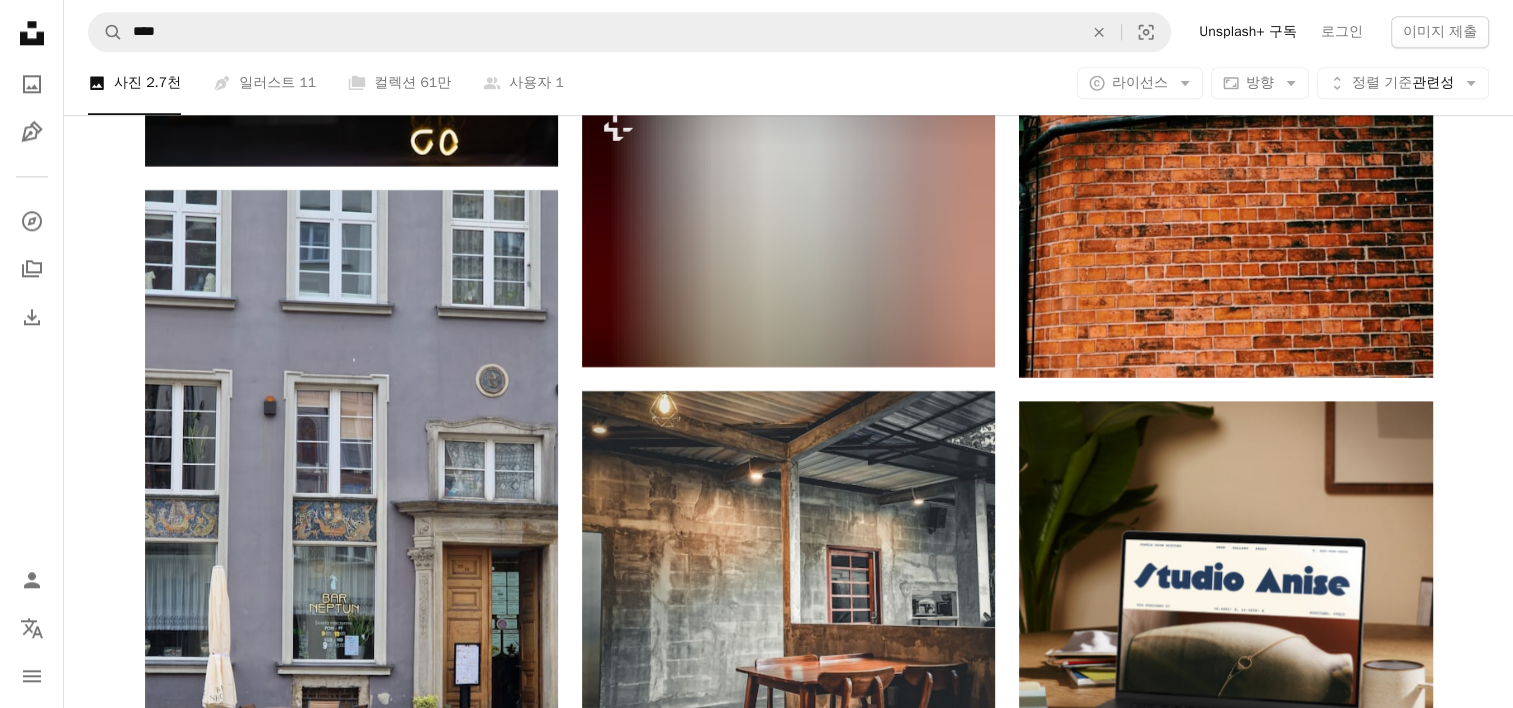 scroll, scrollTop: 10200, scrollLeft: 0, axis: vertical 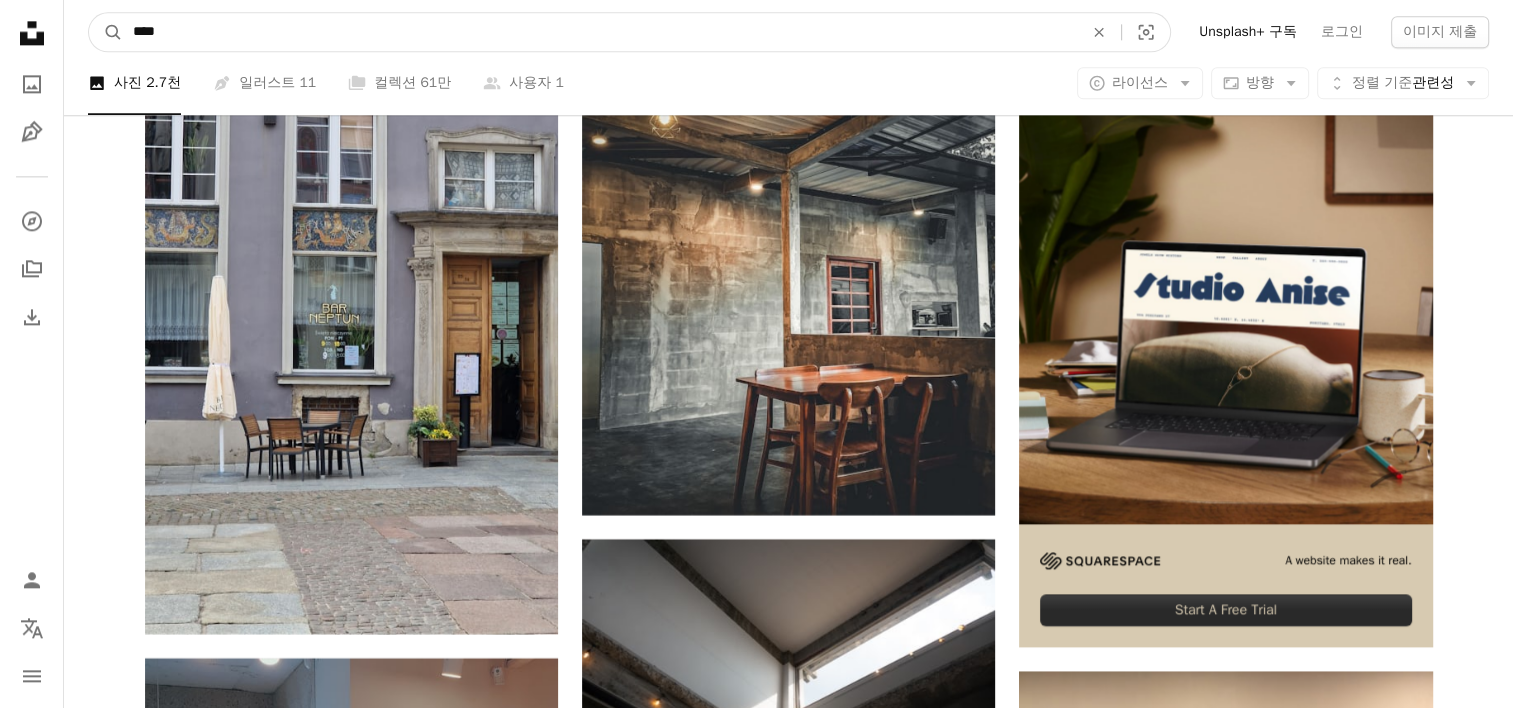 drag, startPoint x: 468, startPoint y: 26, endPoint x: 0, endPoint y: 52, distance: 468.72168 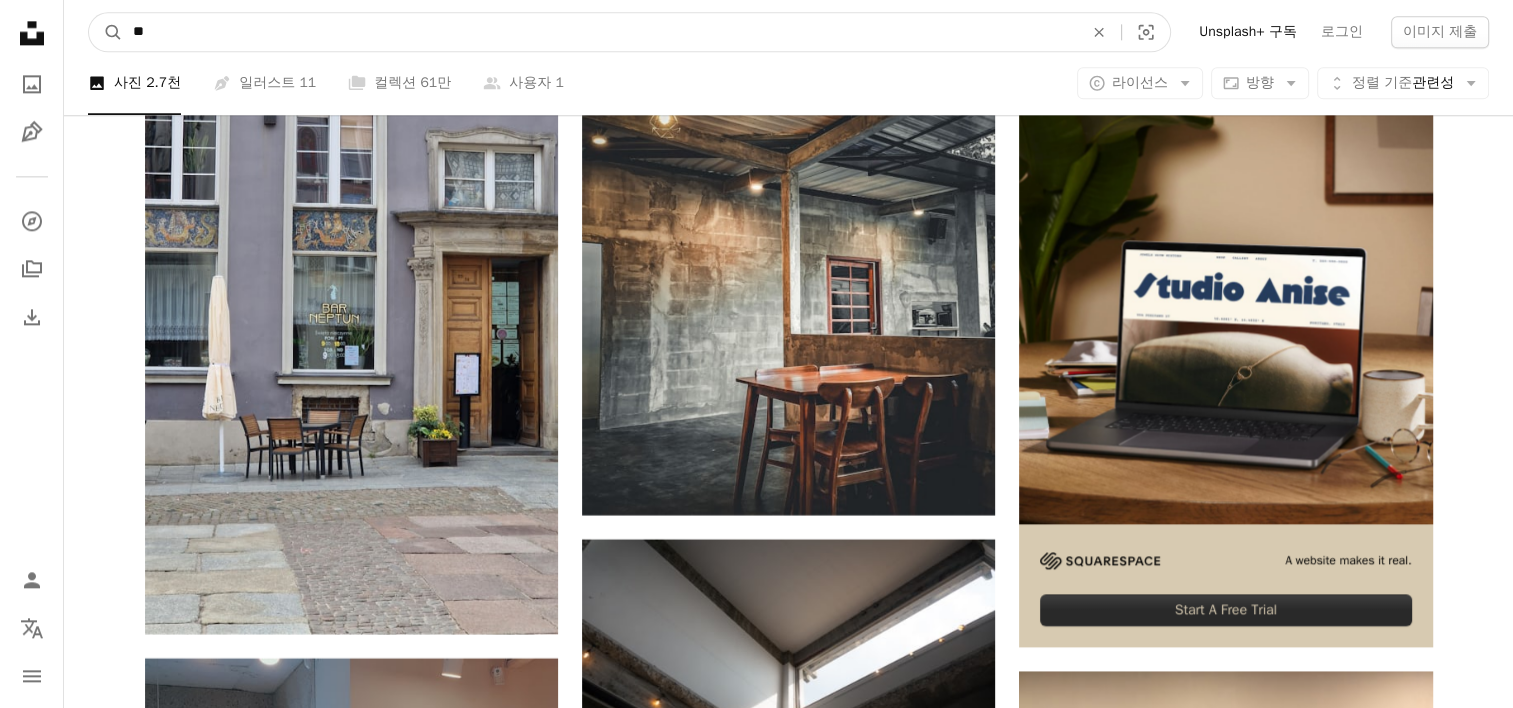 type on "**" 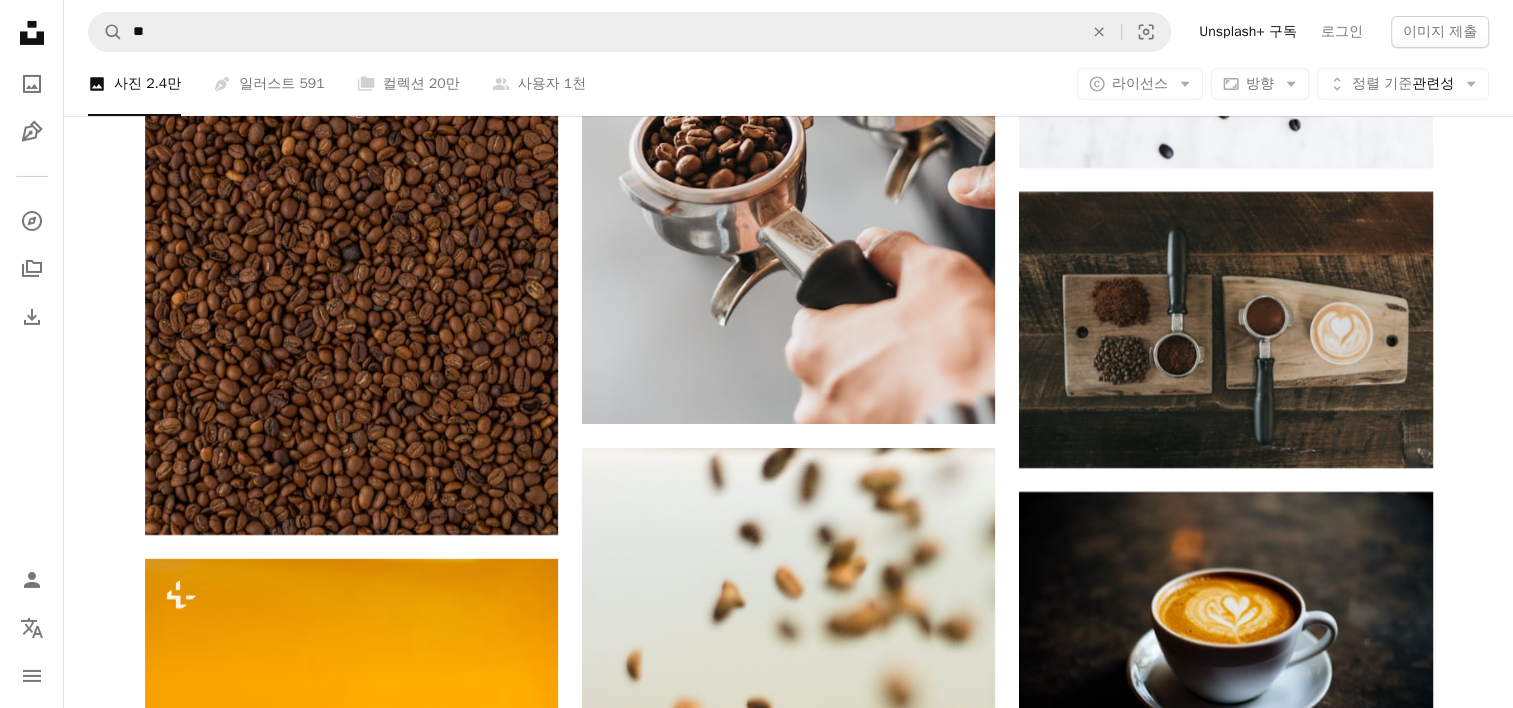 scroll, scrollTop: 7800, scrollLeft: 0, axis: vertical 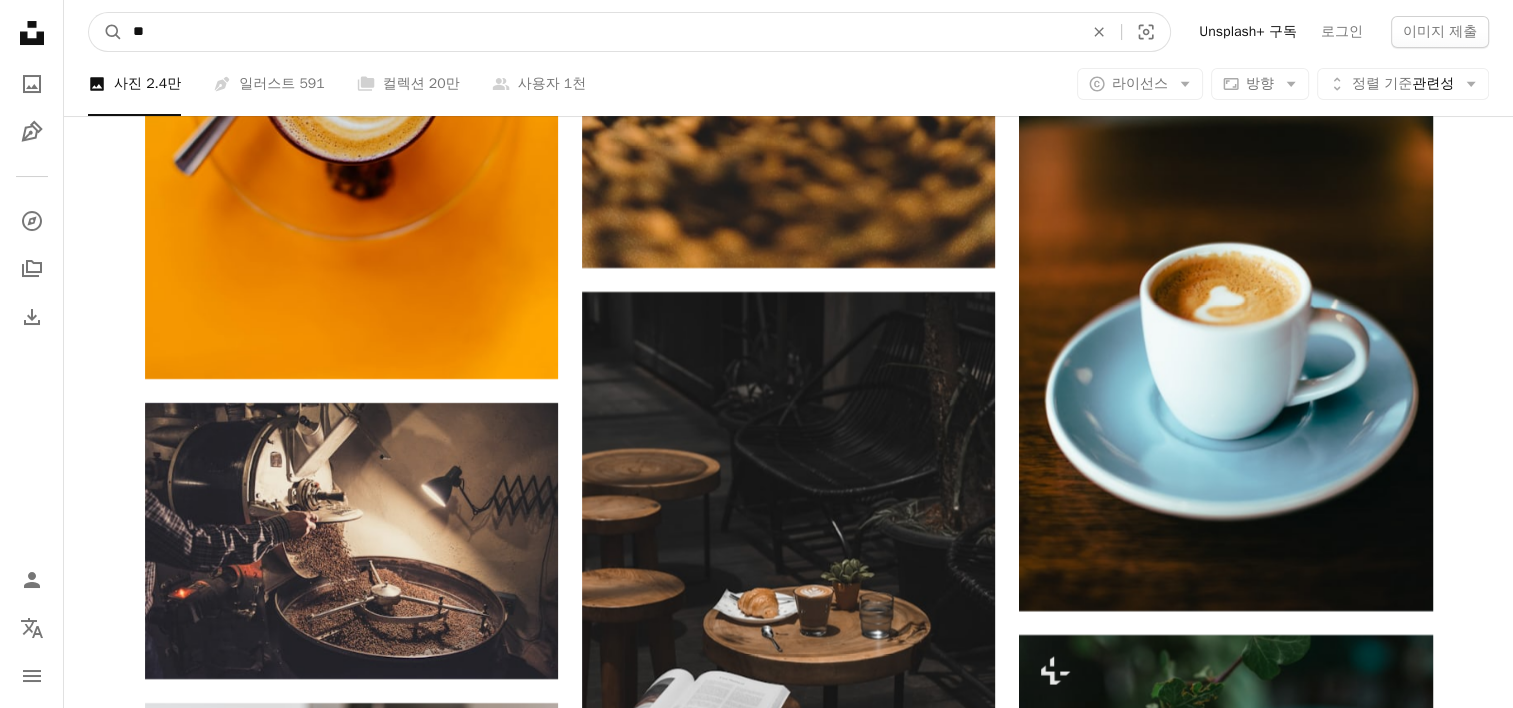 click on "**" at bounding box center (600, 32) 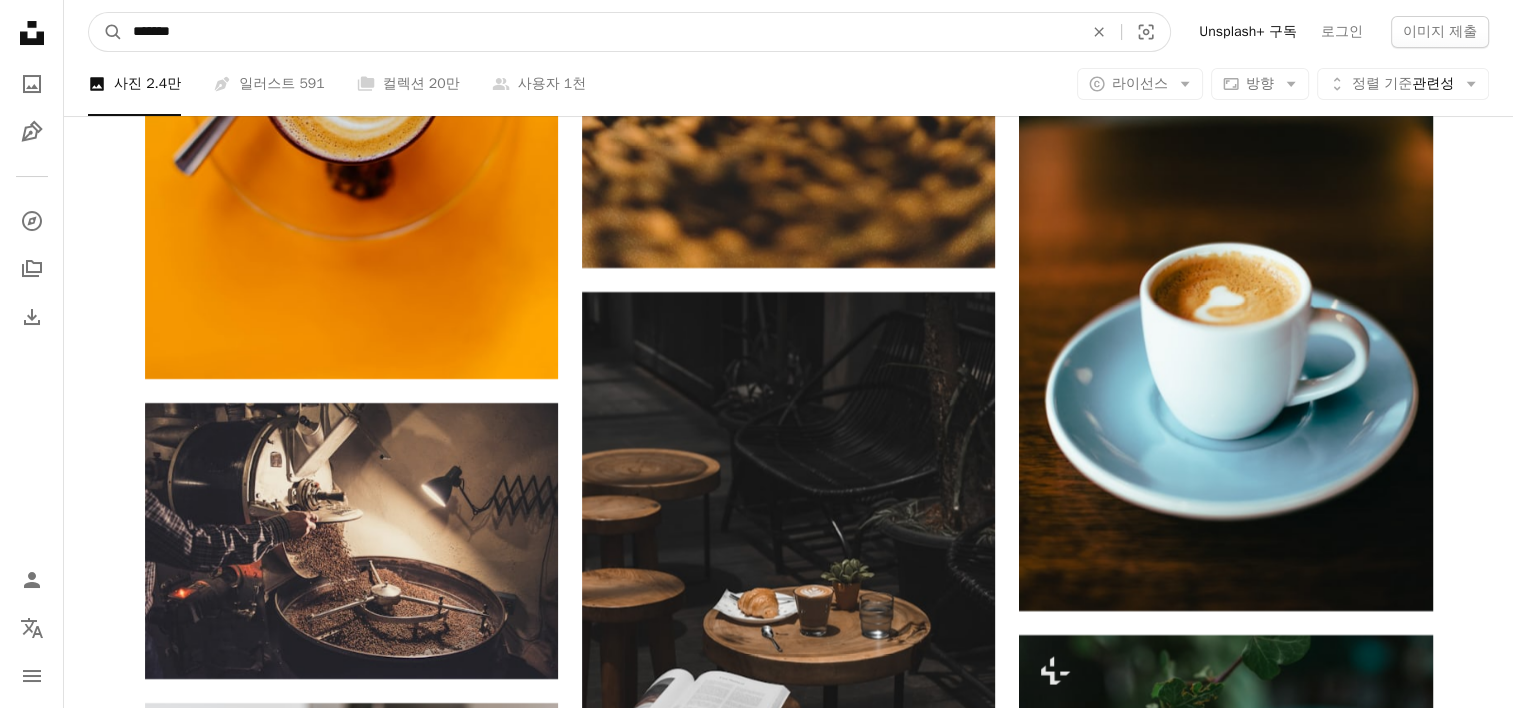 type on "*******" 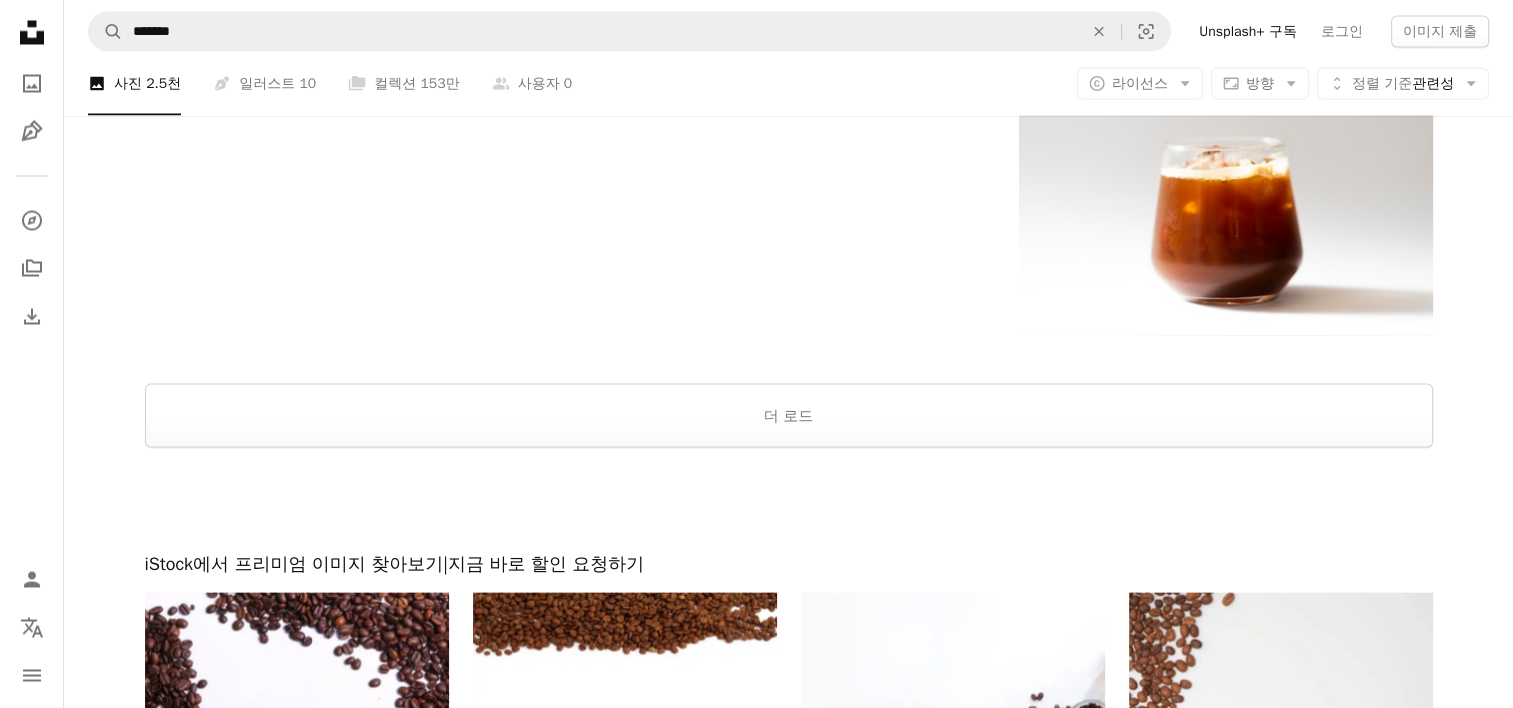 scroll, scrollTop: 3800, scrollLeft: 0, axis: vertical 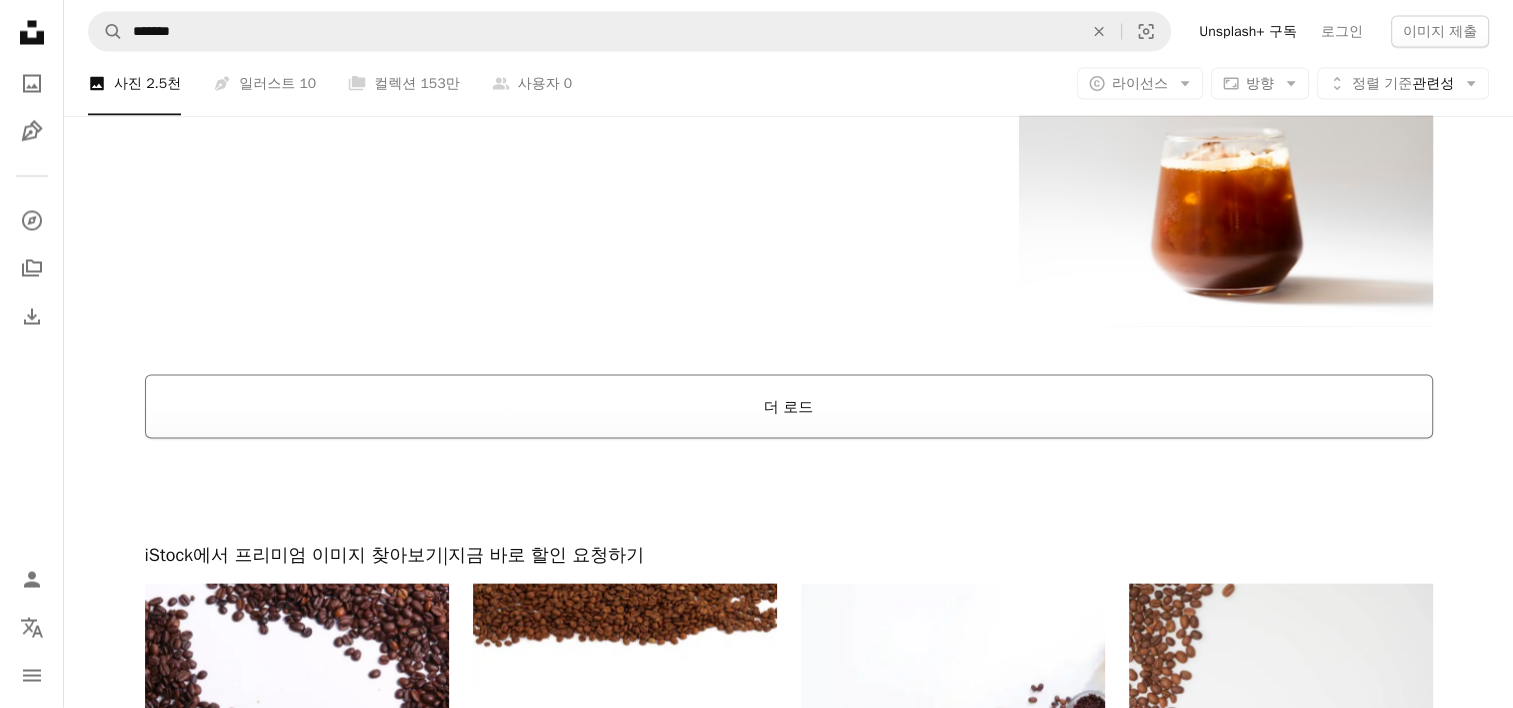 click on "더 로드" at bounding box center [789, 407] 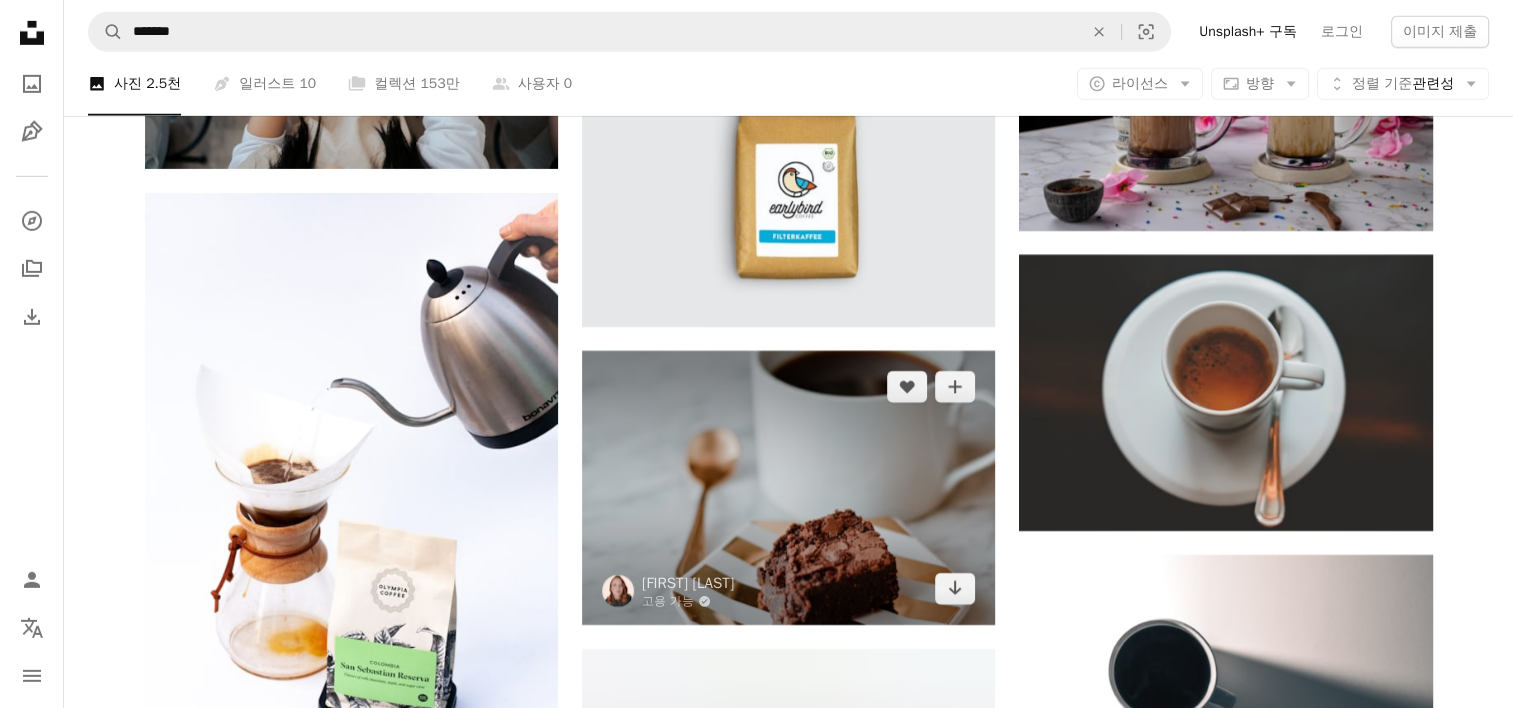 scroll, scrollTop: 6890, scrollLeft: 0, axis: vertical 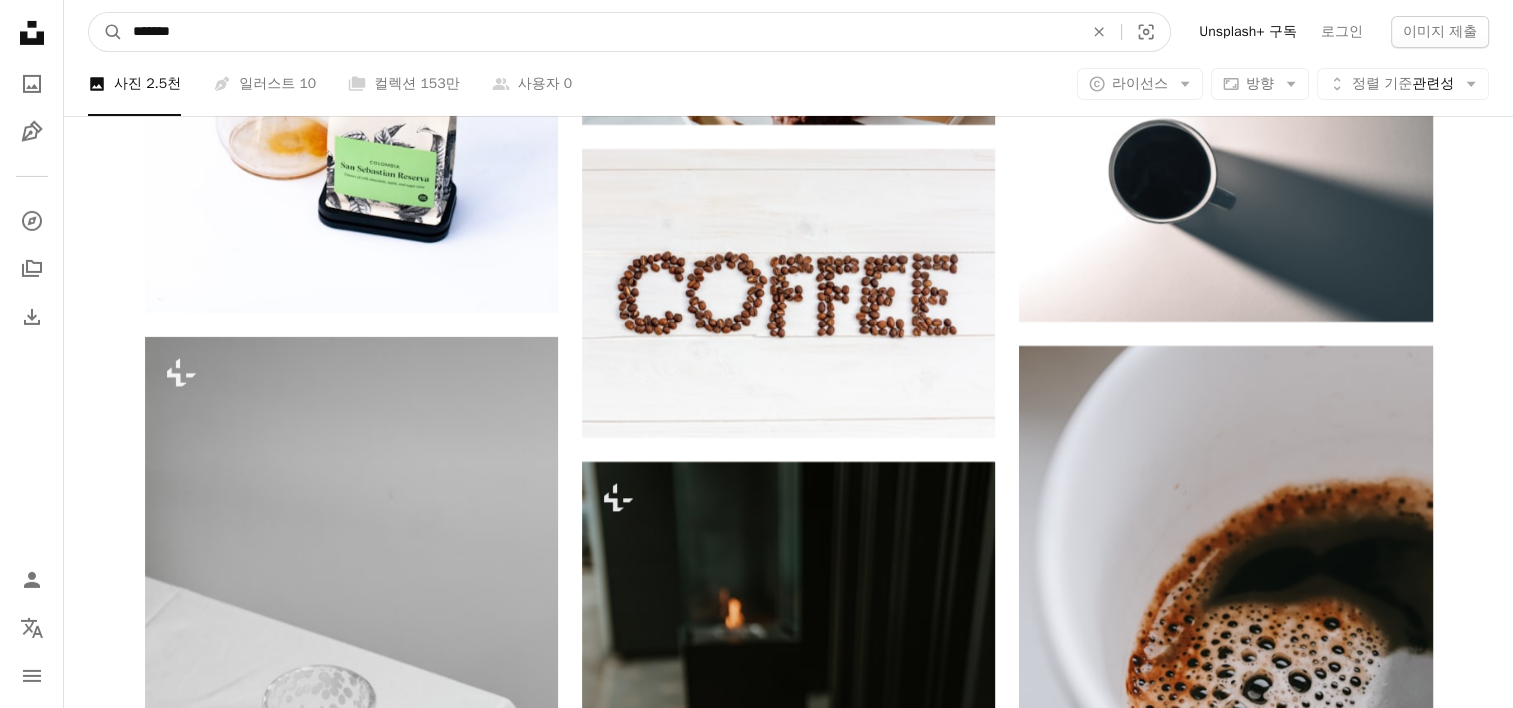 drag, startPoint x: 432, startPoint y: 26, endPoint x: 0, endPoint y: 31, distance: 432.02893 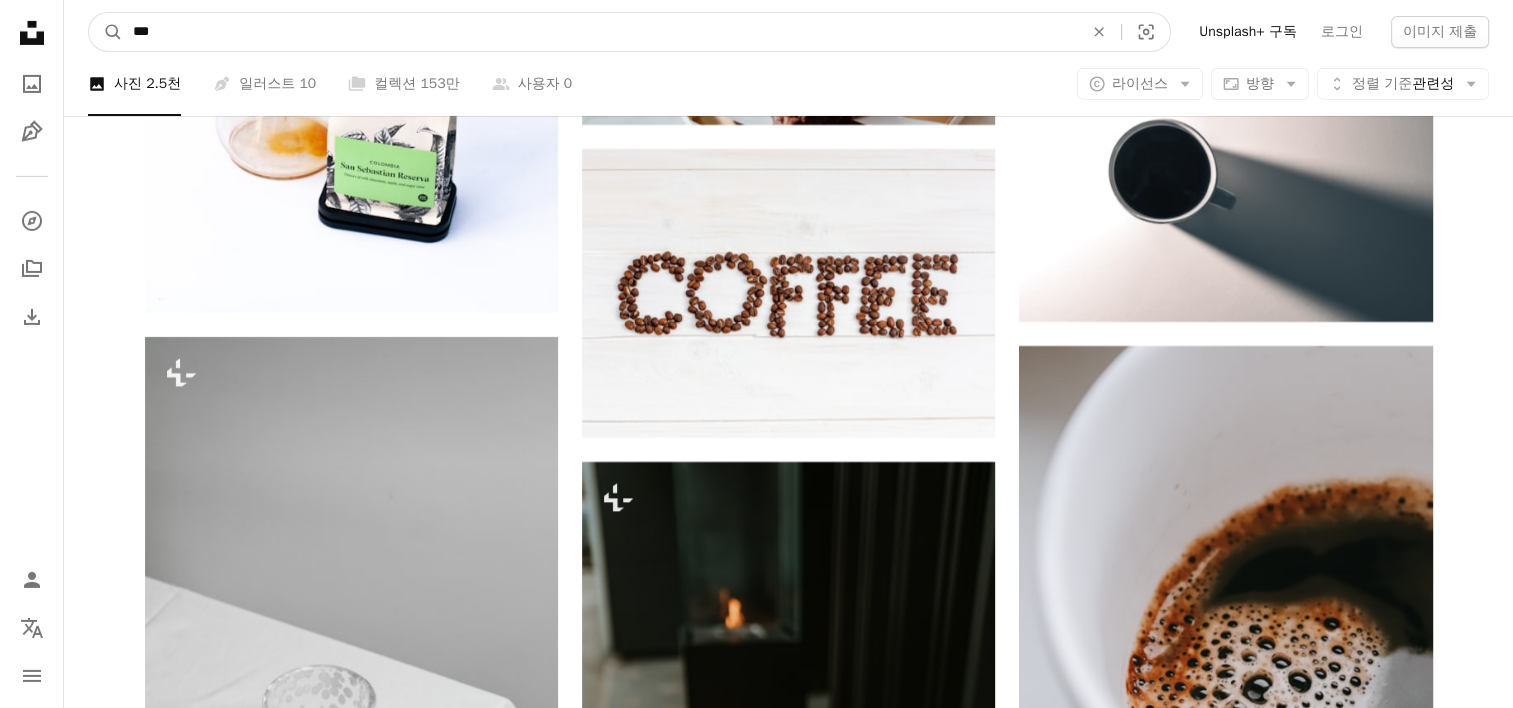 type on "***" 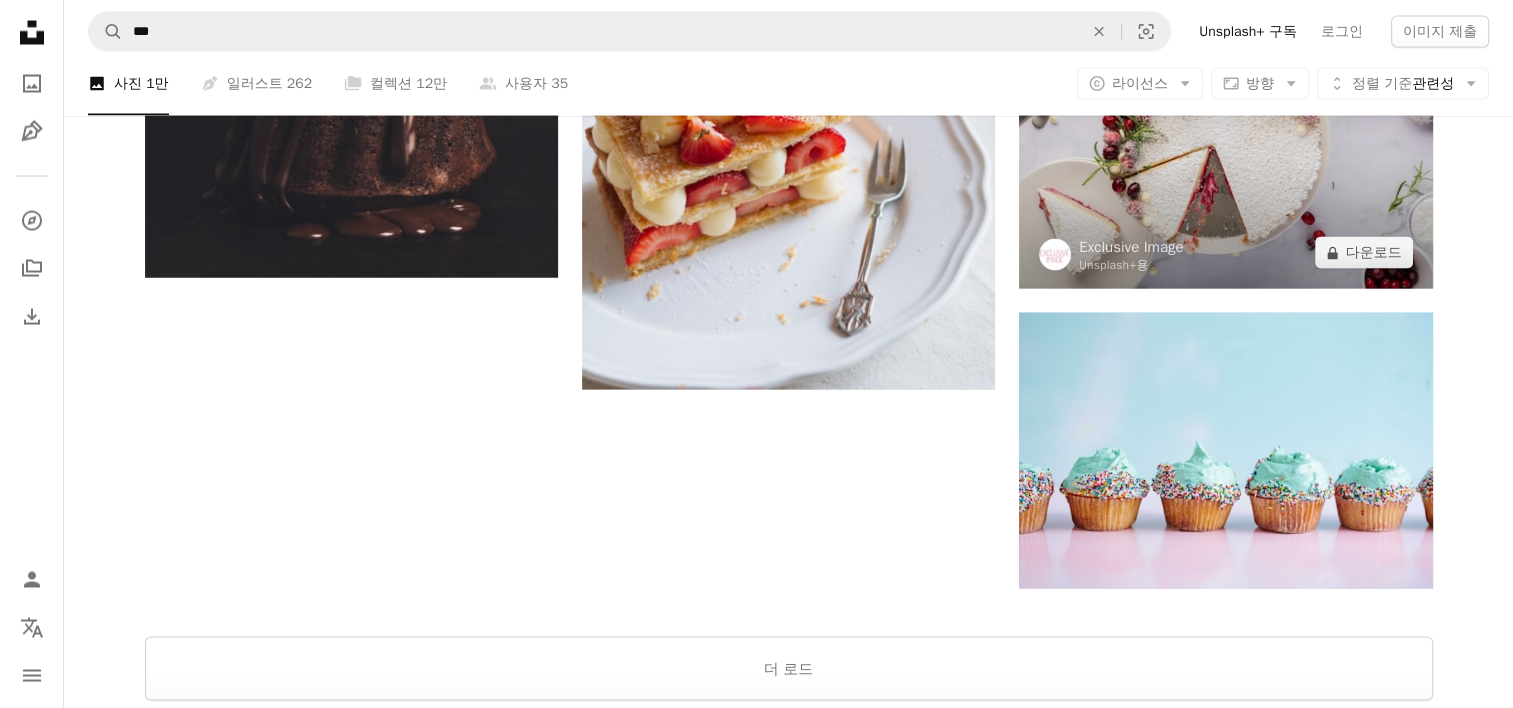 scroll, scrollTop: 4300, scrollLeft: 0, axis: vertical 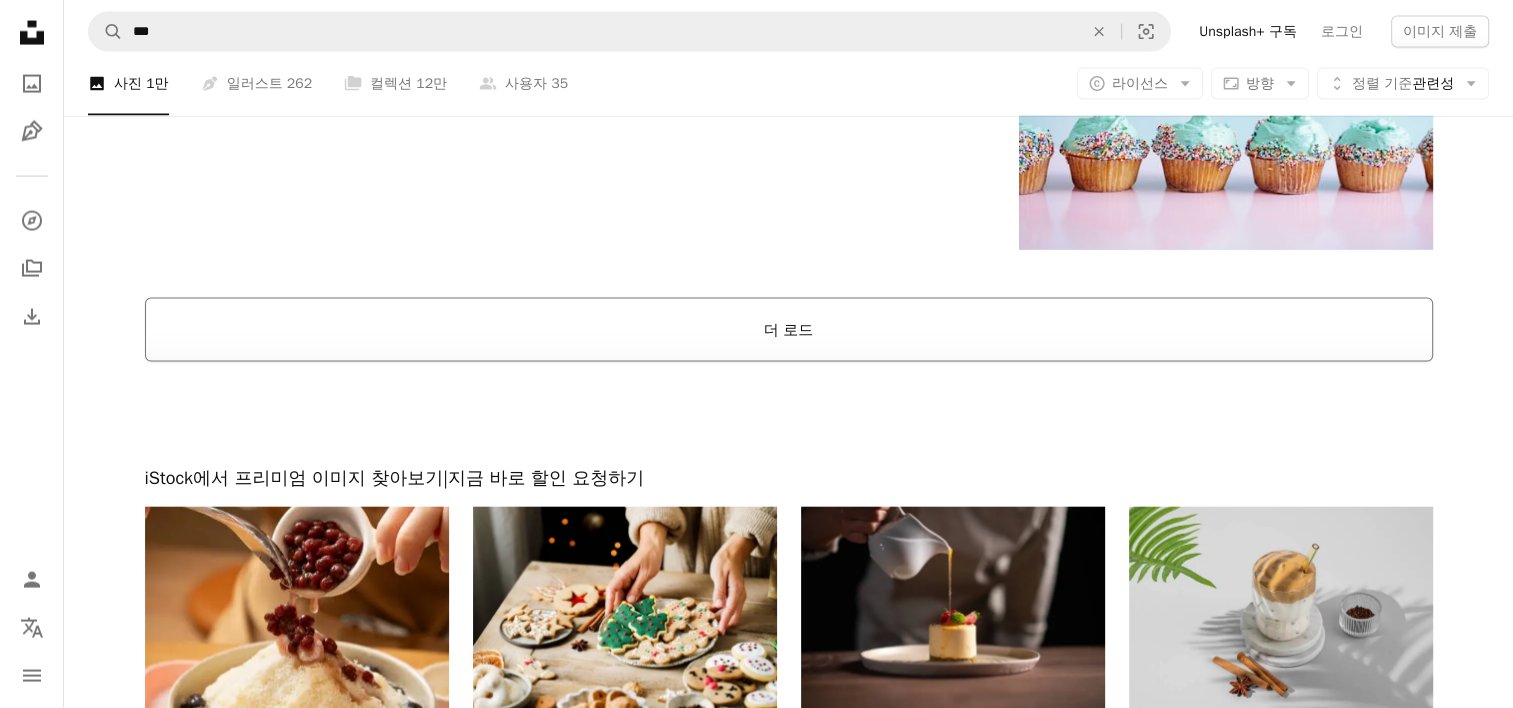 click on "더 로드" at bounding box center [789, 330] 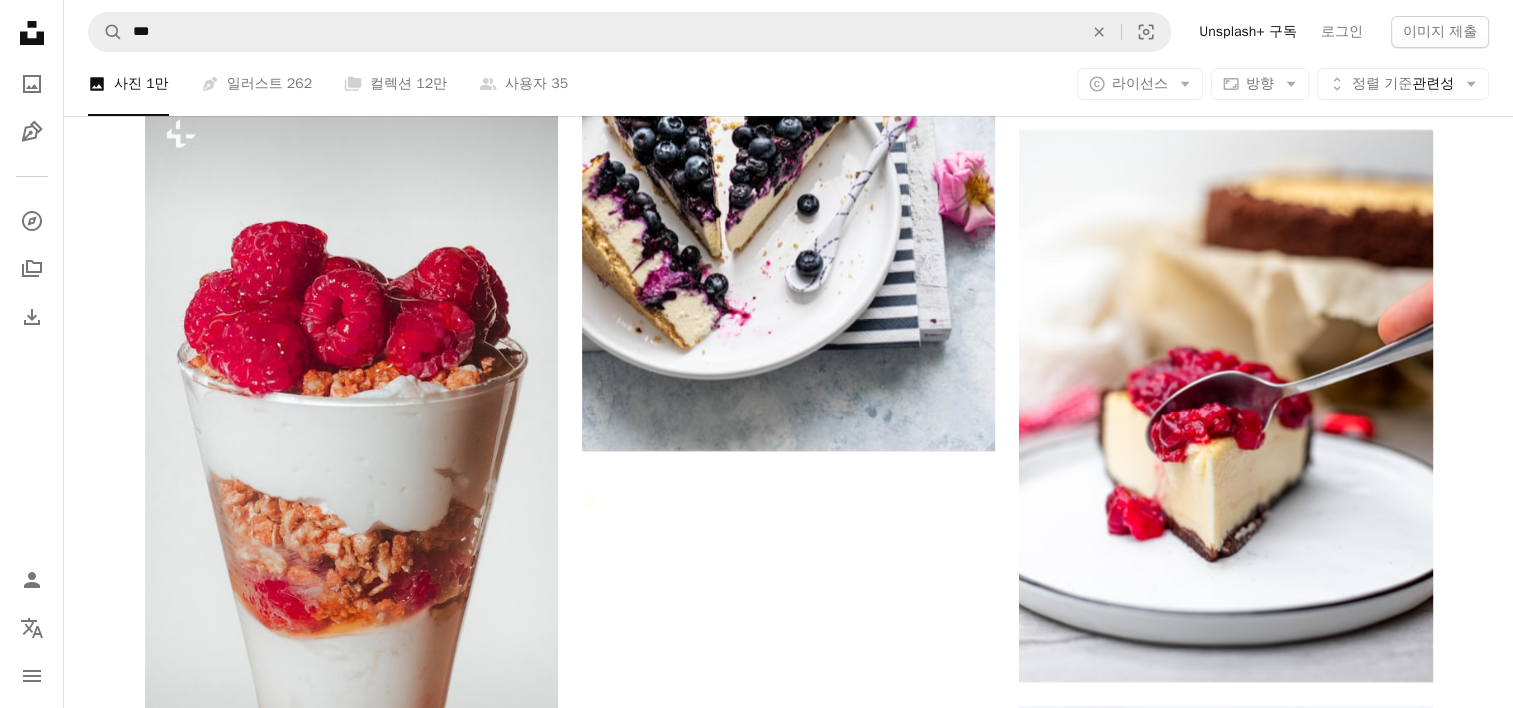 scroll, scrollTop: 7500, scrollLeft: 0, axis: vertical 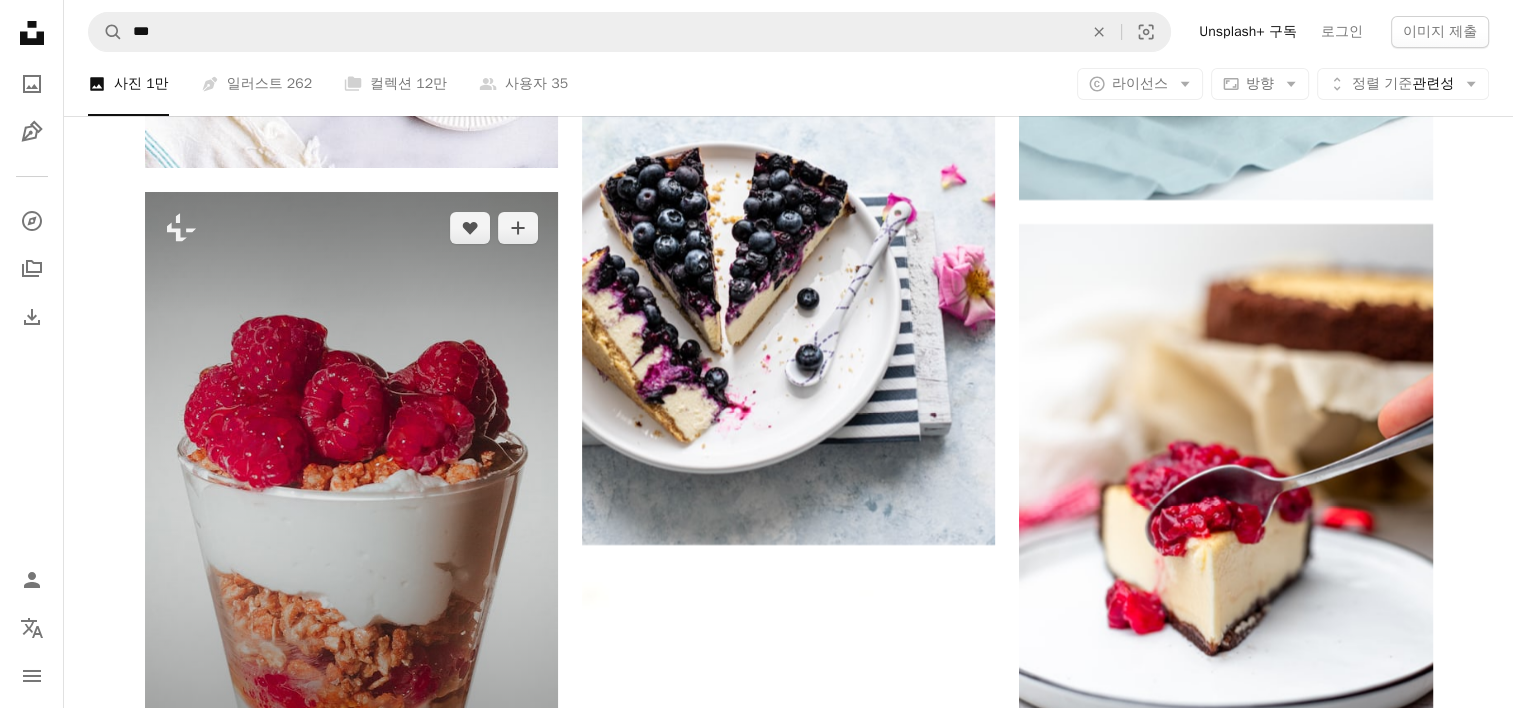 click at bounding box center (351, 502) 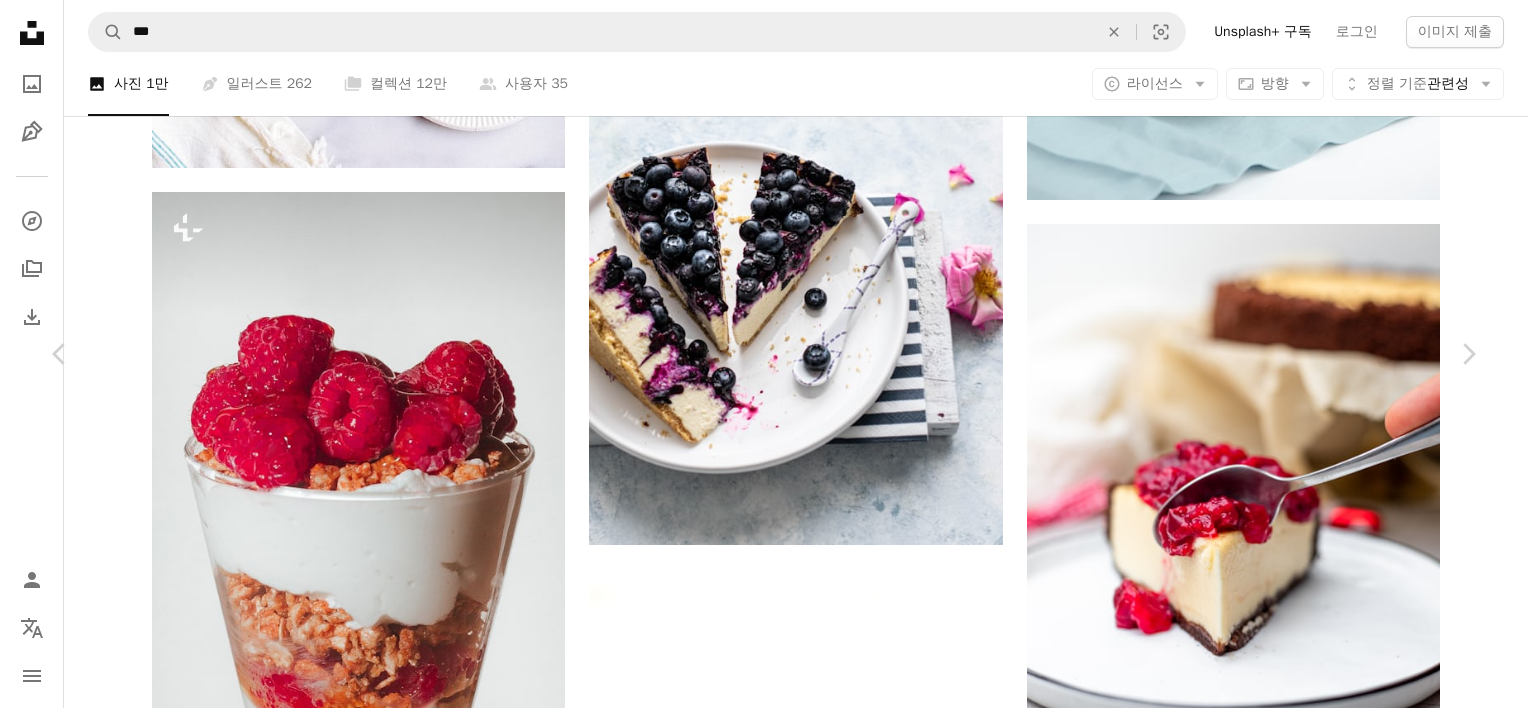 click on "A heart A plus sign 이미지 편집   Plus sign for Unsplash+ A lock   다운로드 Zoom in A forward-right arrow 공유 More Actions Calendar outlined 2022년 11월 29일 에 게시됨 Safety Unsplash+ 라이선스 에 따른 라이선스 부여 음식 디저트 마시다 음식 및 음료 요구르트 라즈베리 팬톤 자홍색 라스베리 아이스크림 파르페 HD 배경화면 이 시리즈의 다른 콘텐츠 Chevron right Plus sign for Unsplash+ Plus sign for Unsplash+ Plus sign for Unsplash+ Plus sign for Unsplash+ Plus sign for Unsplash+ Plus sign for Unsplash+ Plus sign for Unsplash+ Plus sign for Unsplash+ Plus sign for Unsplash+ Plus sign for Unsplash+ 관련 이미지 Plus sign for Unsplash+ A heart A plus sign Victoria Romulo Unsplash+ 용 A lock   다운로드 Plus sign for Unsplash+ A heart A plus sign Maryam Sicard Unsplash+ 용 A lock   다운로드 Plus sign for Unsplash+ A heart A plus sign Maryam Sicard Unsplash+" at bounding box center [764, 5345] 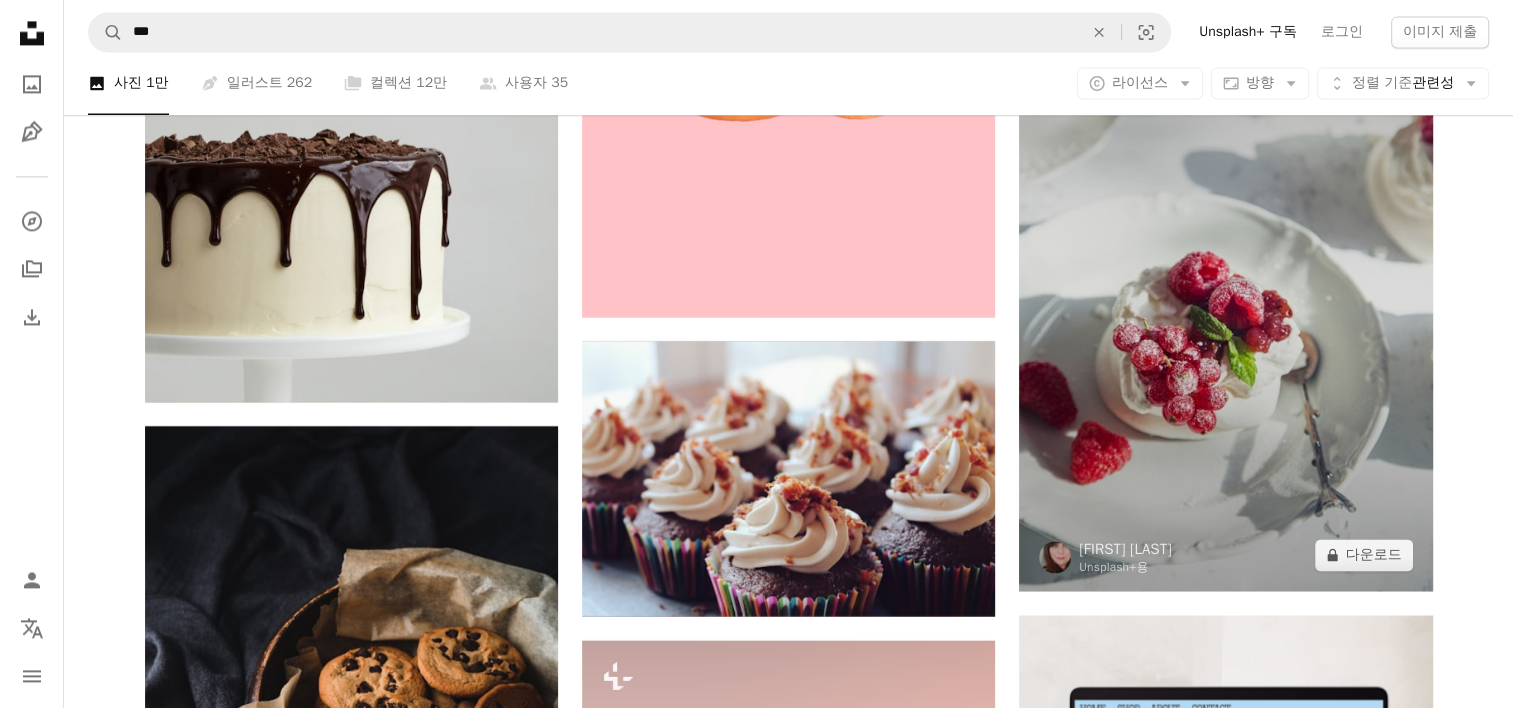 scroll, scrollTop: 10100, scrollLeft: 0, axis: vertical 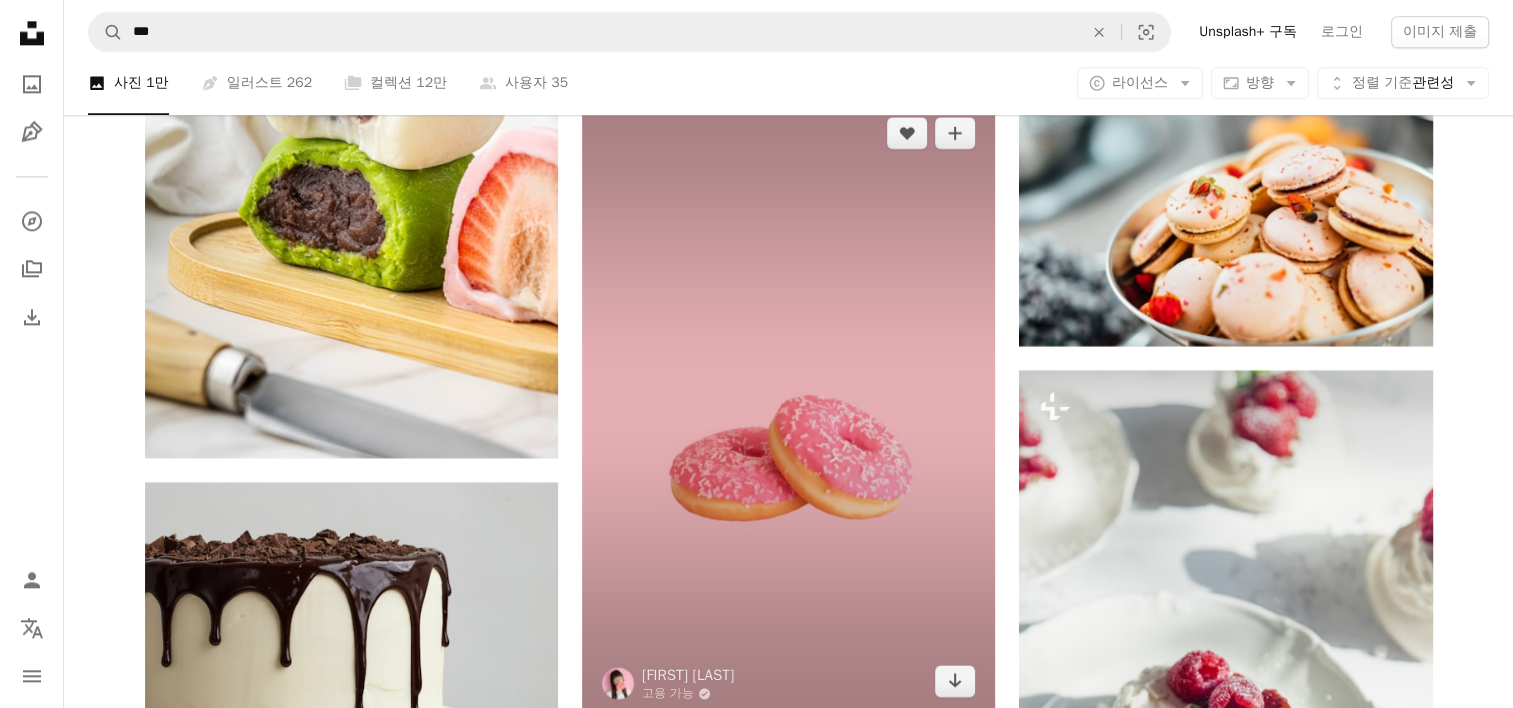 click at bounding box center (788, 407) 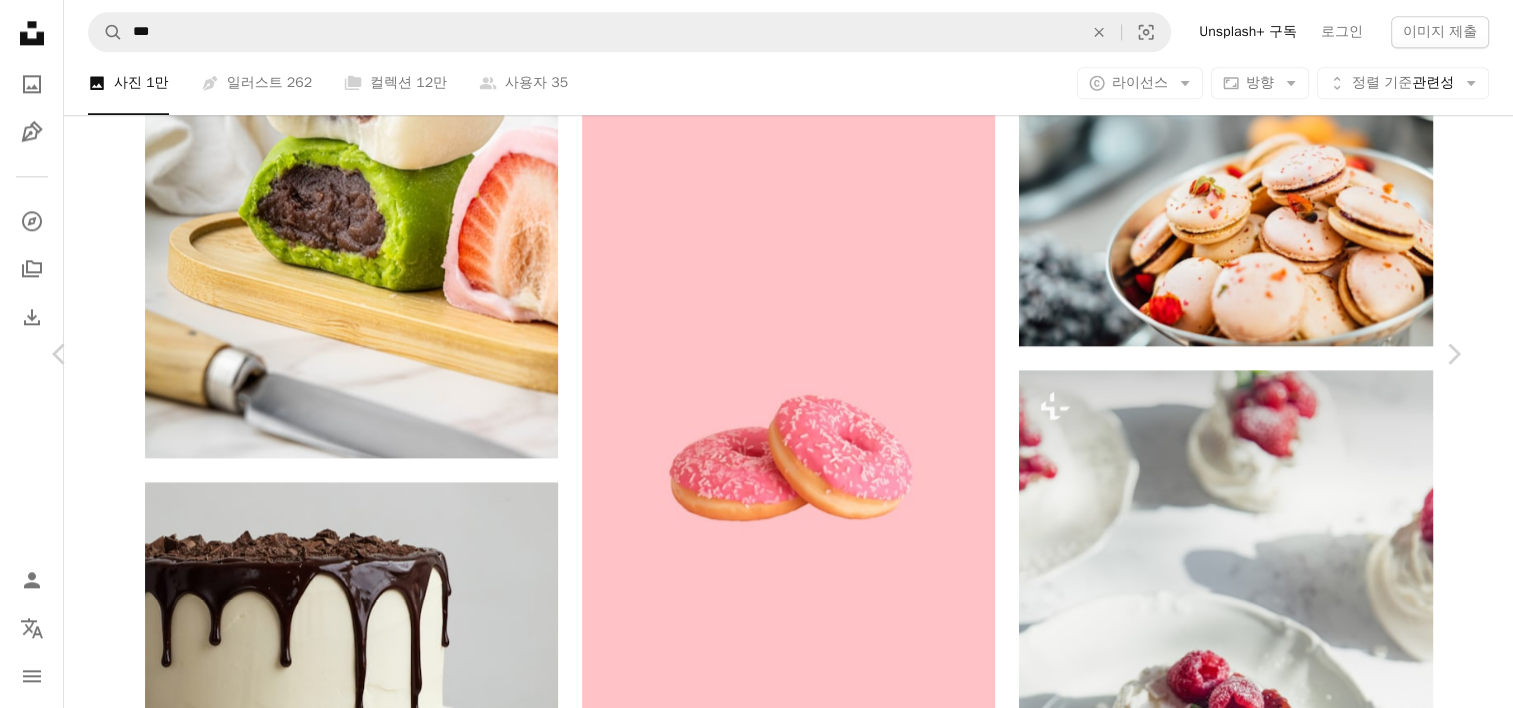 click on "무료 다운로드" at bounding box center (1263, 5769) 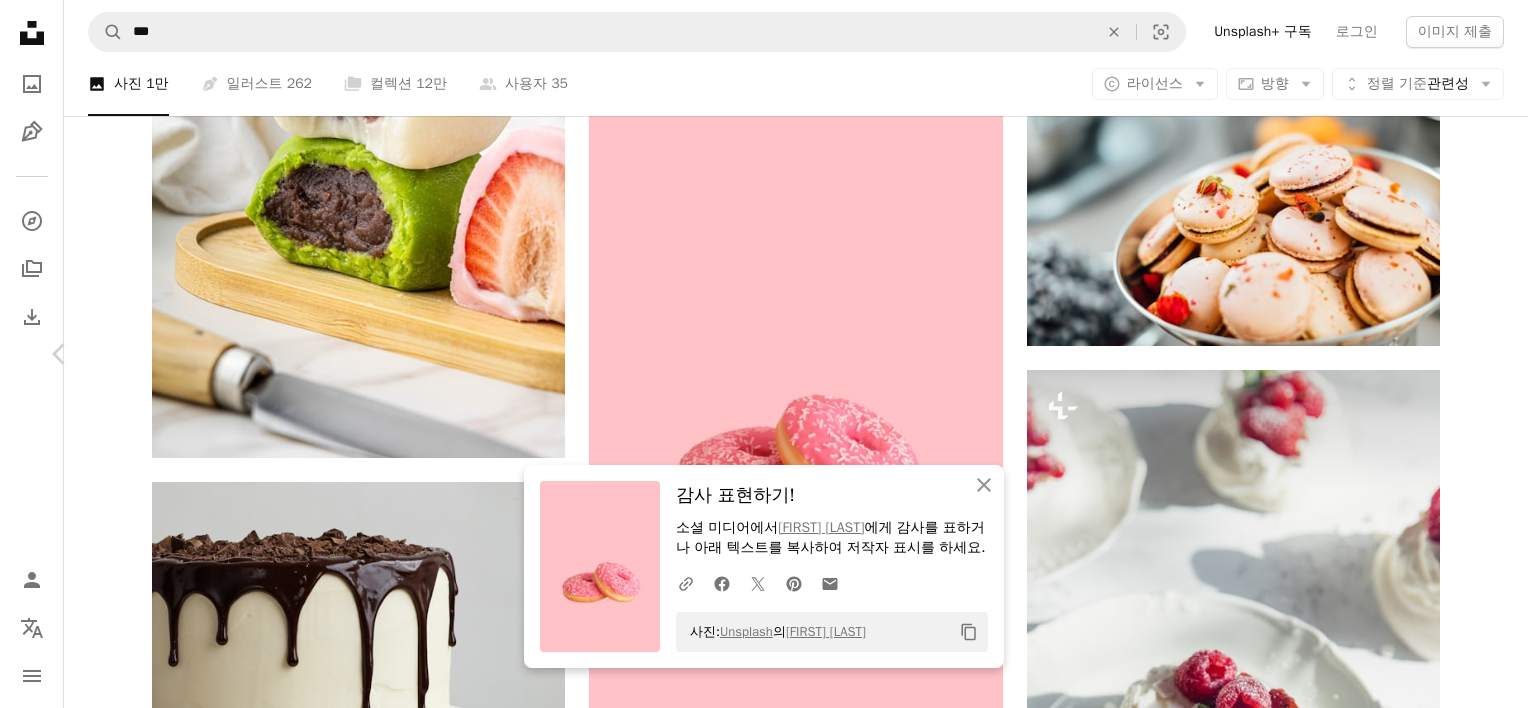 click on "Chevron right" at bounding box center (1468, 354) 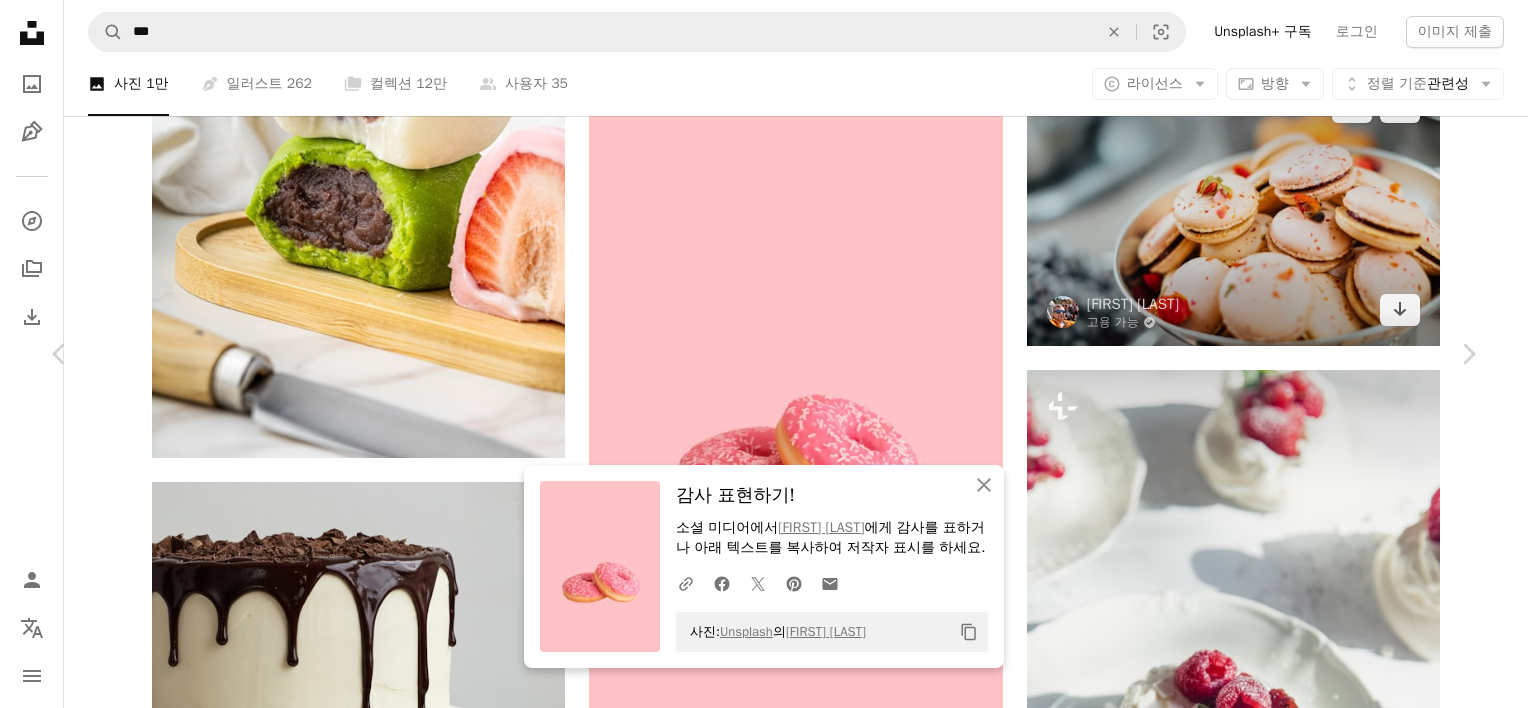 click on "An X shape Chevron left Chevron right An X shape 닫기 감사 표현하기! 소셜 미디어에서  [FIRST] [LAST] 에게 감사를 표하거나 아래 텍스트를 복사하여 저작자 표시를 하세요. A URL sharing icon (chains) Facebook icon X (formerly Twitter) icon Pinterest icon An envelope 사진:  Unsplash 의 [FIRST] [LAST]
Copy content [FIRST] [LAST] 고용 가능 A checkmark inside of a circle A heart A plus sign 이미지 편집   Plus sign for Unsplash+ 무료 다운로드 Chevron down Zoom in 조회수 43,261,151 다운로드 245,213 소개 매체 사진 ,  식음료 A forward-right arrow 공유 Info icon 정보 More Actions Calendar outlined 2018년 8월 10일 에 게시됨 Safety Unsplash 라이선스 하에서 무료로 사용 가능 음식 분홍색 케이크 분홍색 벽지 정물 디저트 분홍색 배경 음식 사진 파스텔 도넛 파스텔 벽지 설탕 달다 도넛 파스텔 배경 정물 사진 2 해로운 장식 뿌리다 관련 무료 이미지  |   ↗ A heart" at bounding box center (764, 6076) 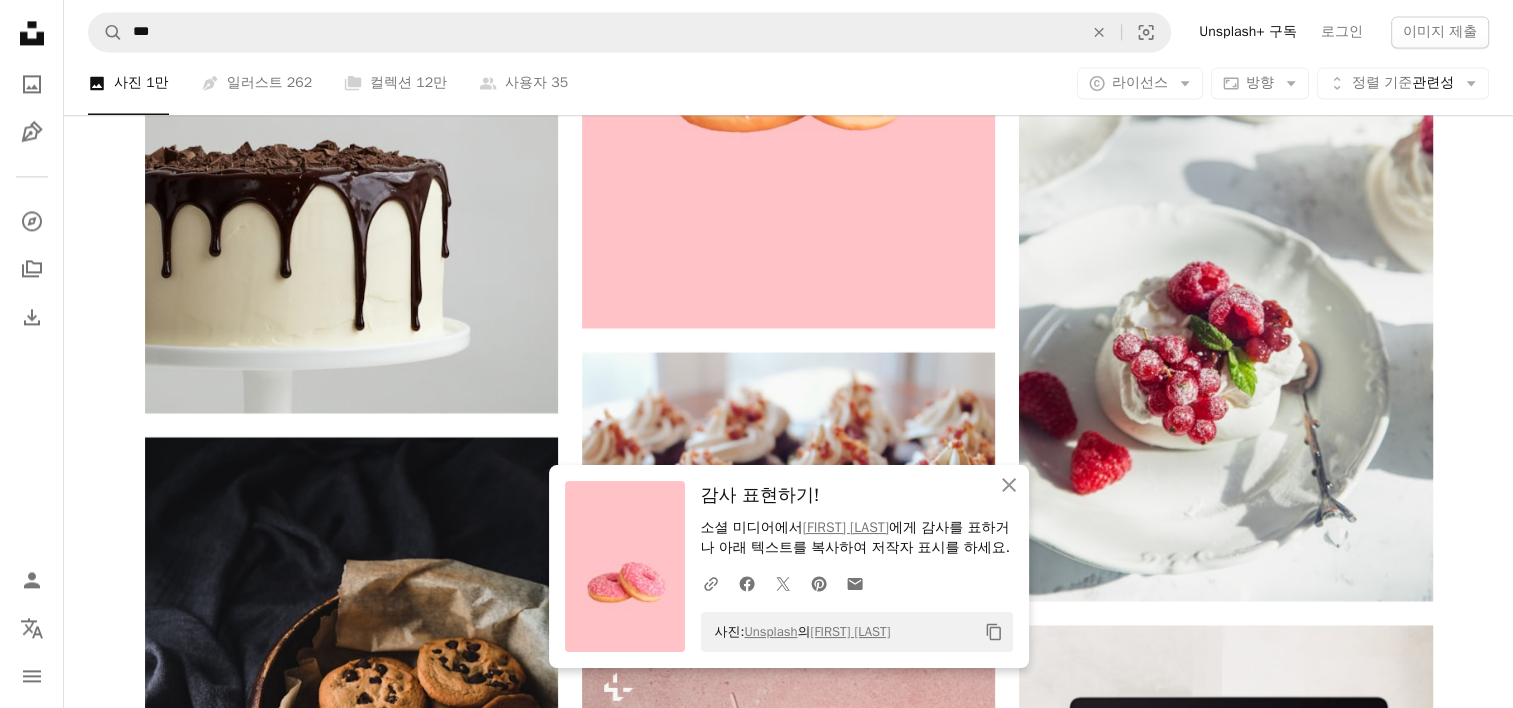 scroll, scrollTop: 10500, scrollLeft: 0, axis: vertical 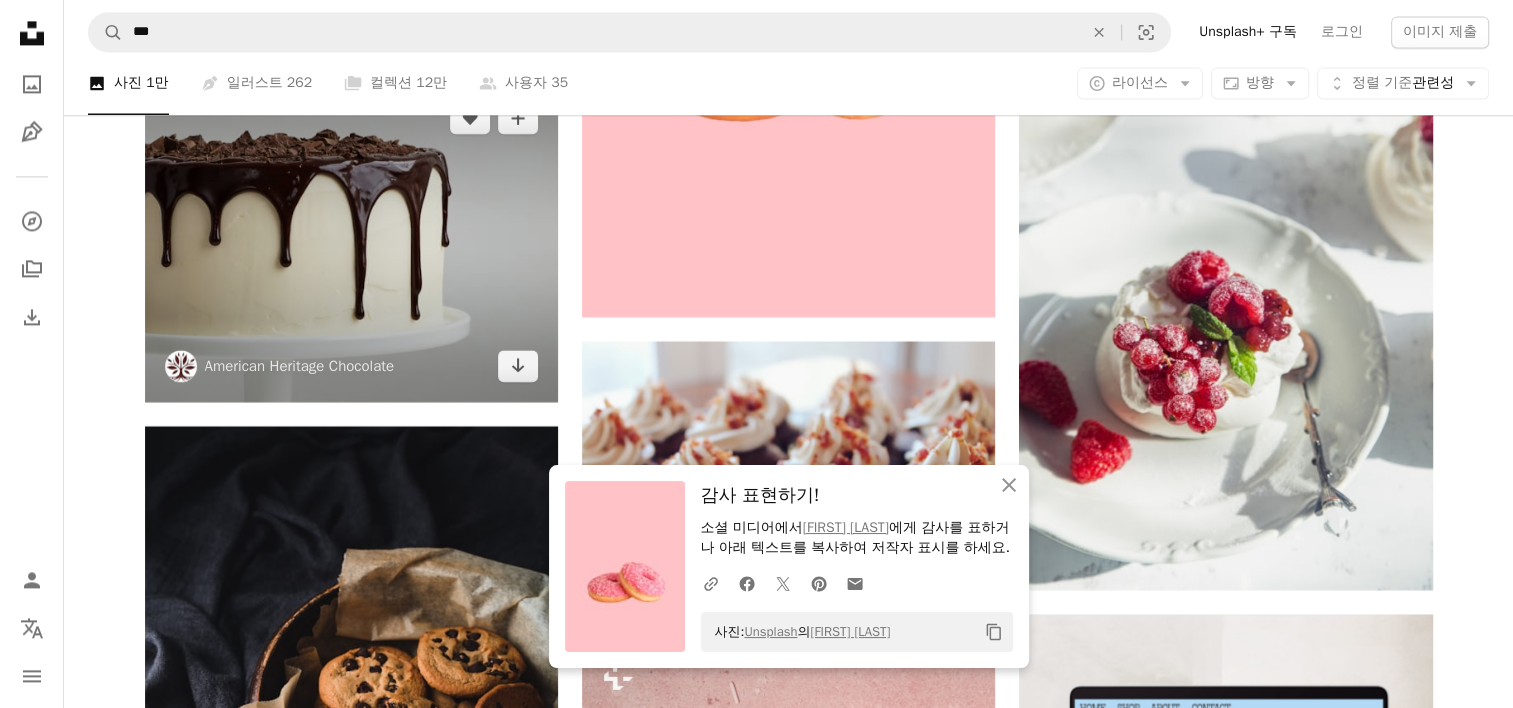 click at bounding box center (351, 242) 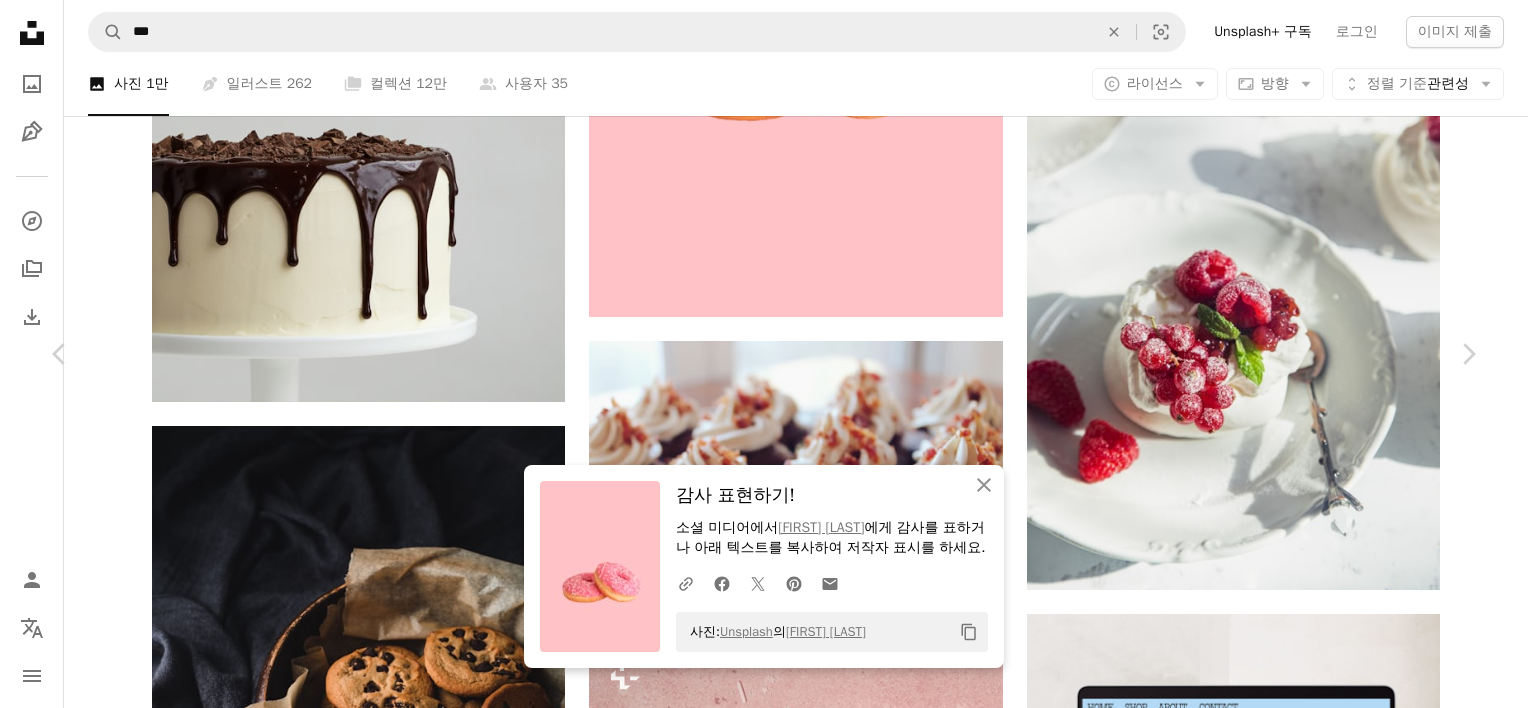 click on "무료 다운로드" at bounding box center [1278, 5369] 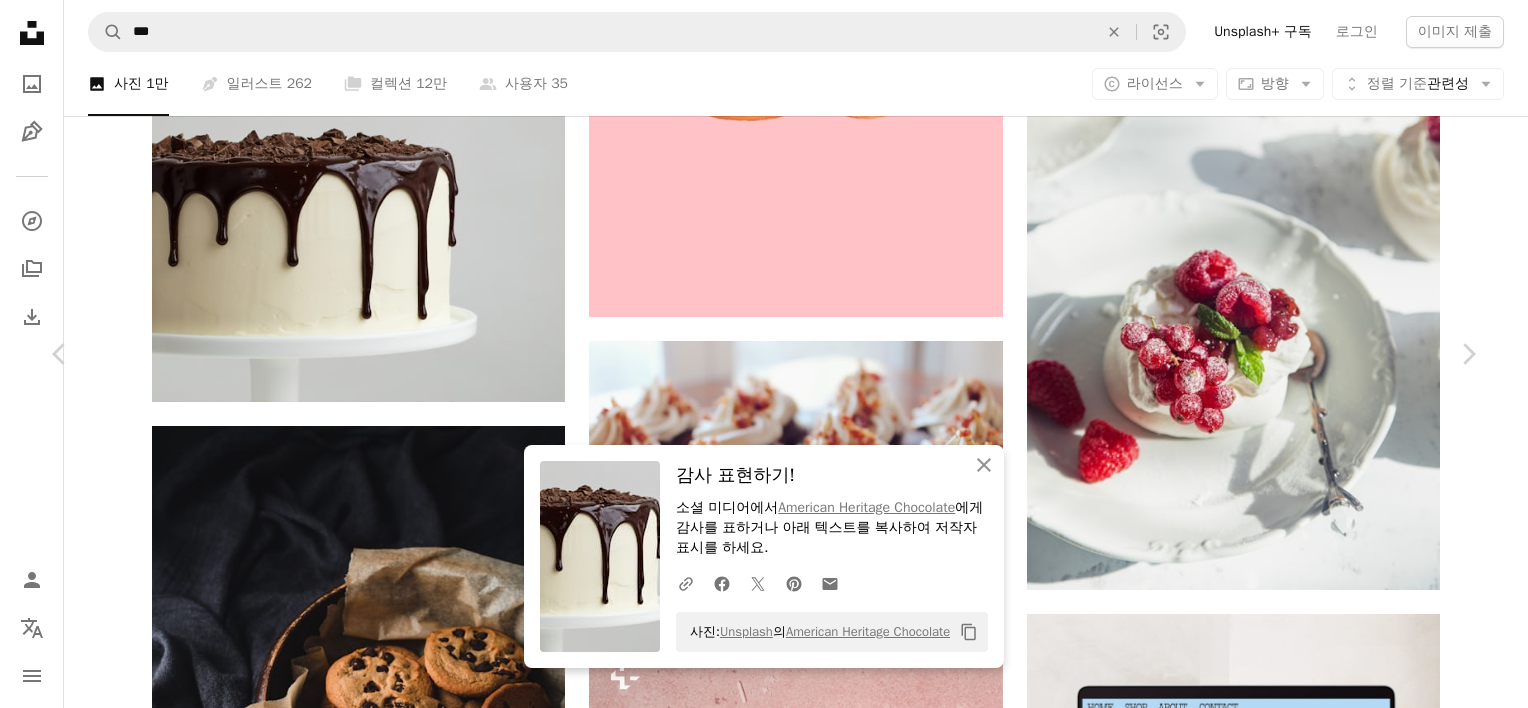click on "An X shape Chevron left Chevron right An X shape 닫기 감사 표현하기! 소셜 미디어에서  [BRAND] 에게 감사를 표하거나 아래 텍스트를 복사하여 저작자 표시를 하세요. A URL sharing icon (chains) Facebook icon X (formerly Twitter) icon Pinterest icon An envelope 사진:  Unsplash 의 [BRAND]
Copy content [BRAND] [BRAND] A heart A plus sign 이미지 편집   Plus sign for Unsplash+ 무료 다운로드 Chevron down Zoom in 조회수 36,648,611 다운로드 207,698 소개 매체 식음료 A forward-right arrow 공유 Info icon 정보 More Actions Calendar outlined 2020년 4월 30일 에 게시됨 Safety Unsplash 라이선스 하에서 무료로 사용 가능 케이크 생일 케이크 초콜릿 디저트 음식 및 음료 초콜릿 케이크 빵 굽는 사람 다크 초콜릿 화이트 초콜릿 장식 초콜렛 홈 베이커 디저트 셰프 음식 크림 온수 욕조 크림 통 배경  |" at bounding box center (764, 5676) 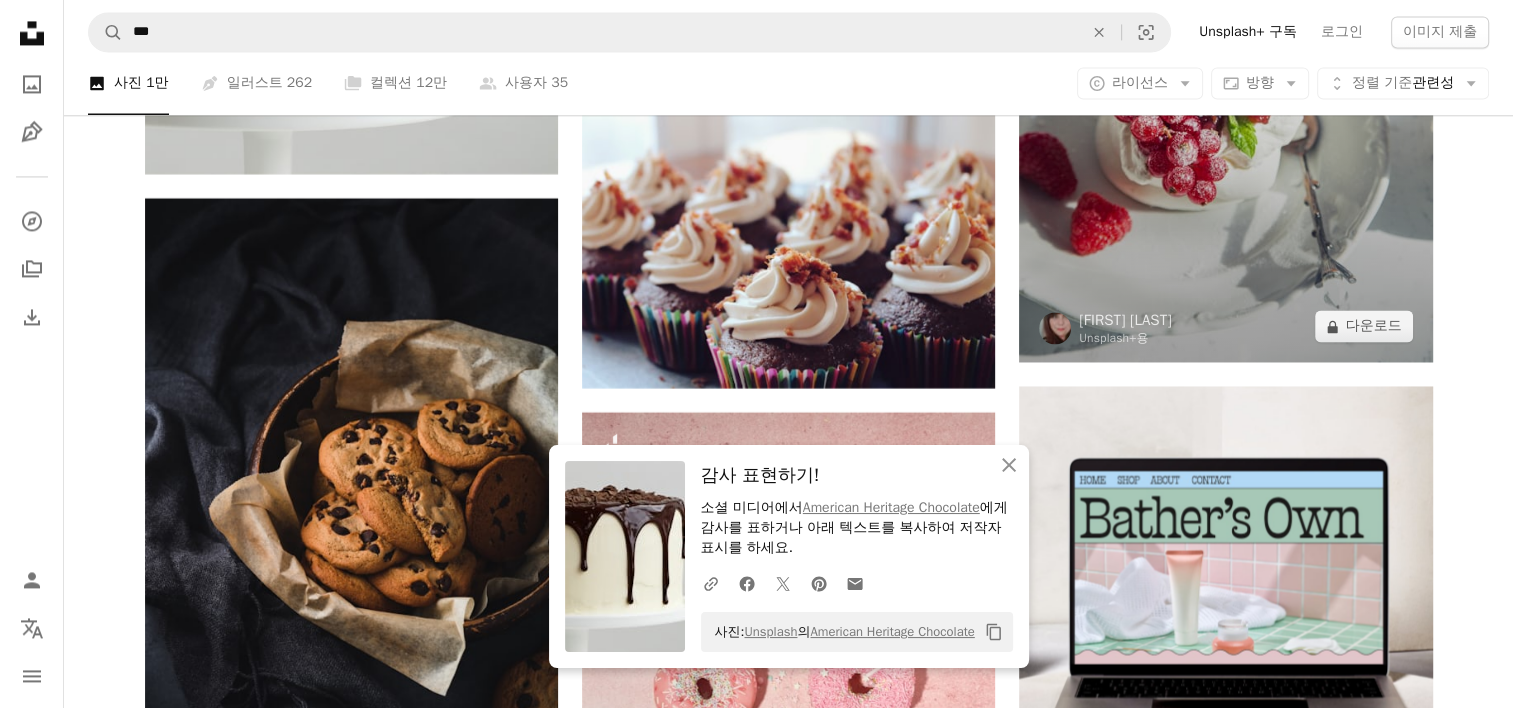 scroll, scrollTop: 11100, scrollLeft: 0, axis: vertical 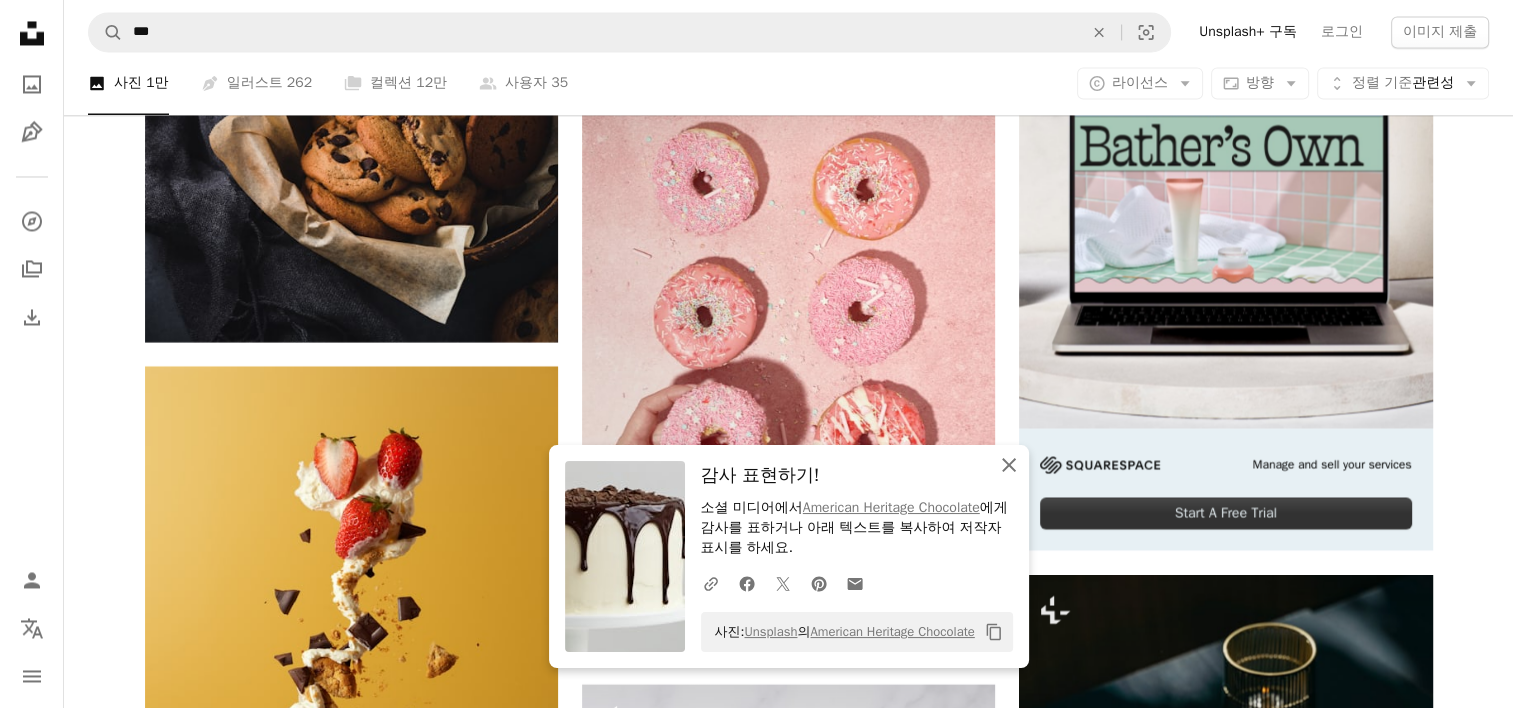 click on "An X shape" 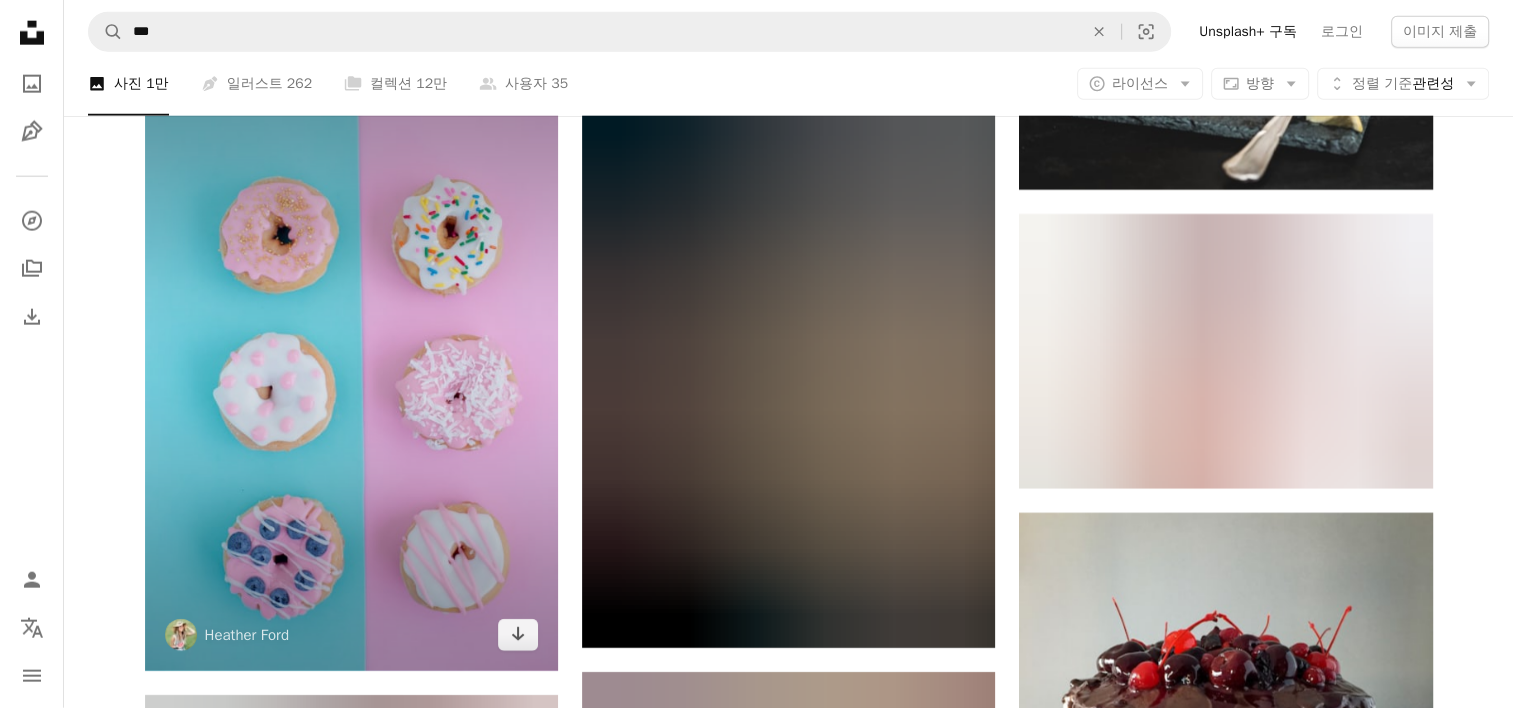 scroll, scrollTop: 13000, scrollLeft: 0, axis: vertical 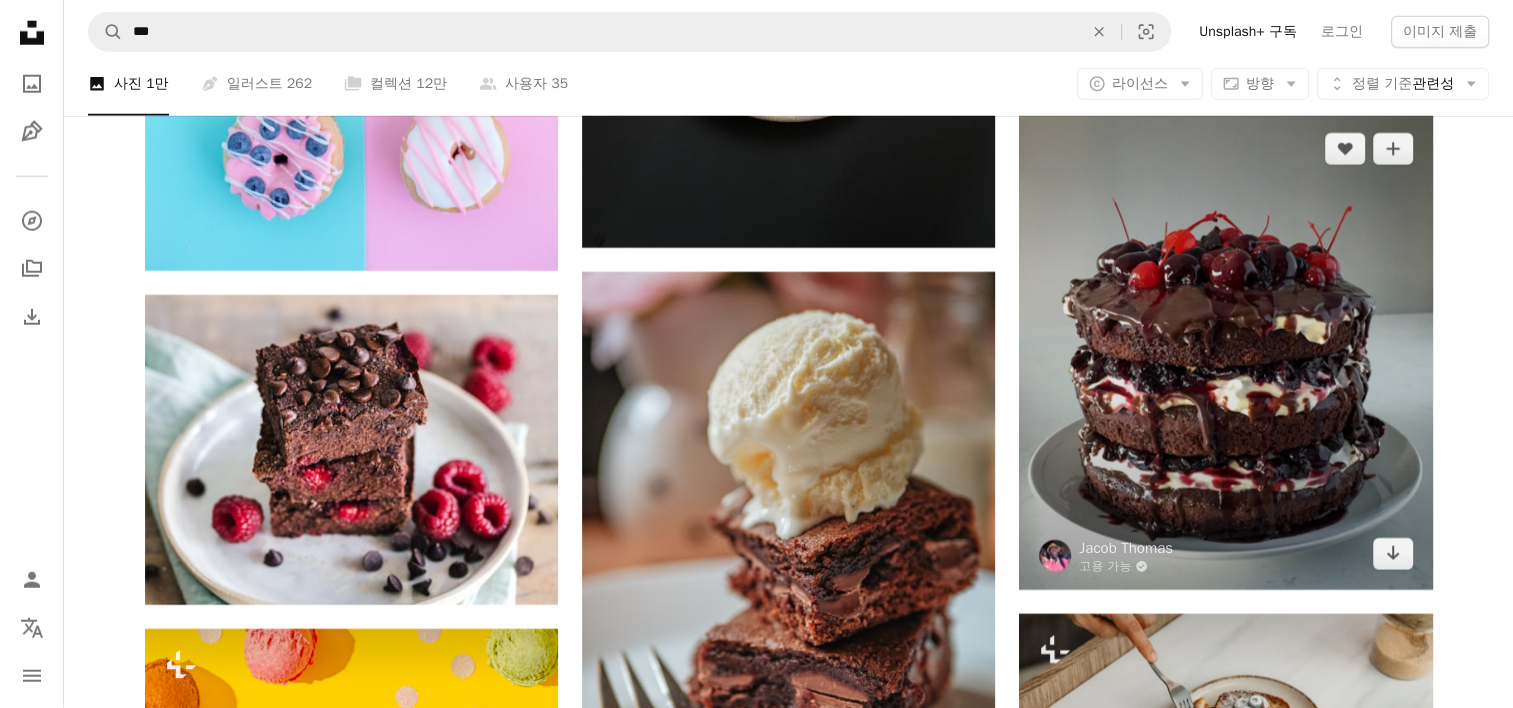 click at bounding box center (1225, 351) 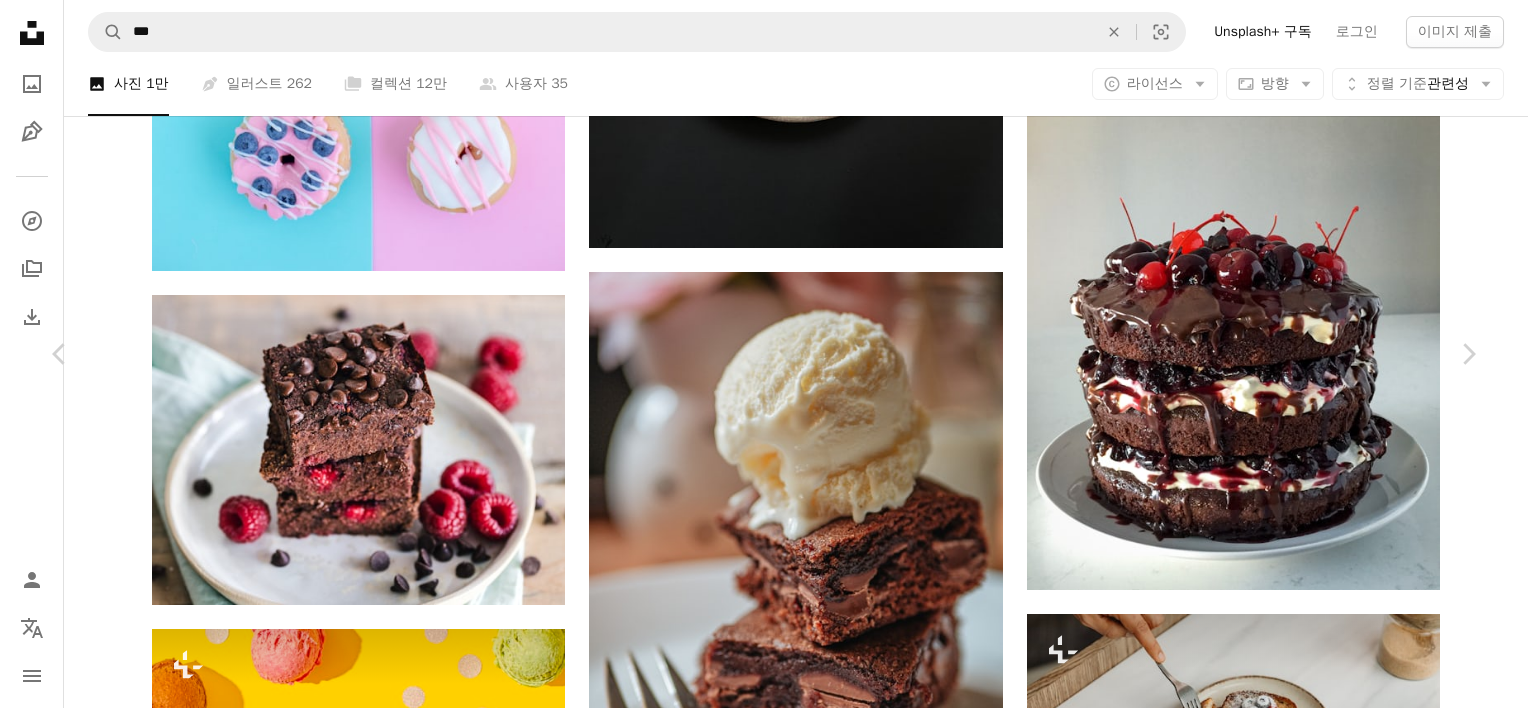 click on "무료 다운로드" at bounding box center [1278, 2868] 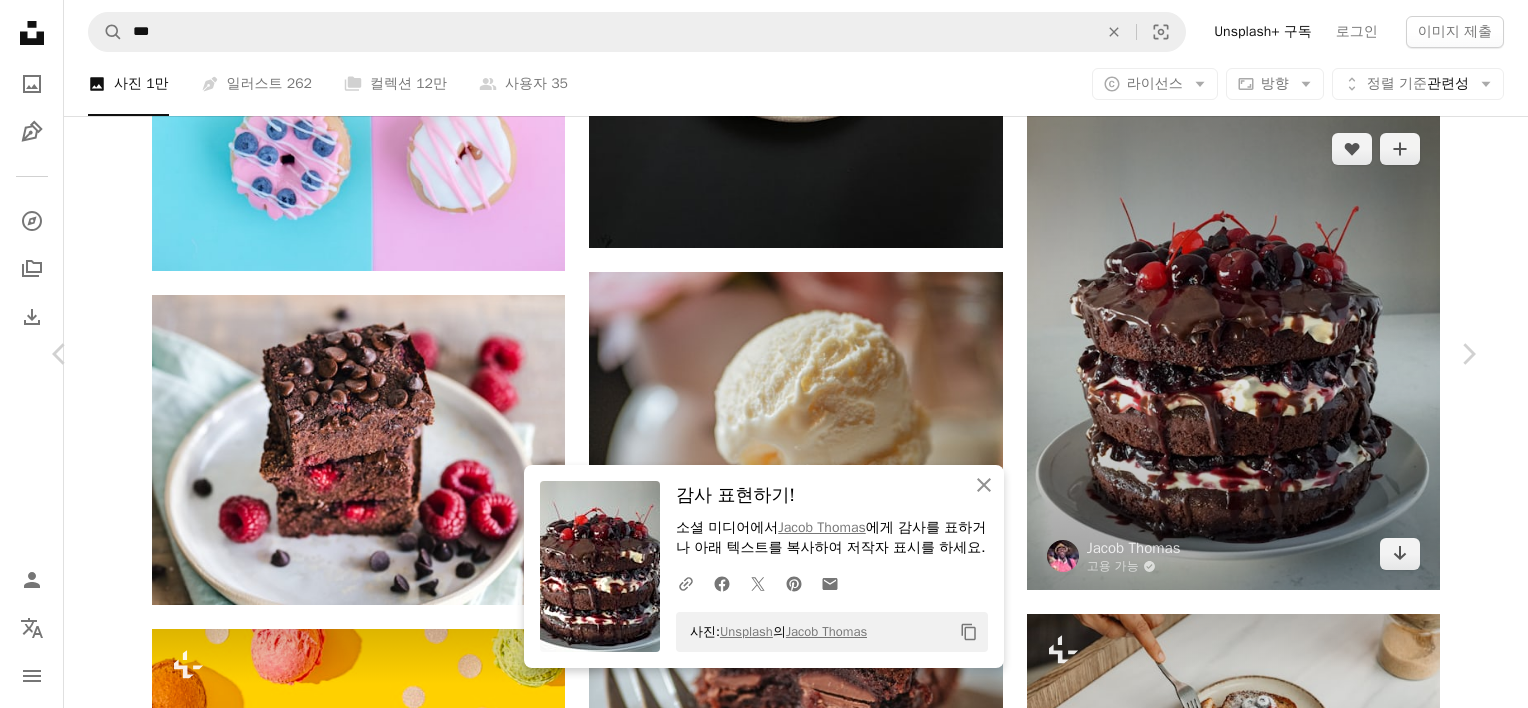 drag, startPoint x: 1483, startPoint y: 69, endPoint x: 1119, endPoint y: 196, distance: 385.51913 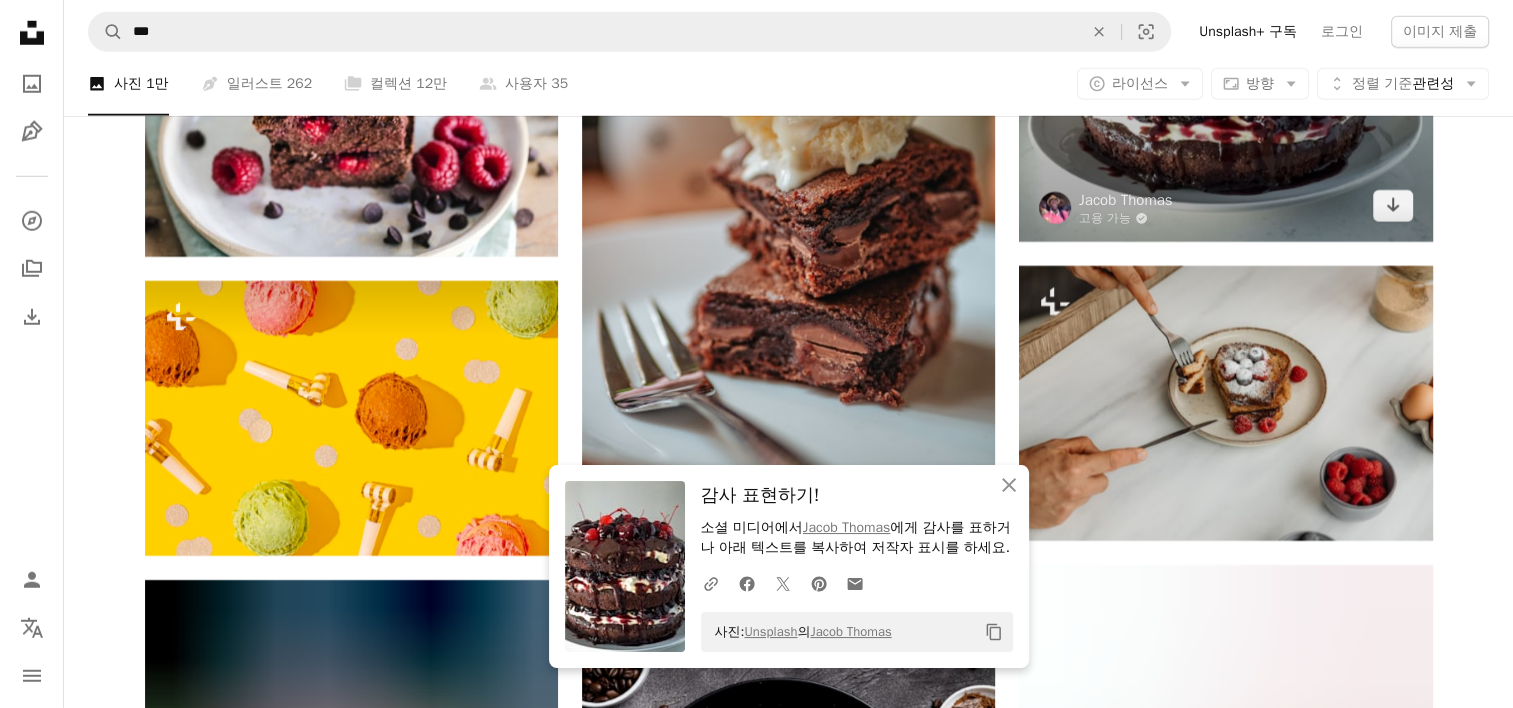 scroll, scrollTop: 13500, scrollLeft: 0, axis: vertical 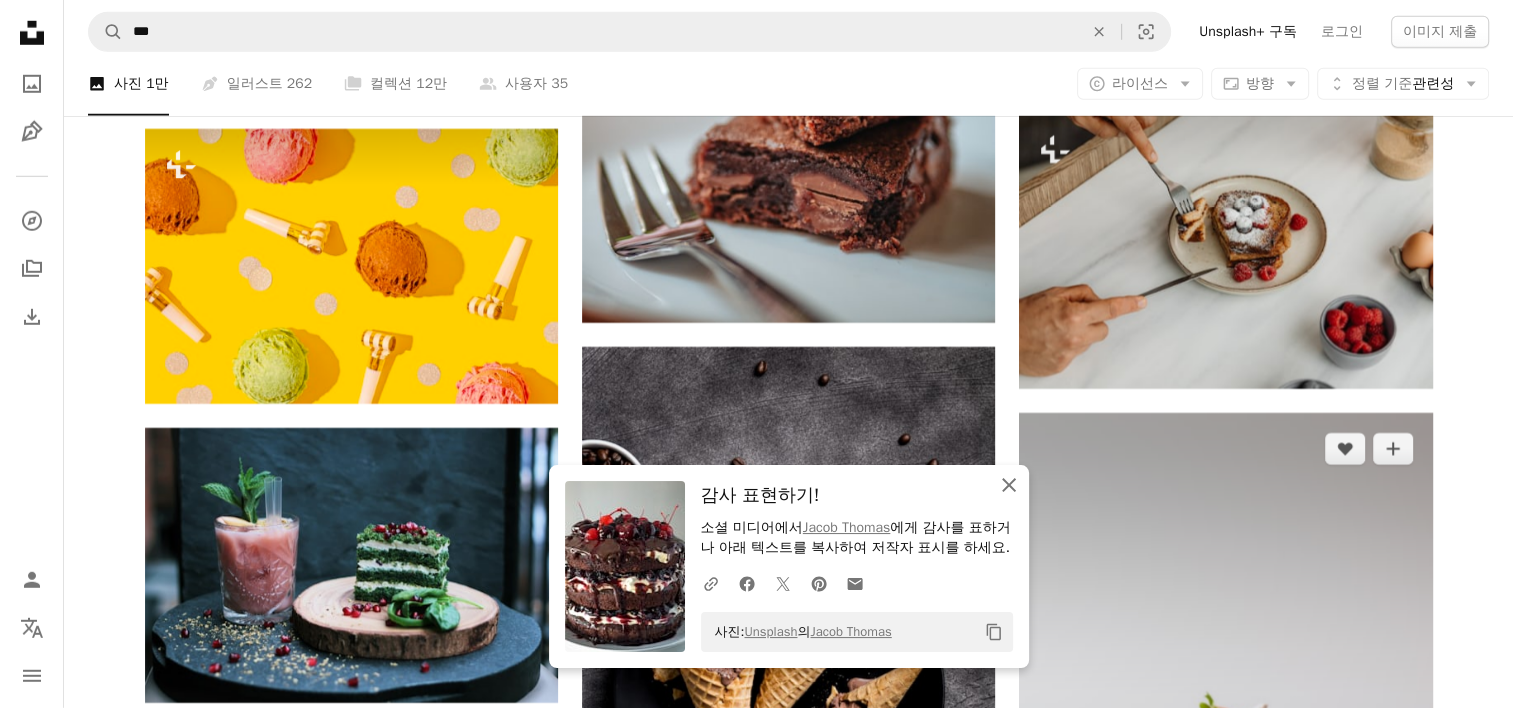 click on "An X shape" 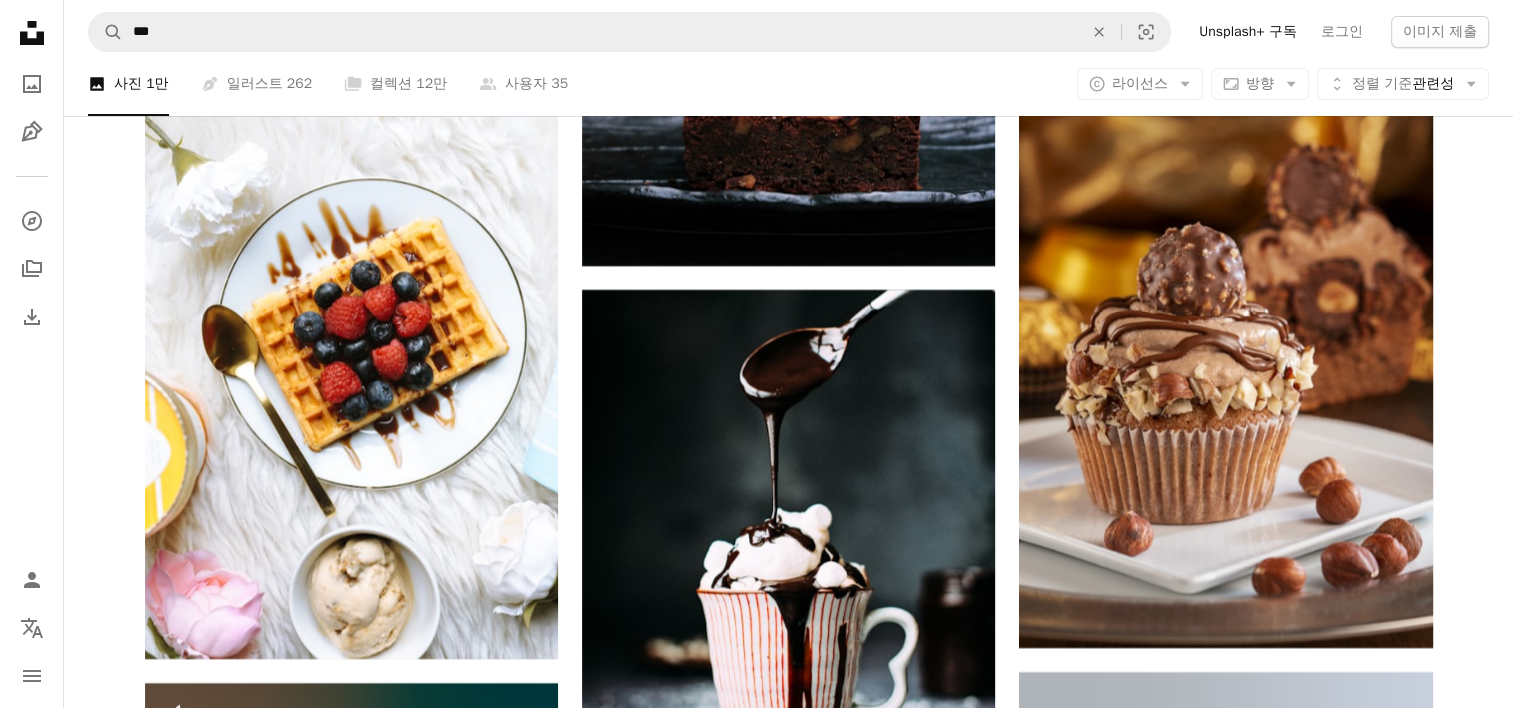 scroll, scrollTop: 15300, scrollLeft: 0, axis: vertical 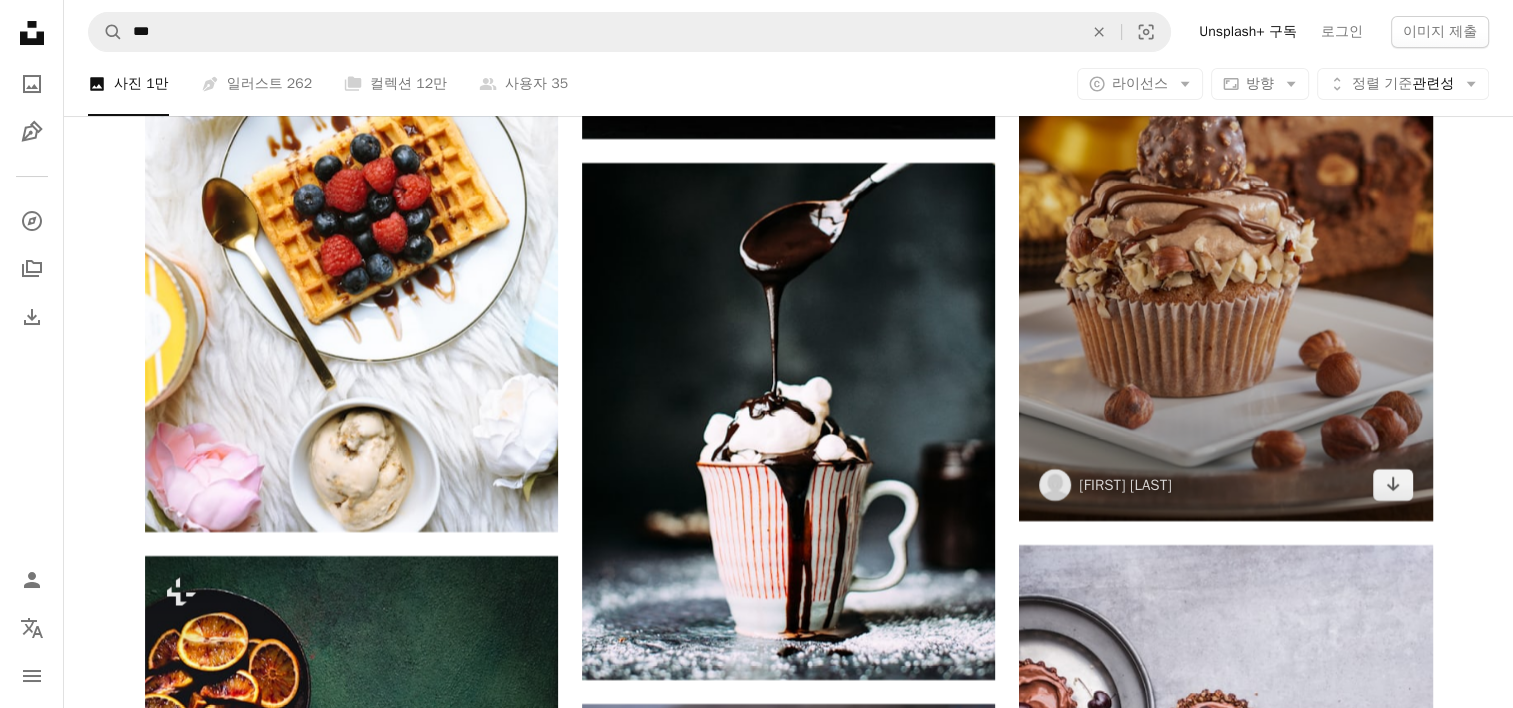 click at bounding box center [1225, 211] 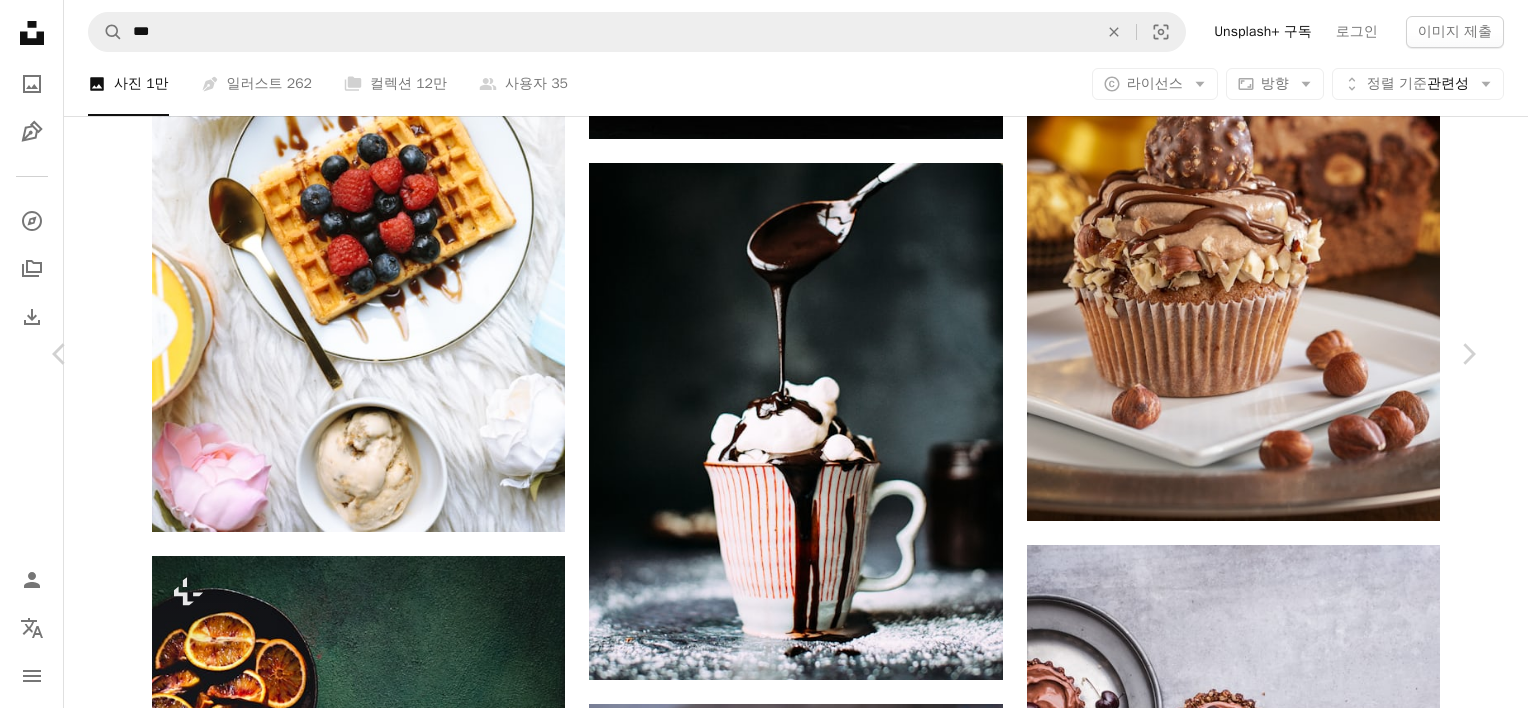 click on "무료 다운로드" at bounding box center [1278, 3753] 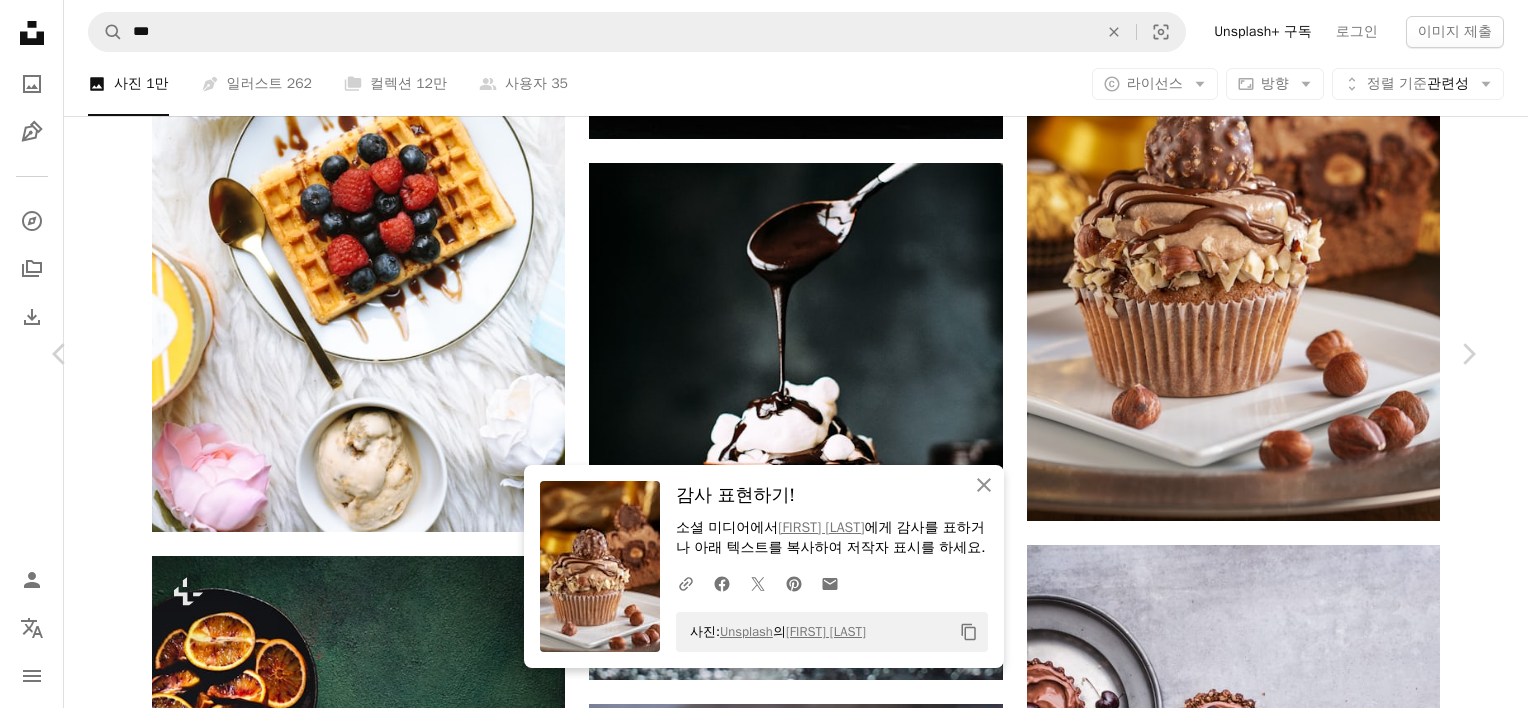 click on "A photo [NUMBER] Pen Tool [NUMBER] A stack of folders [NUMBER] A group of people [NUMBER] A copyright icon © 라이선스 Arrow down Aspect ratio 방향 Arrow down Unfold 정렬 기준  관련성 Arrow down Filters 필터 컵케이크 과자 페레로 음식 케이크 아이스크림 디저트 갈색 크림 과자 머핀 과자 크림 배경 iStock에서 프리미엄 관련 이미지 찾아보기  |  코드 UNSPLASH20로 20% 할인 혜택 받기 iStock에서 더 많은 자료 보기  ↗ 관련 이미지 A heart A plus sign [FIRST] 용" at bounding box center (764, 4060) 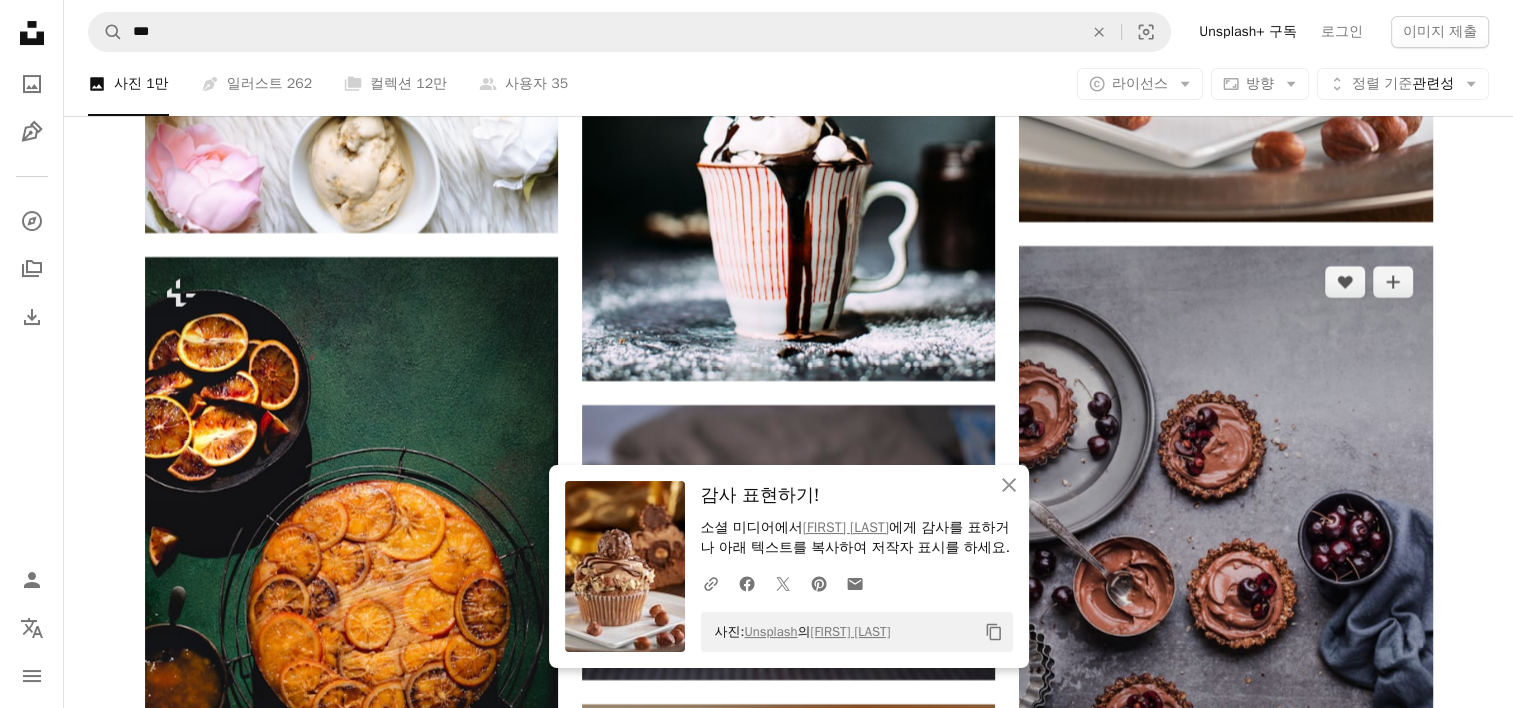 scroll, scrollTop: 15600, scrollLeft: 0, axis: vertical 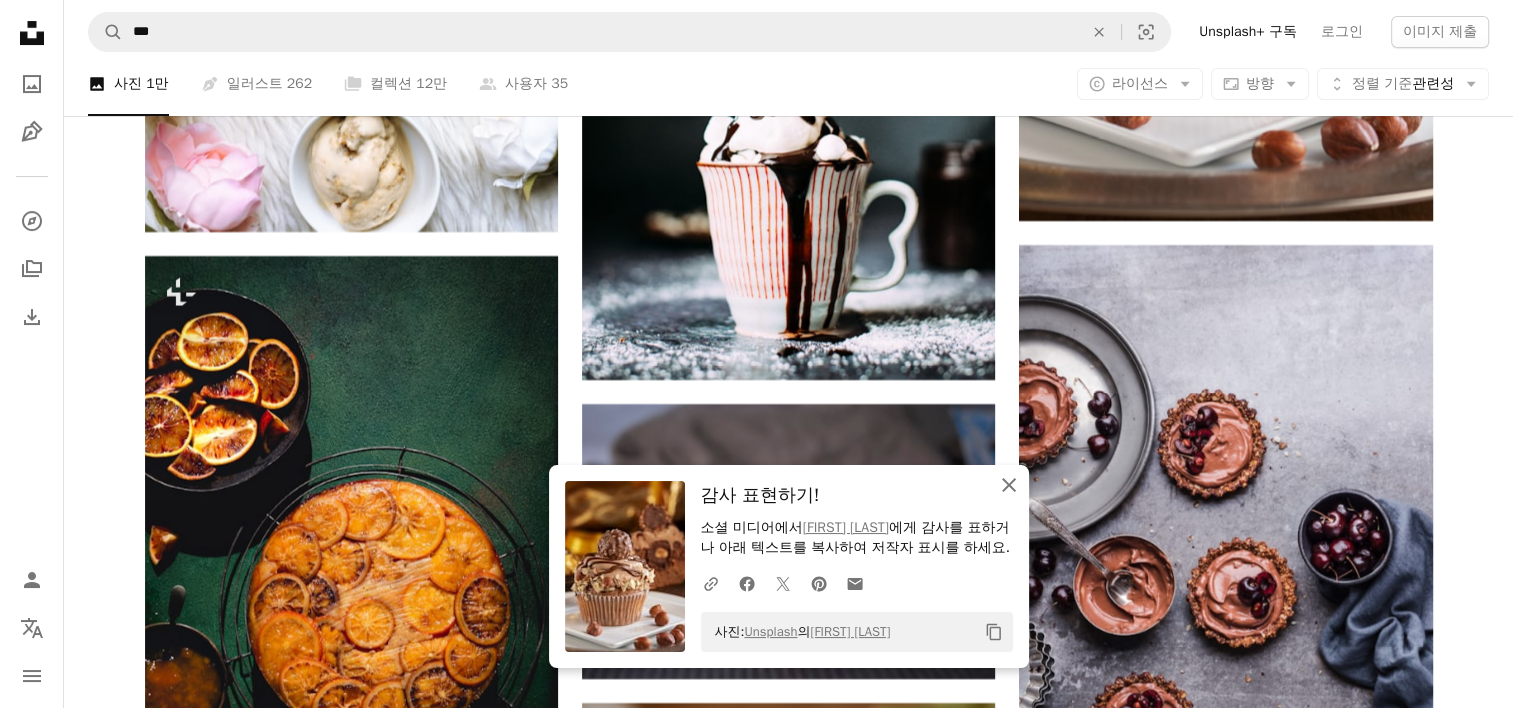 click 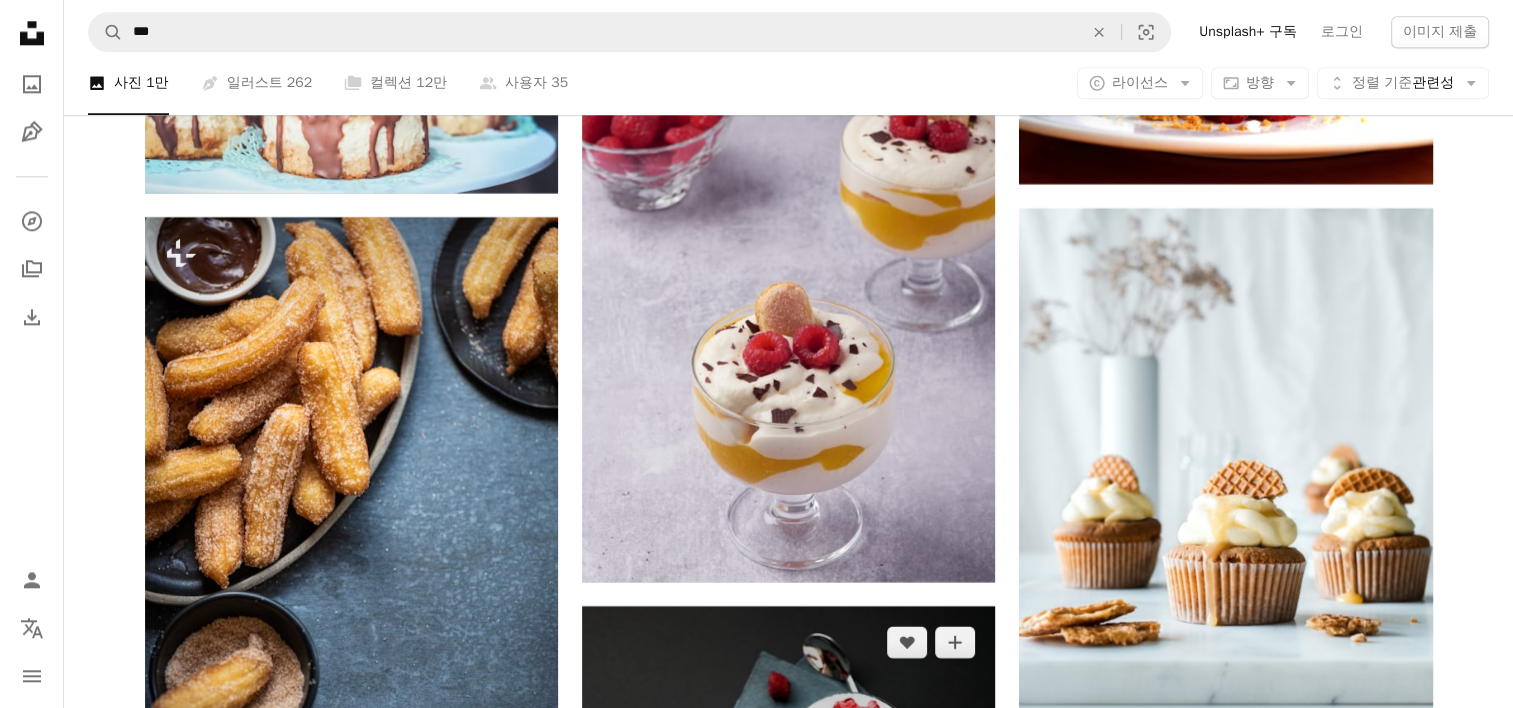 scroll, scrollTop: 17500, scrollLeft: 0, axis: vertical 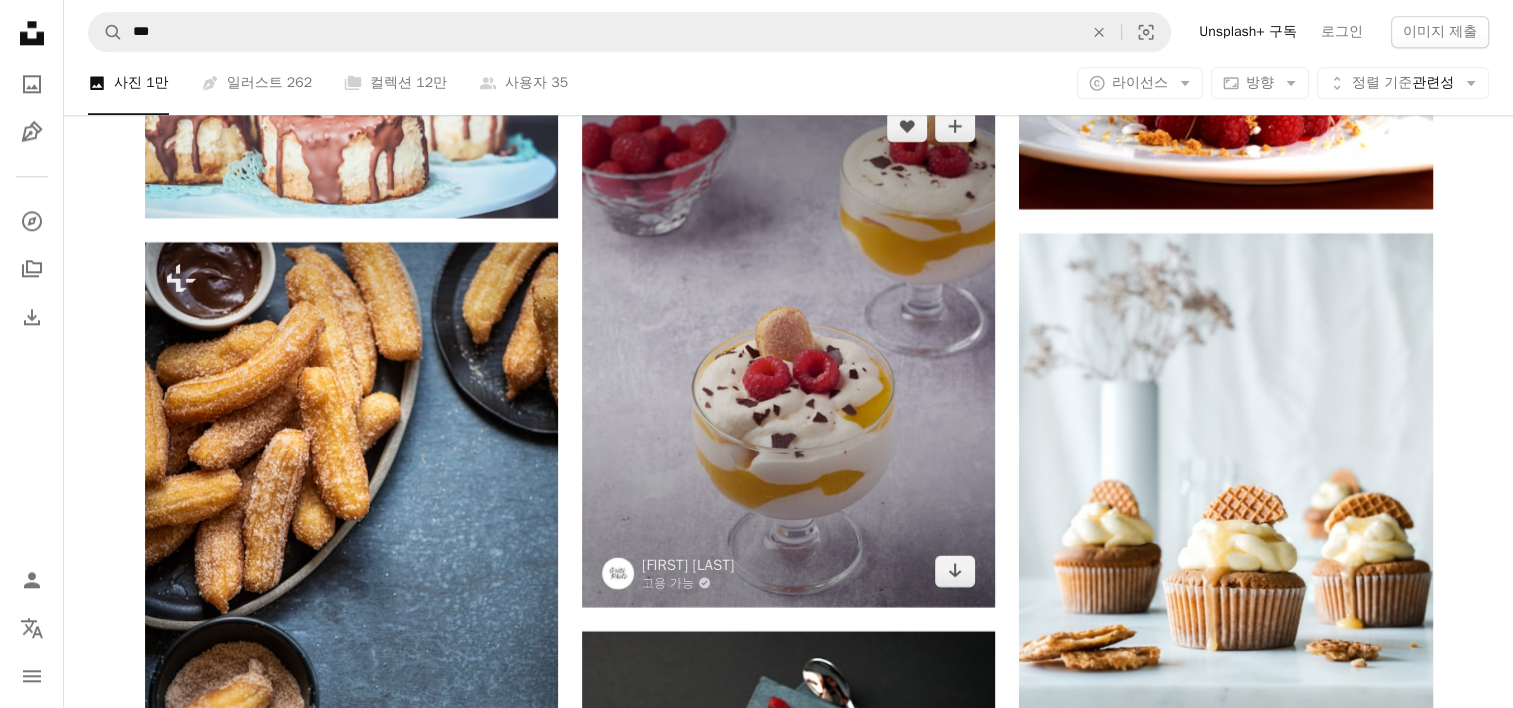 click at bounding box center (788, 348) 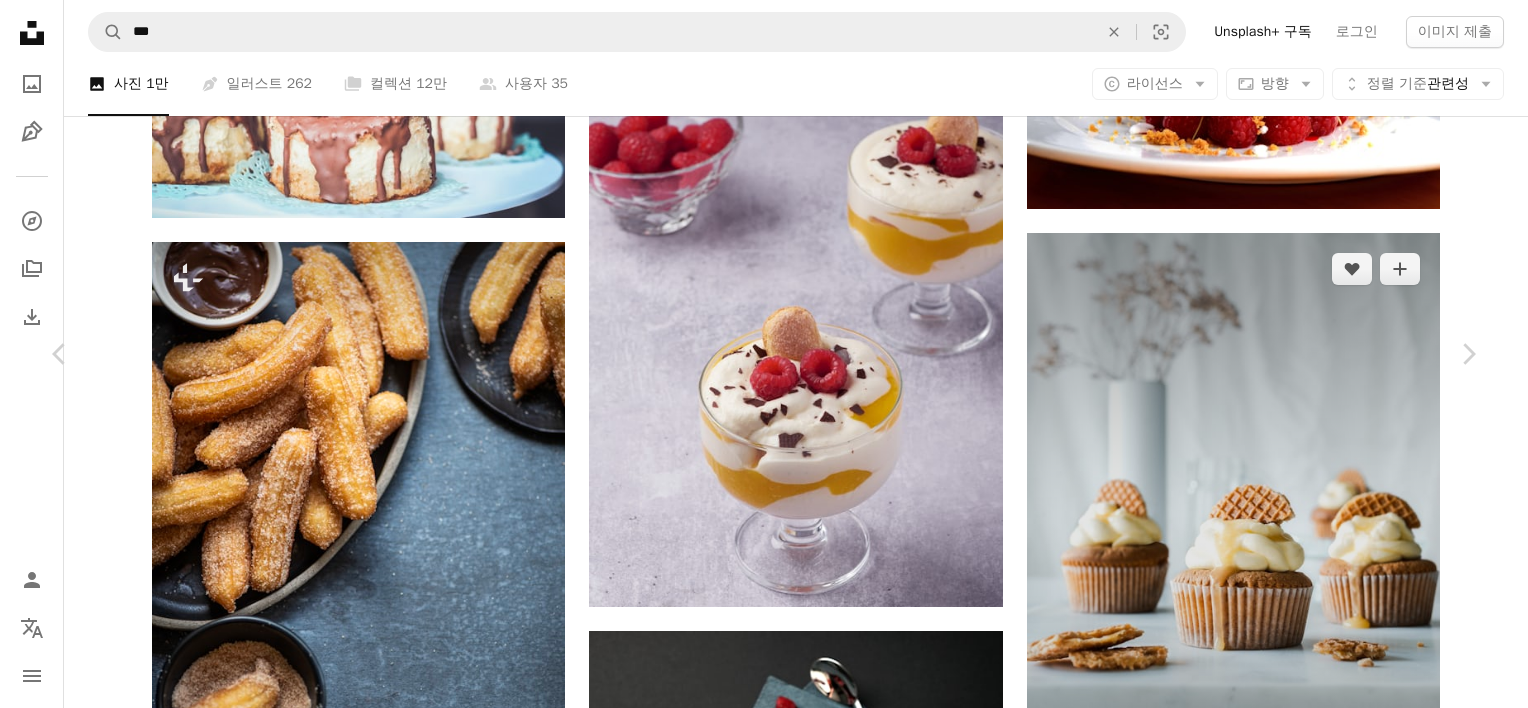 click on "A heart A plus sign [FIRST] [LAST] 고용 가능 A checkmark inside of a circle A heart A plus sign 이미지 편집   Plus sign for Unsplash+ 무료 다운로드 Chevron down Zoom in 조회수 [NUMBER] 다운로드 [NUMBER] 소개 매체 사진 ,  식음료 A forward-right arrow 공유 Info icon 정보 More Actions A map marker [CITY], [COUNTRY] Calendar outlined 2021년 10월 24일 에 게시됨 Camera [CAMERA_MODEL] Safety Unsplash 라이선스 하에서 무료로 사용 가능 음식 디저트 음식 및 음료 티라미수 식물 과일 아이스크림 크림 과자 헬싱키 과자 생크림 크림 HD 배경화면 iStock에서 프리미엄 관련 이미지 찾아보기  |  코드 UNSPLASH20로 20% 할인 혜택 받기 관련 이미지 A heart A plus sign [FIRST] [LAST] 고용 가능 A checkmark inside of a circle Arrow pointing down A heart A plus sign [FIRST] [LAST] 고용 가능 A checkmark inside of a circle Arrow pointing down A heart A plus sign [FIRST] 용" at bounding box center (764, 5164) 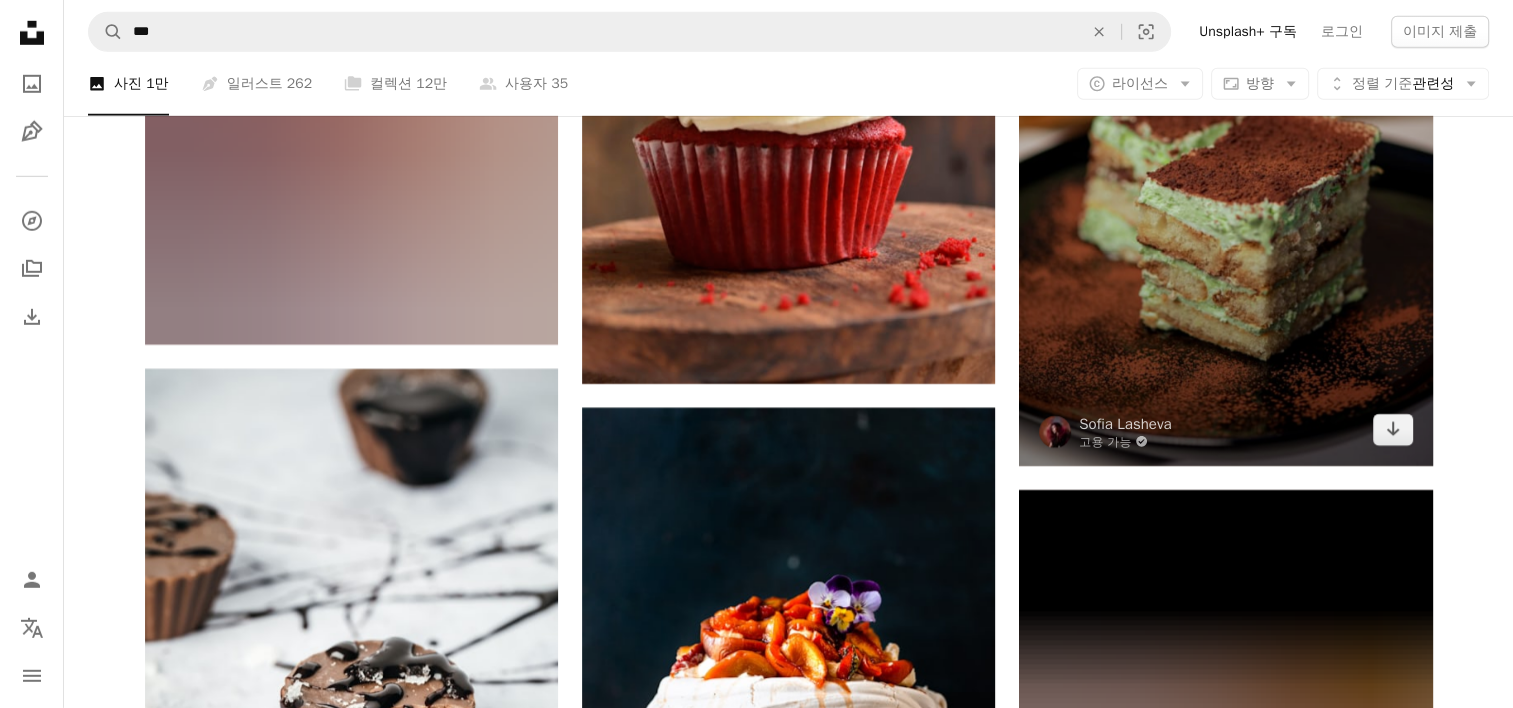scroll, scrollTop: 20800, scrollLeft: 0, axis: vertical 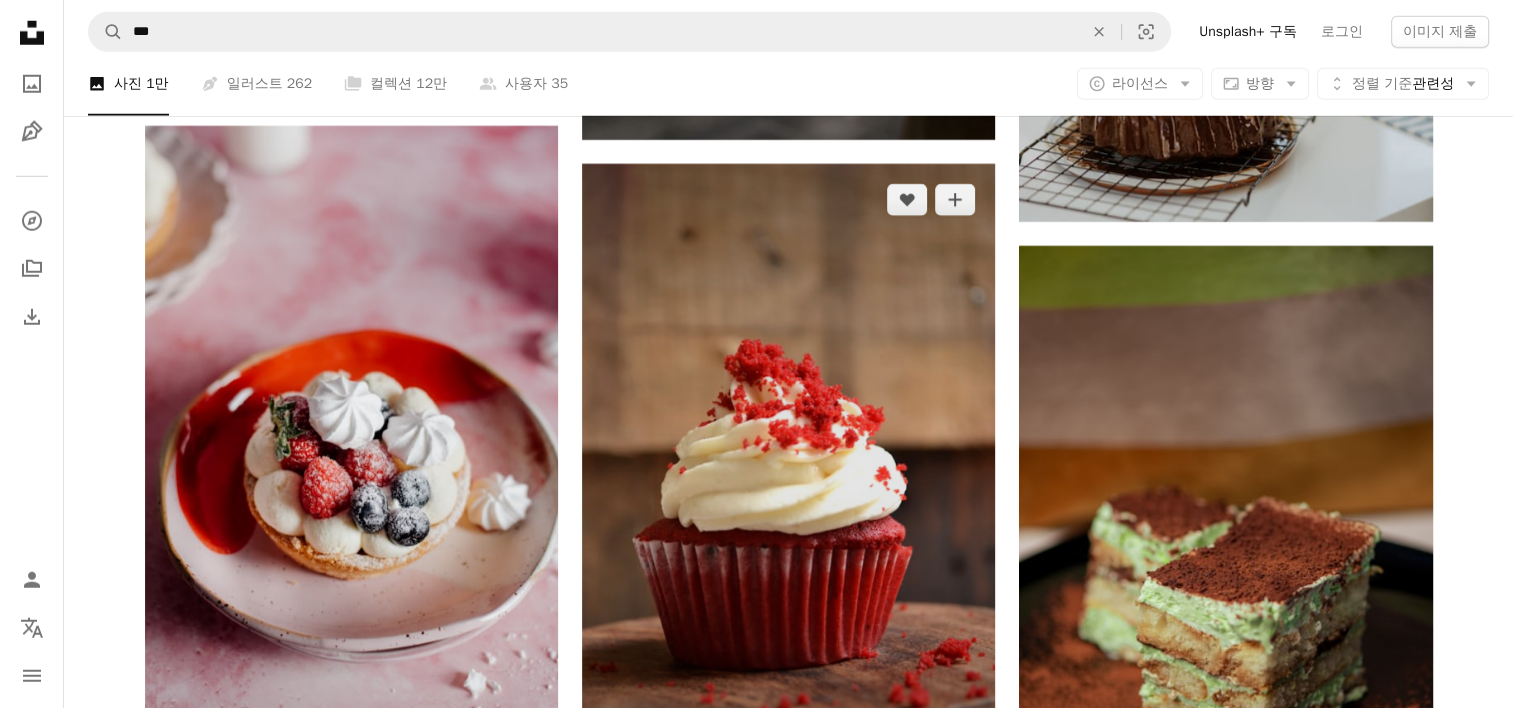 click at bounding box center (788, 474) 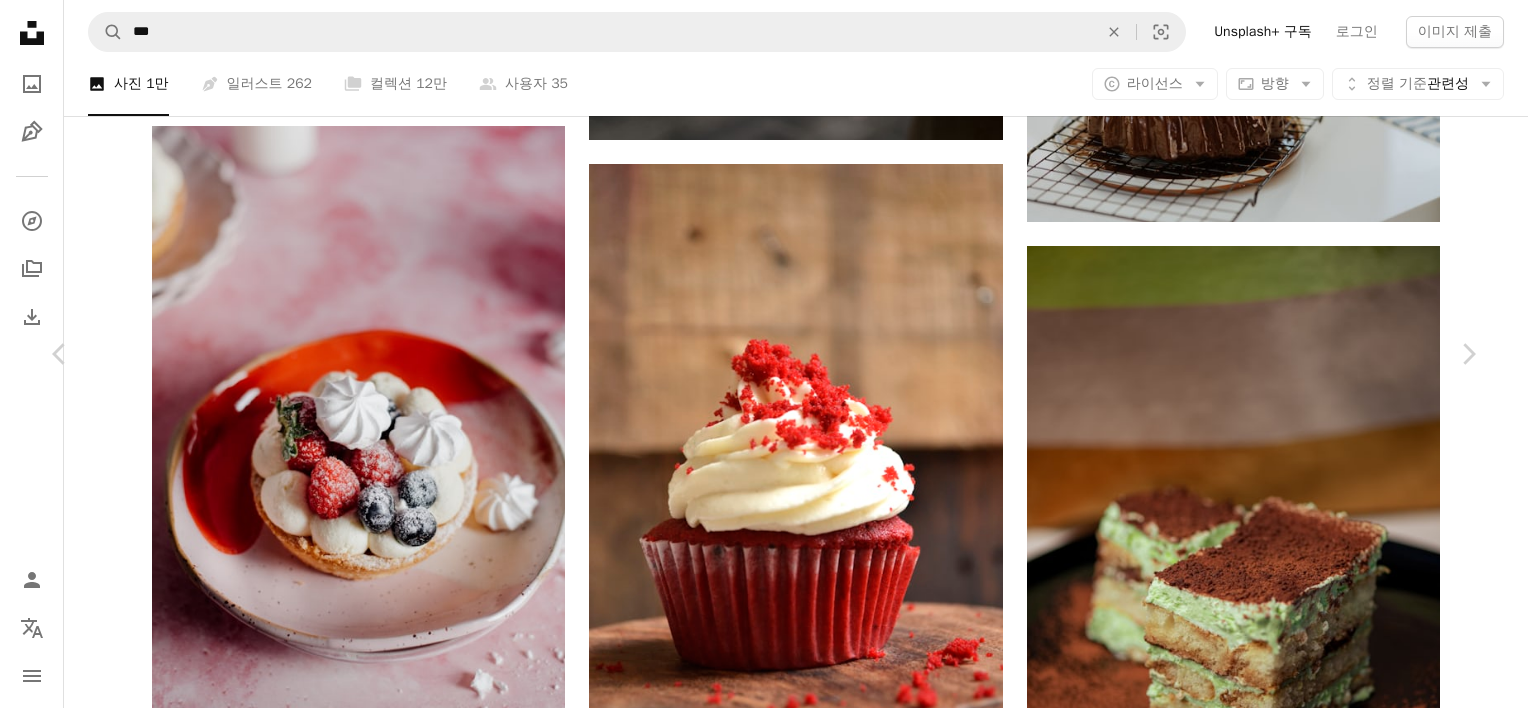 click on "무료 다운로드" at bounding box center (1278, 4807) 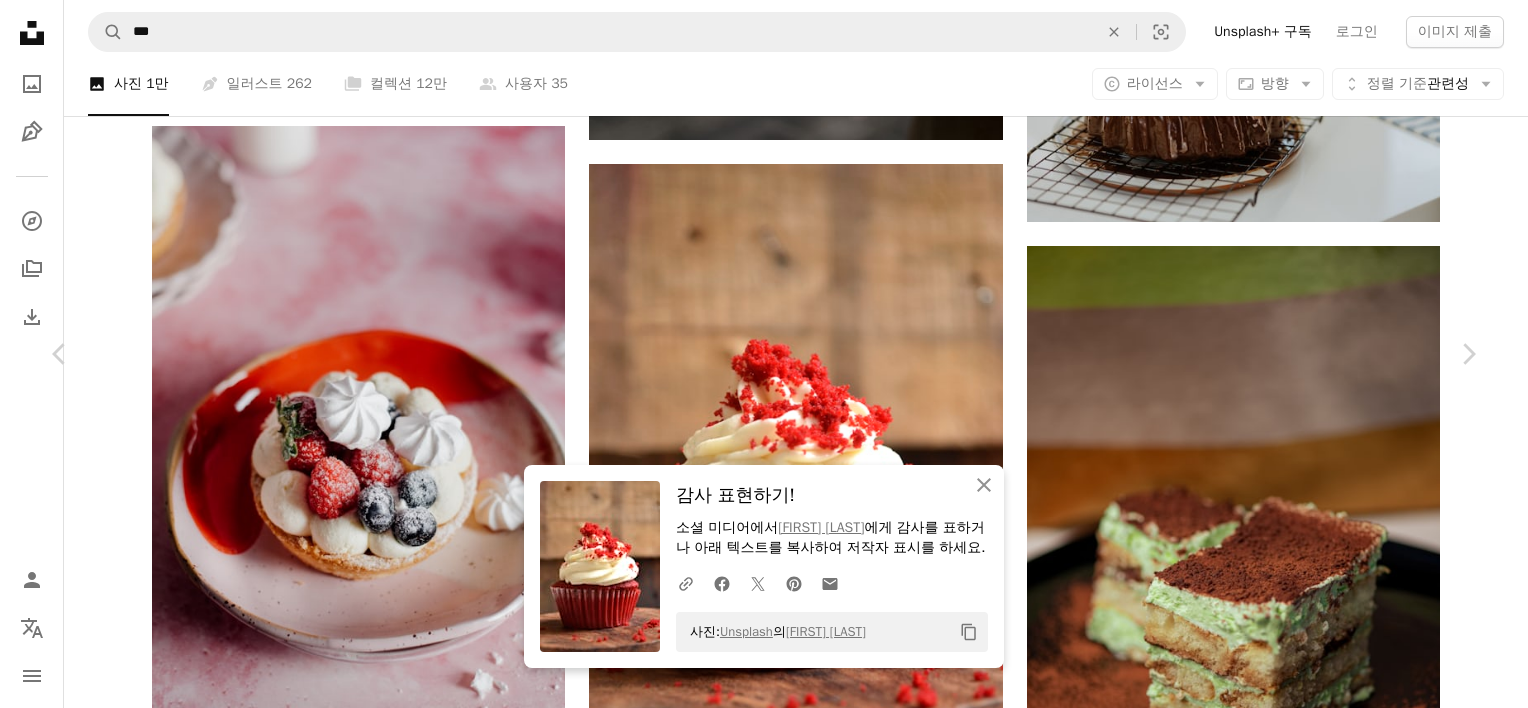 click on "A heart A plus sign 이미지 편집   Plus sign for Unsplash+ 무료 다운로드Chevron down Zoom in 조회수 14,079,974 다운로드 76,948 A forward-right arrow 공유 Info icon 정보 More Actions Calendar outlined 2021년 3월 3일 에 게시됨 Camera NIKON CORPORATION, NIKON D3100 Safety Unsplash 라이선스 하에서 무료로 사용 가능 음식 케이크 생일 케이크 아이스크림 디저트 크림 웨딩 케이크 컵케이크 과자 과자 크림 장식 무료 스톡 사진 iStock에서 프리미엄 관련 이미지 찾아보기  |  코드 UNSPLASH20로 20% 할인 혜택 받기  ↗ 관련 이미지 A heart" at bounding box center (764, 5114) 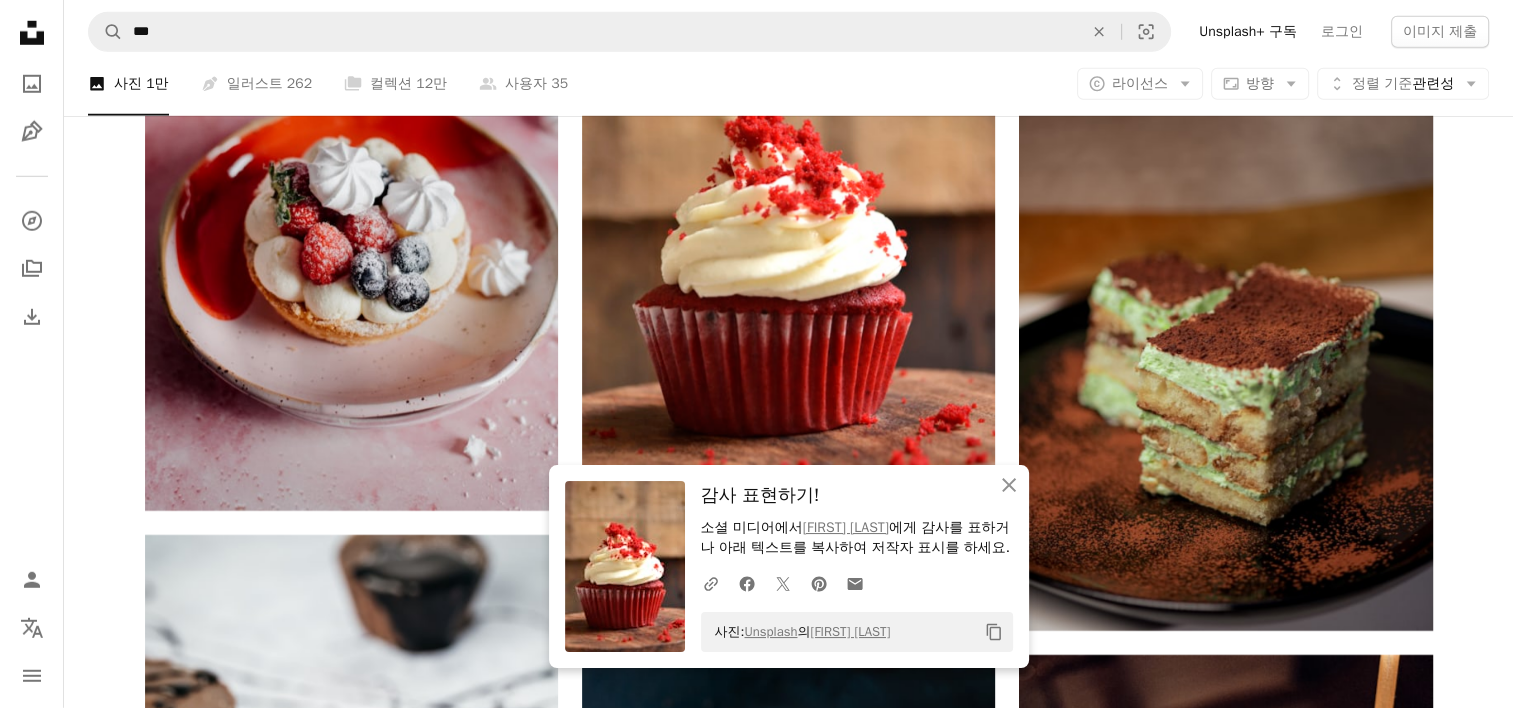 scroll, scrollTop: 21400, scrollLeft: 0, axis: vertical 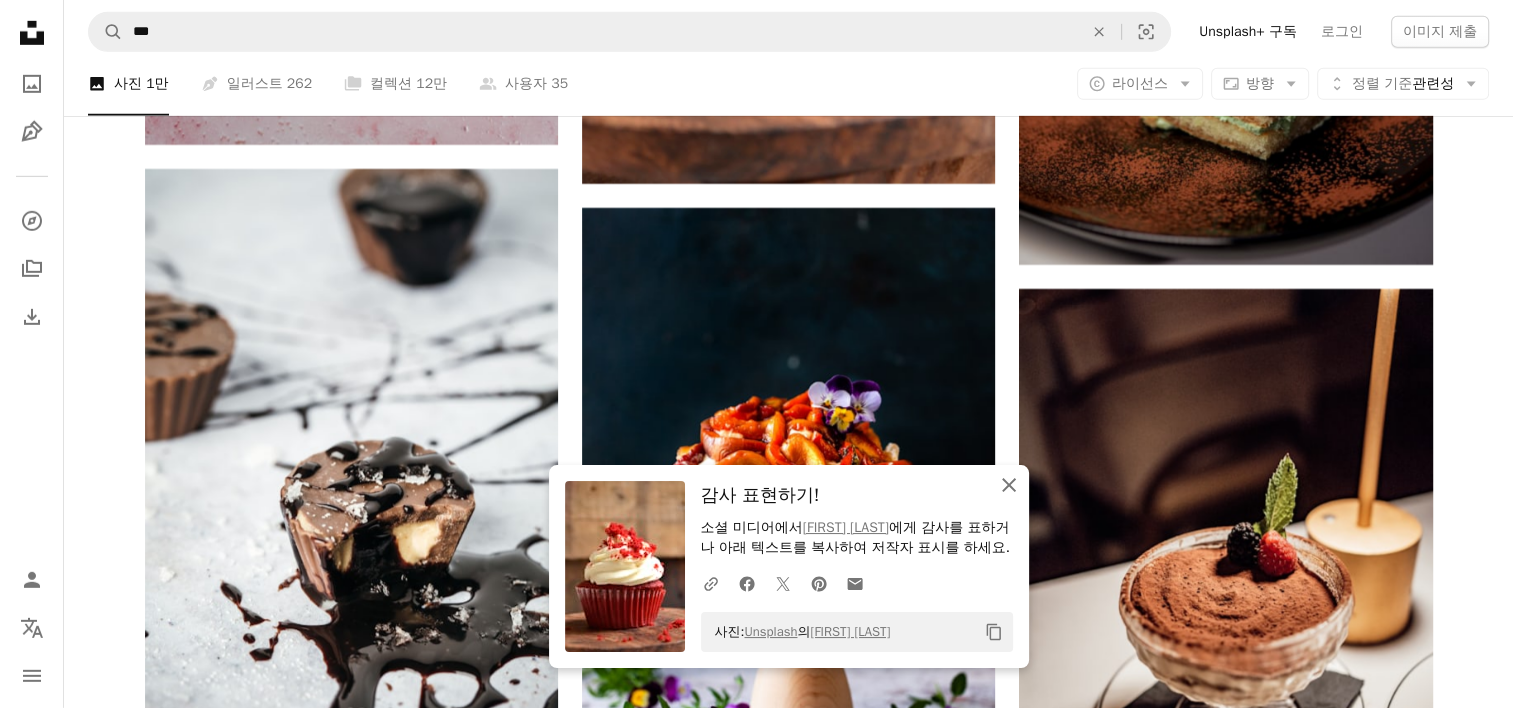 click on "An X shape" 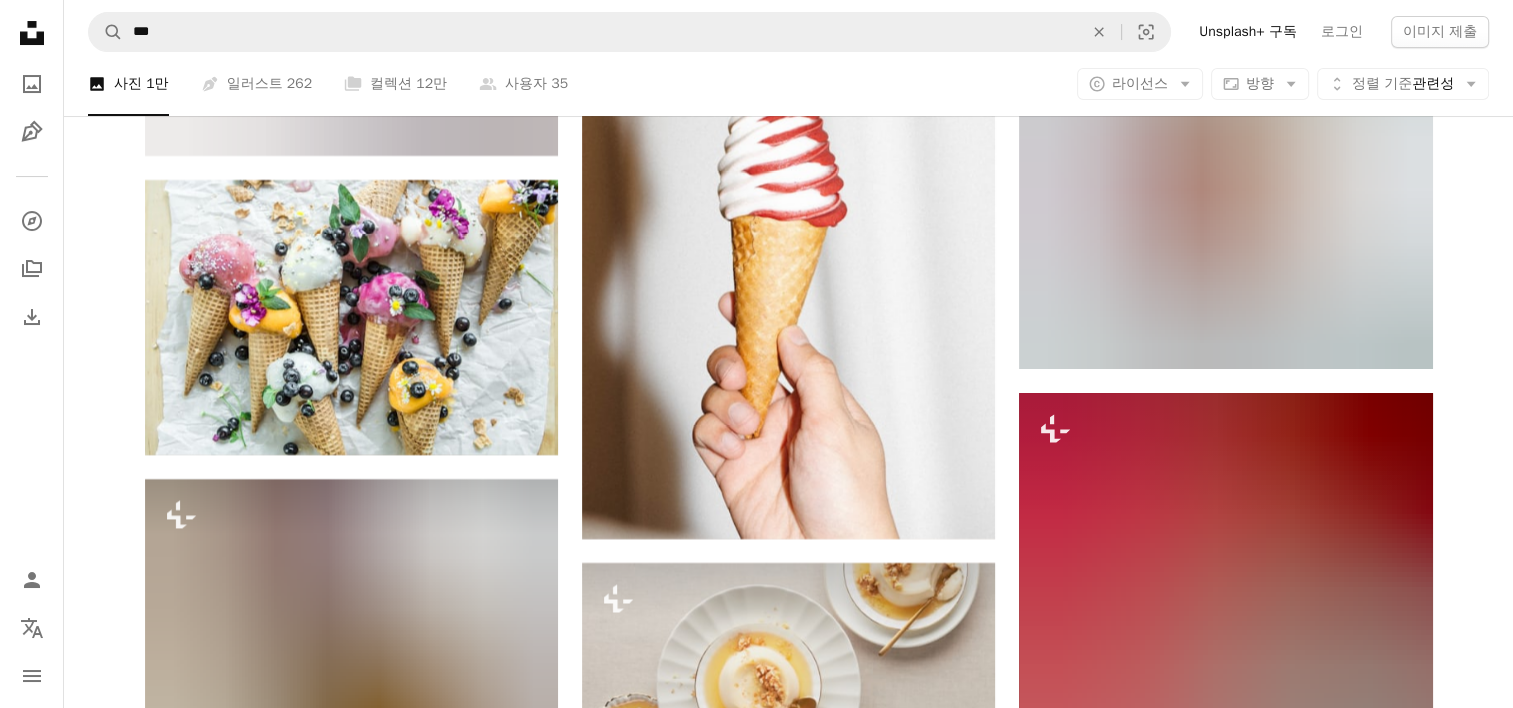 scroll, scrollTop: 22800, scrollLeft: 0, axis: vertical 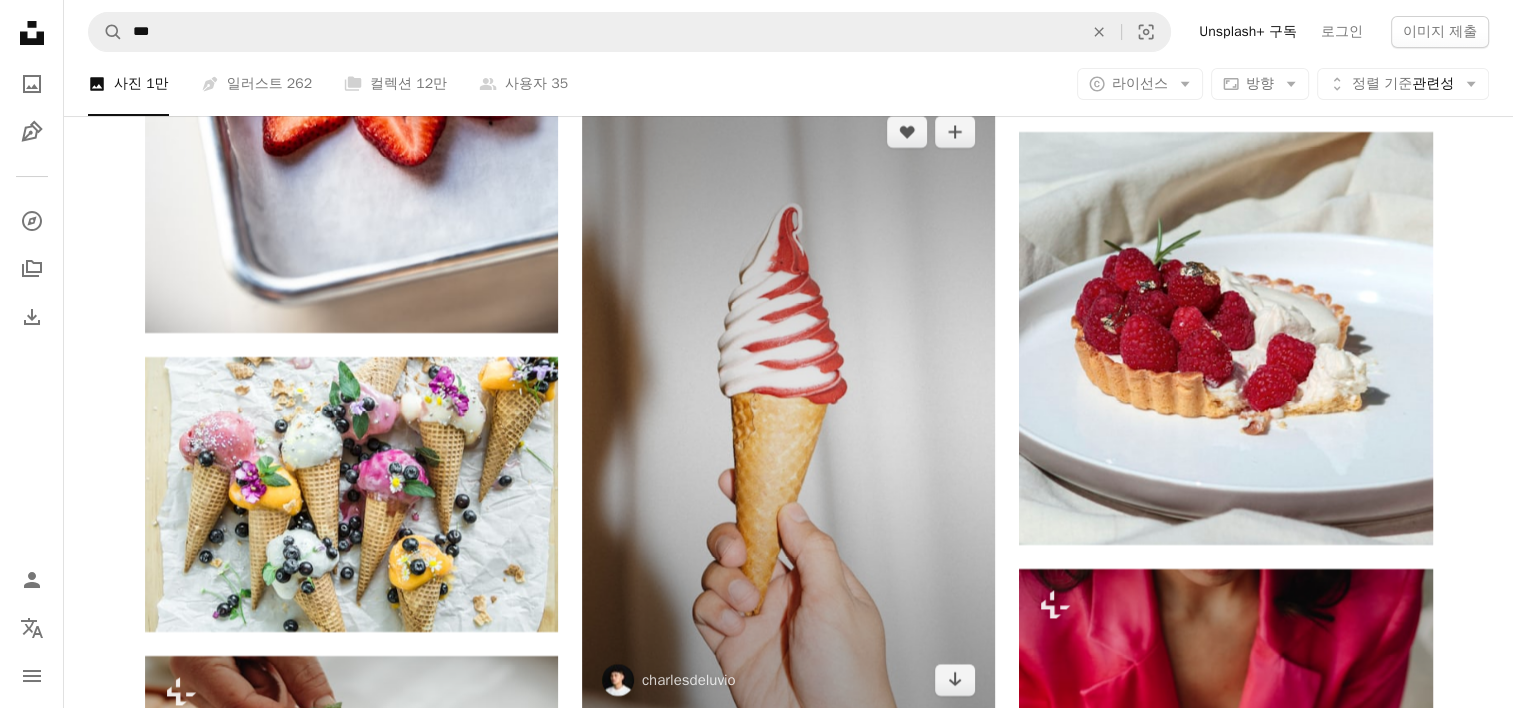 click at bounding box center (788, 406) 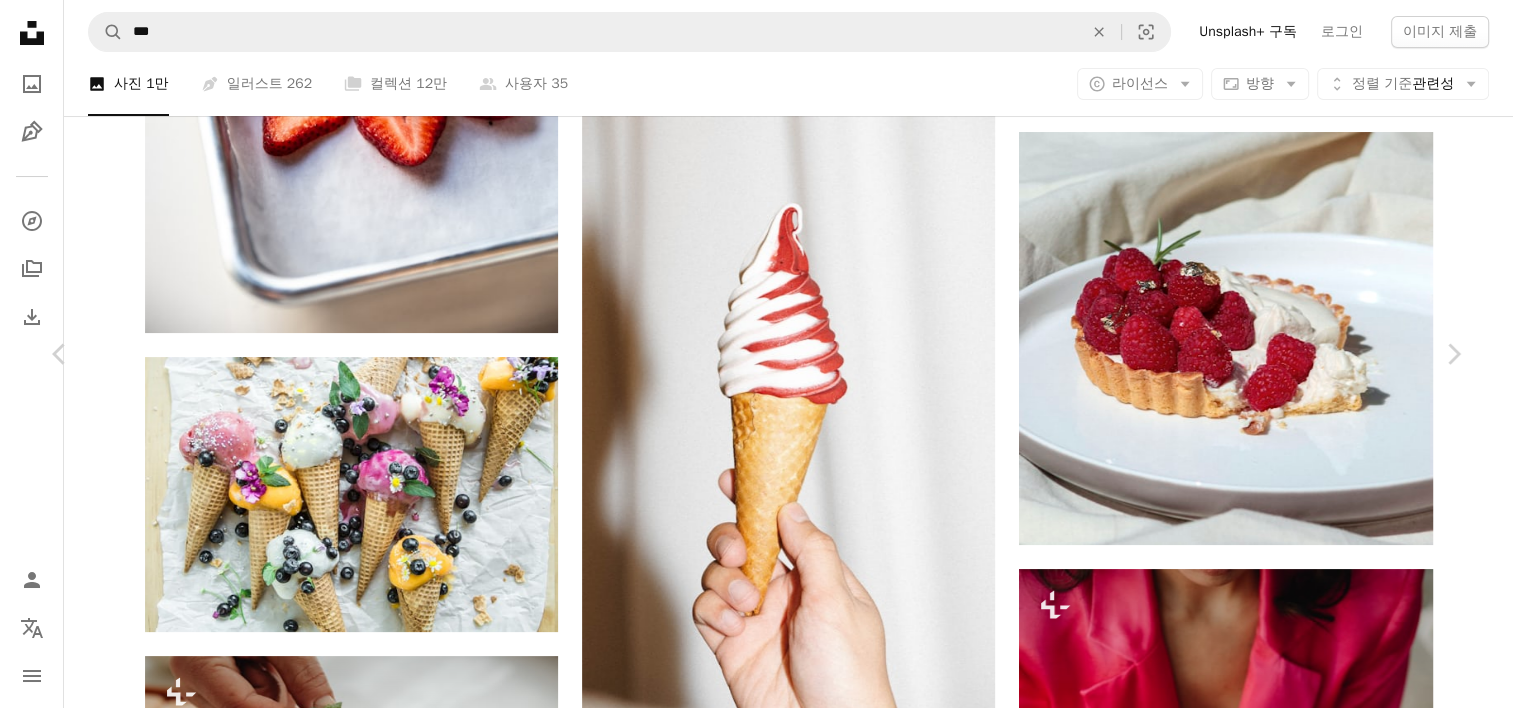 click on "무료 다운로드" at bounding box center [1263, 5982] 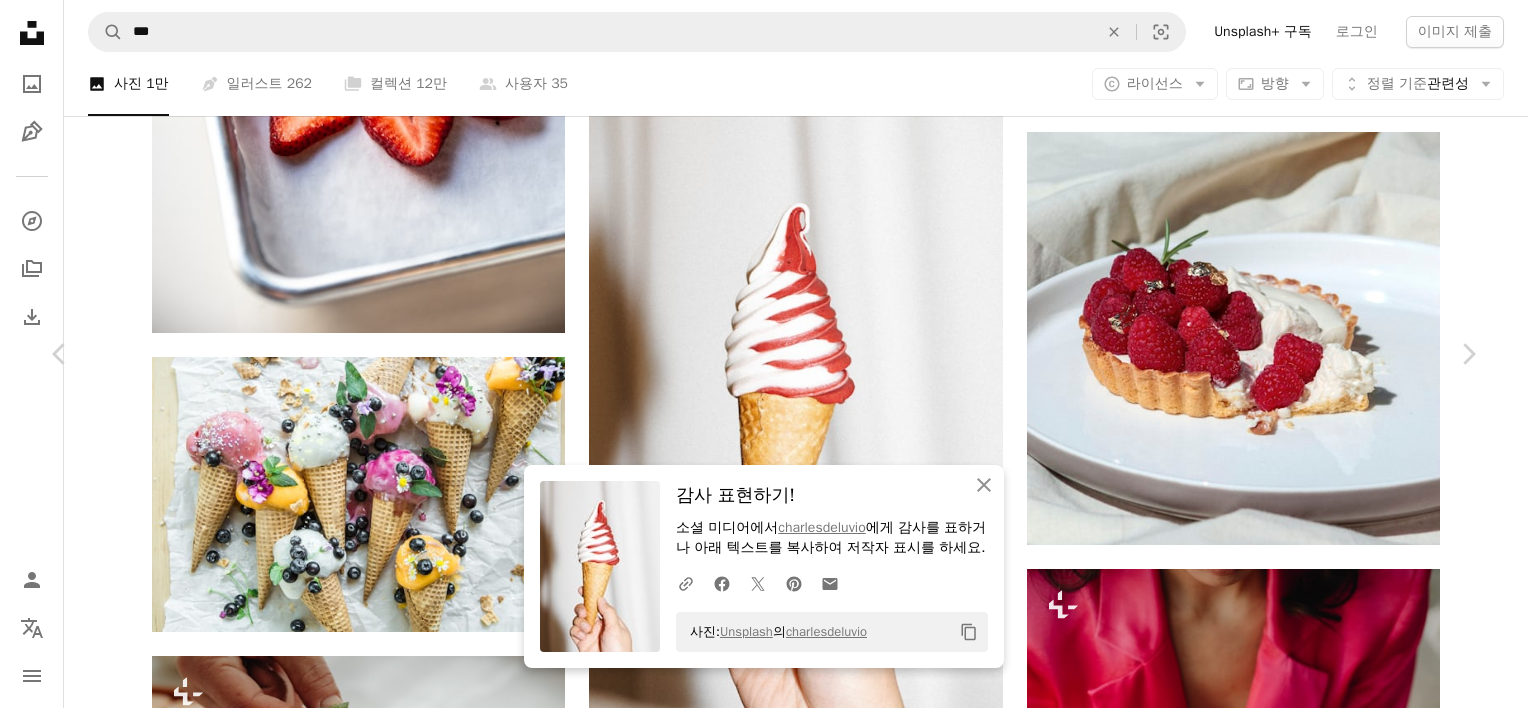 click on "A heart A plus sign 이미지 편집   Plus sign for Unsplash+ 무료 다운로드Chevron down Zoom in 조회수 3,407,373 다운로드 21,397 소개 매체 사진 ,  식음료 A forward-right arrow 공유 Info icon 정보 More Actions Calendar outlined 2021년 11월 11일 에 게시됨 Camera Canon, EOS 5D Mark IV Safety Unsplash 라이선스 하에서 무료로 사용 가능 아이스크림 디저트 음식 및 음료 유제품 소용돌이 원뿔 대접 프로즌 요거트 트위스트 셔벗 소프트 서브 유제품 여왕 음식 사람의 크림 핫도그 크림 무료 사진  |   ↗ 관련 이미지 A heart 용" at bounding box center [764, 6289] 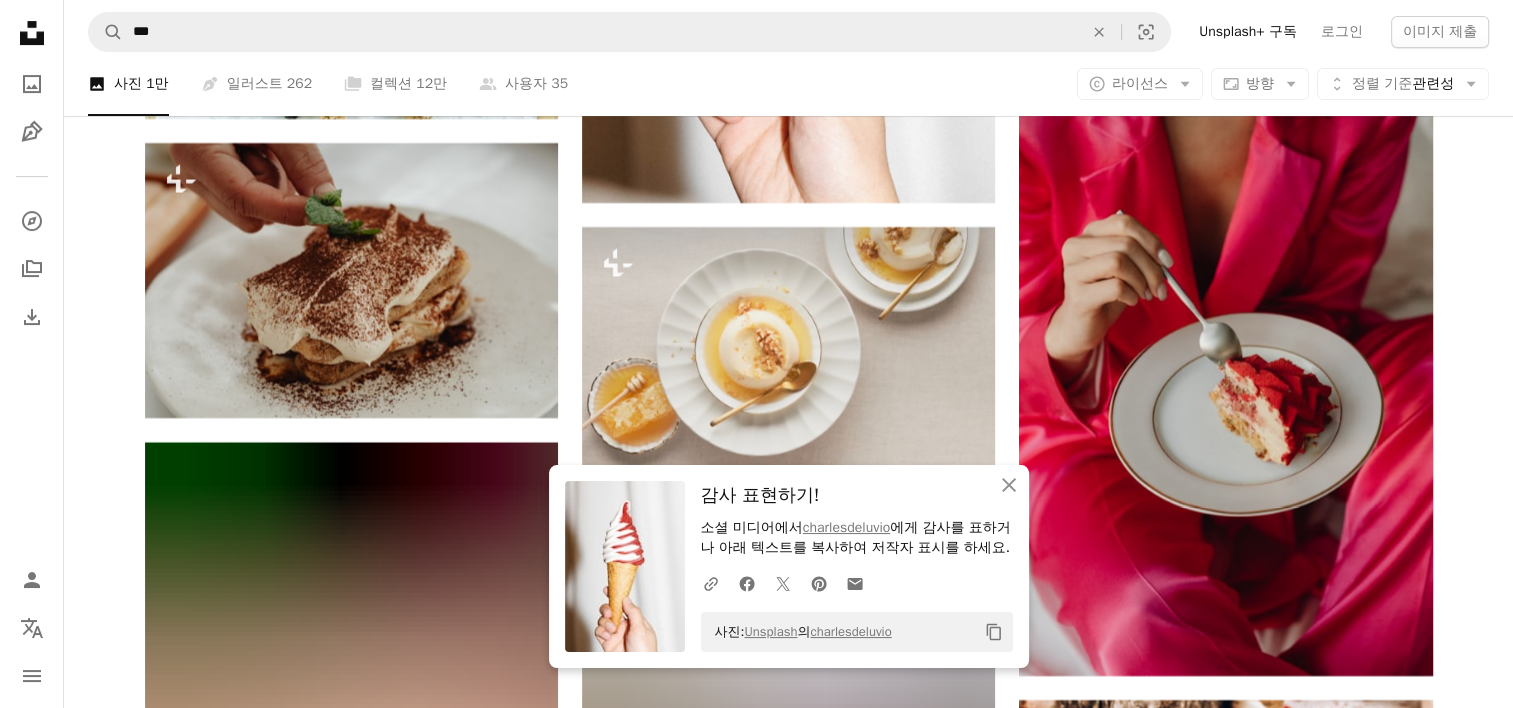 scroll, scrollTop: 23400, scrollLeft: 0, axis: vertical 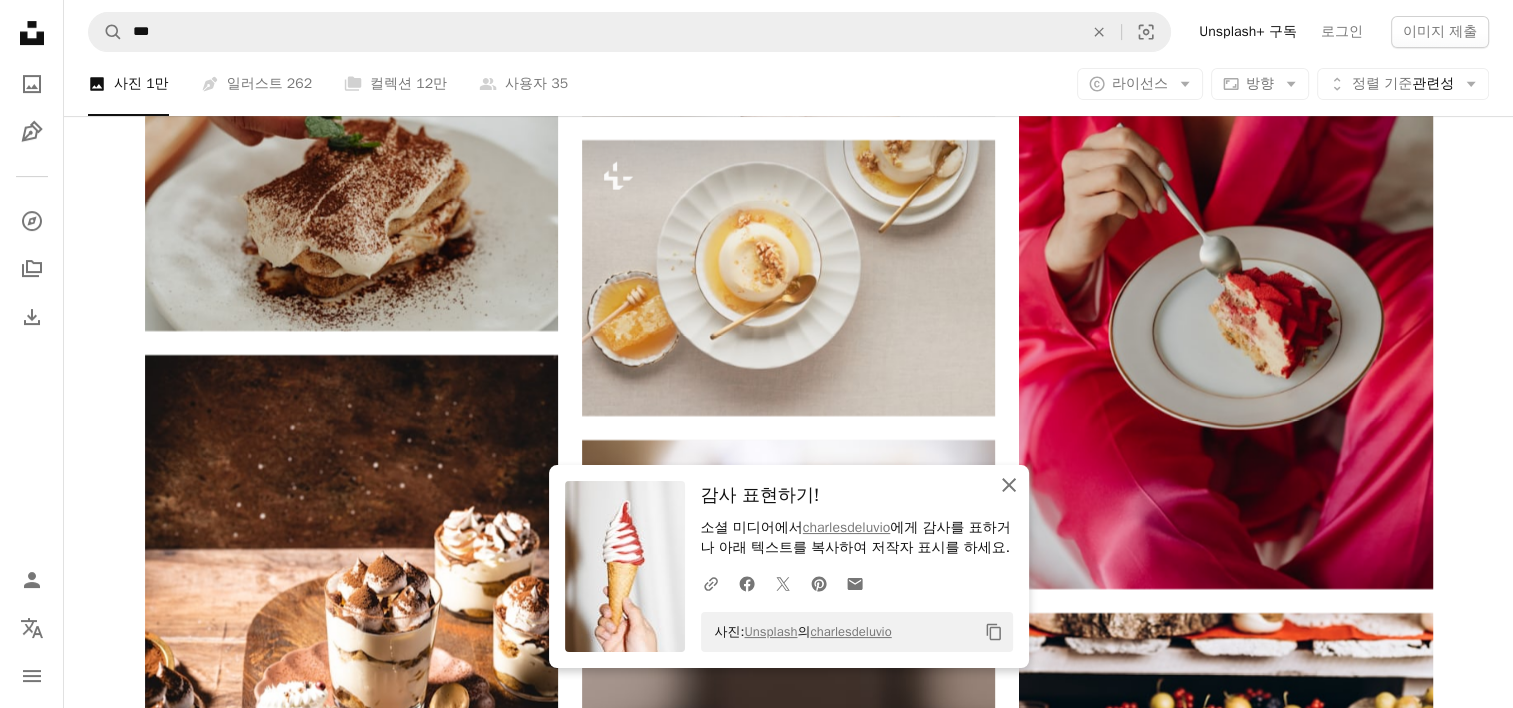 click on "An X shape" 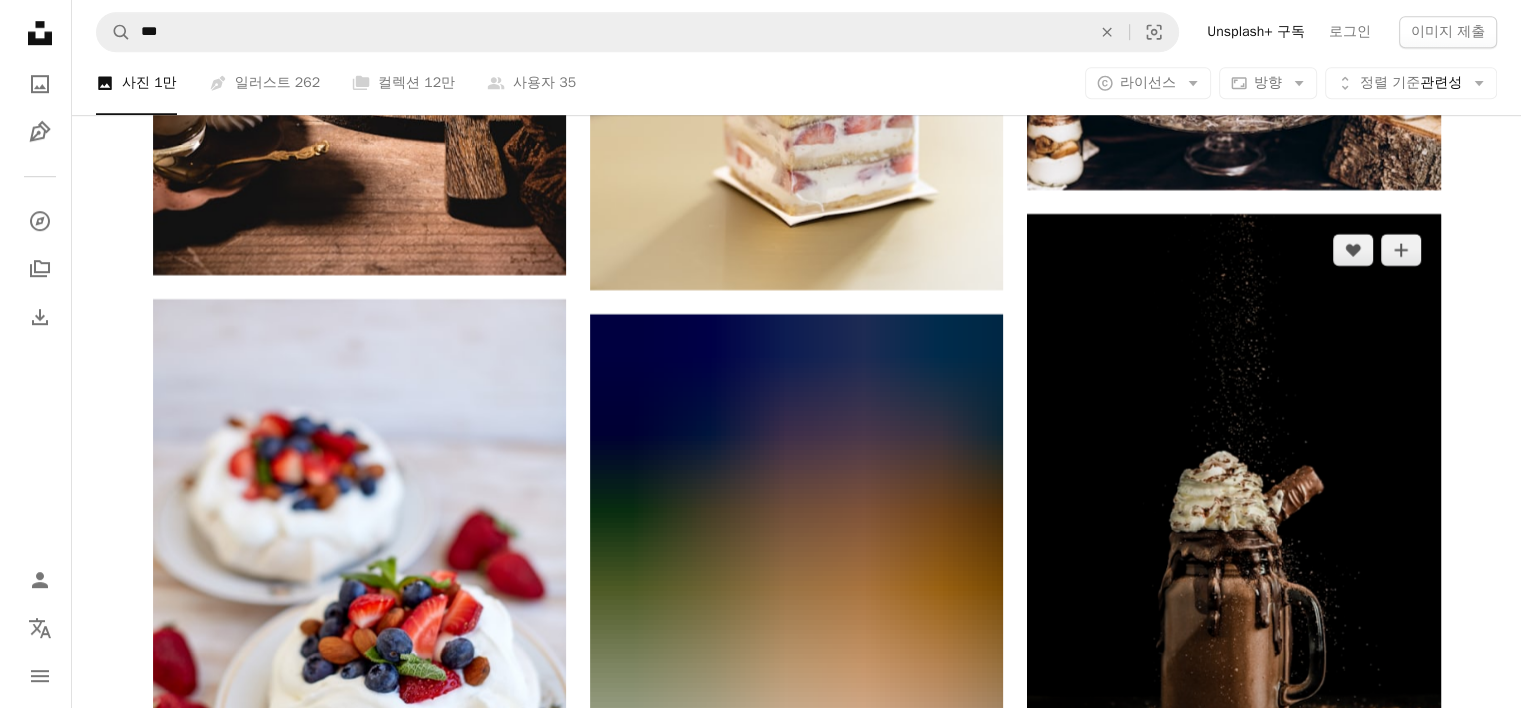 scroll, scrollTop: 24400, scrollLeft: 0, axis: vertical 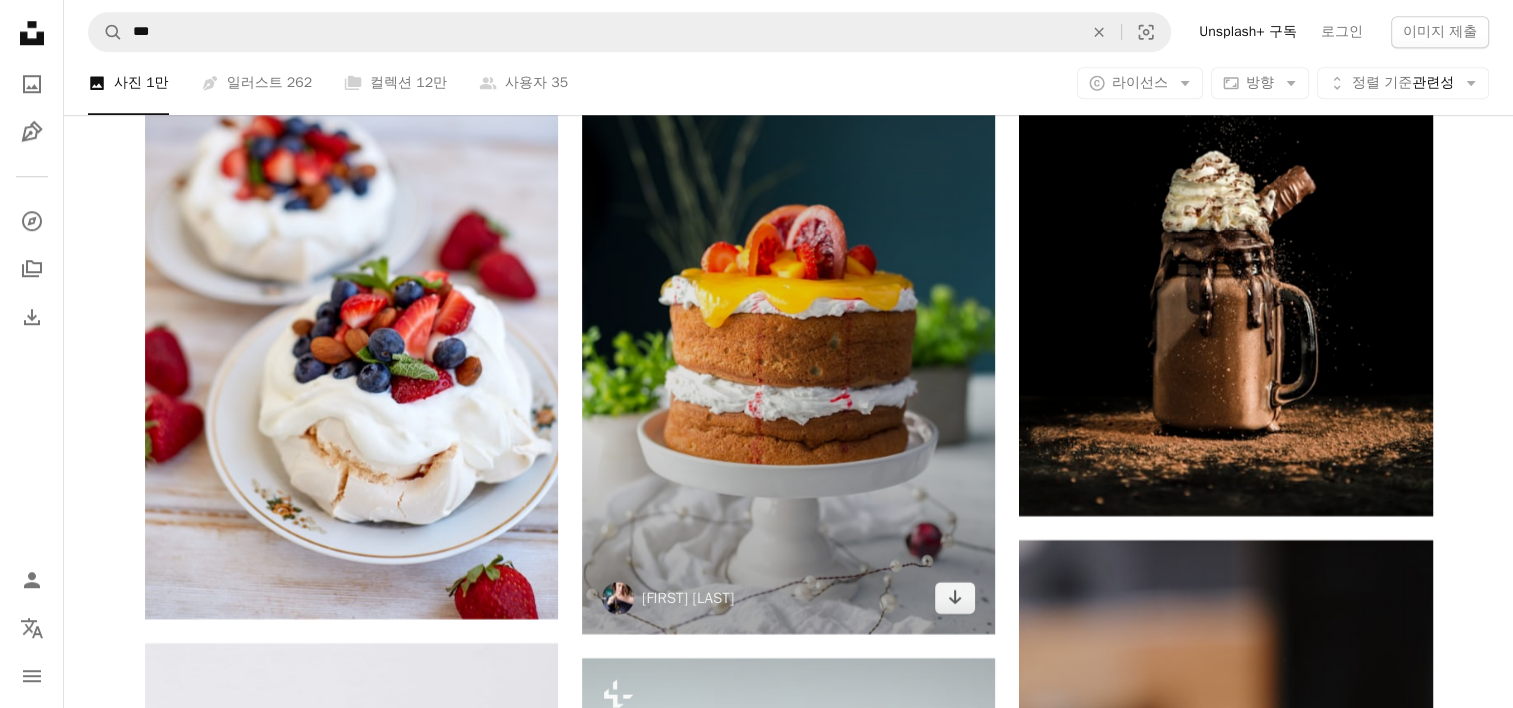 click at bounding box center (788, 324) 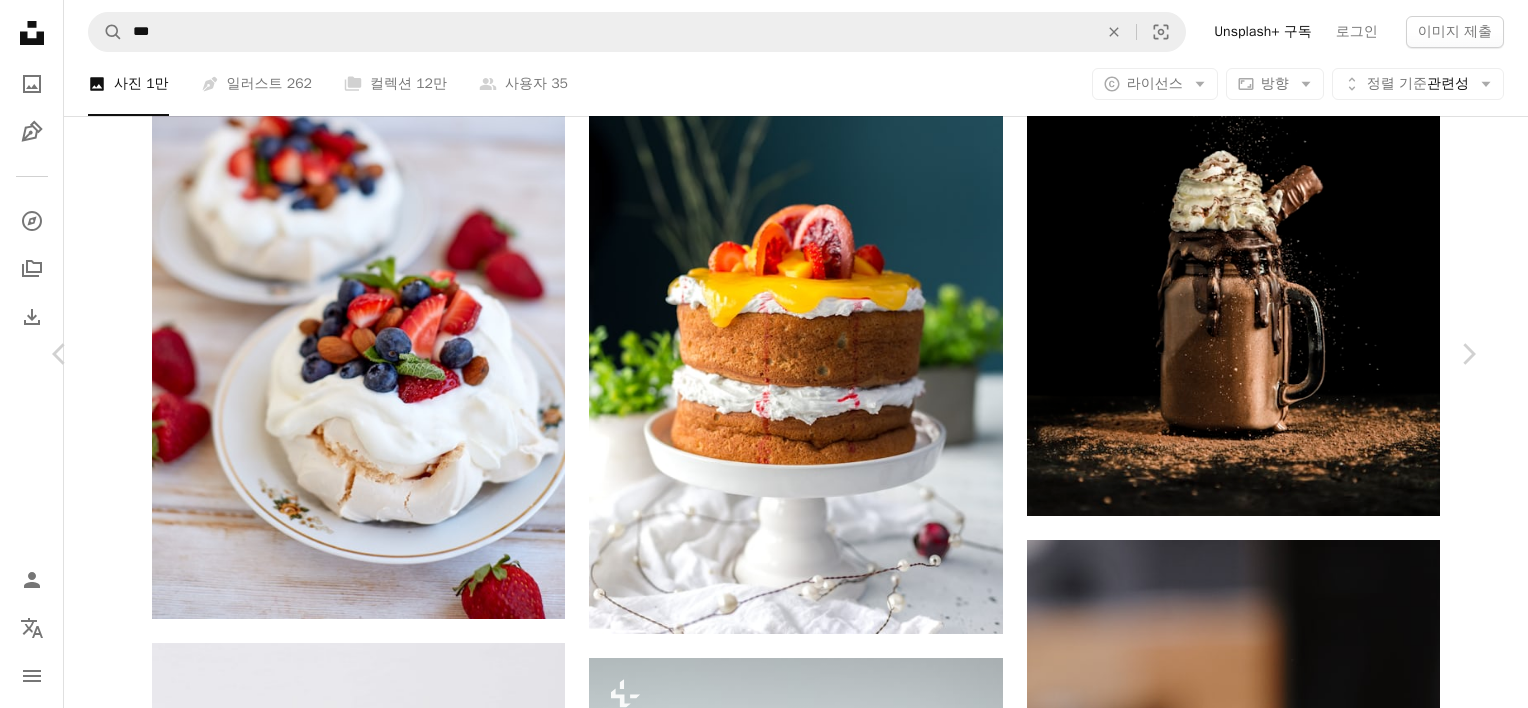 click on "무료 다운로드" at bounding box center (1278, 4383) 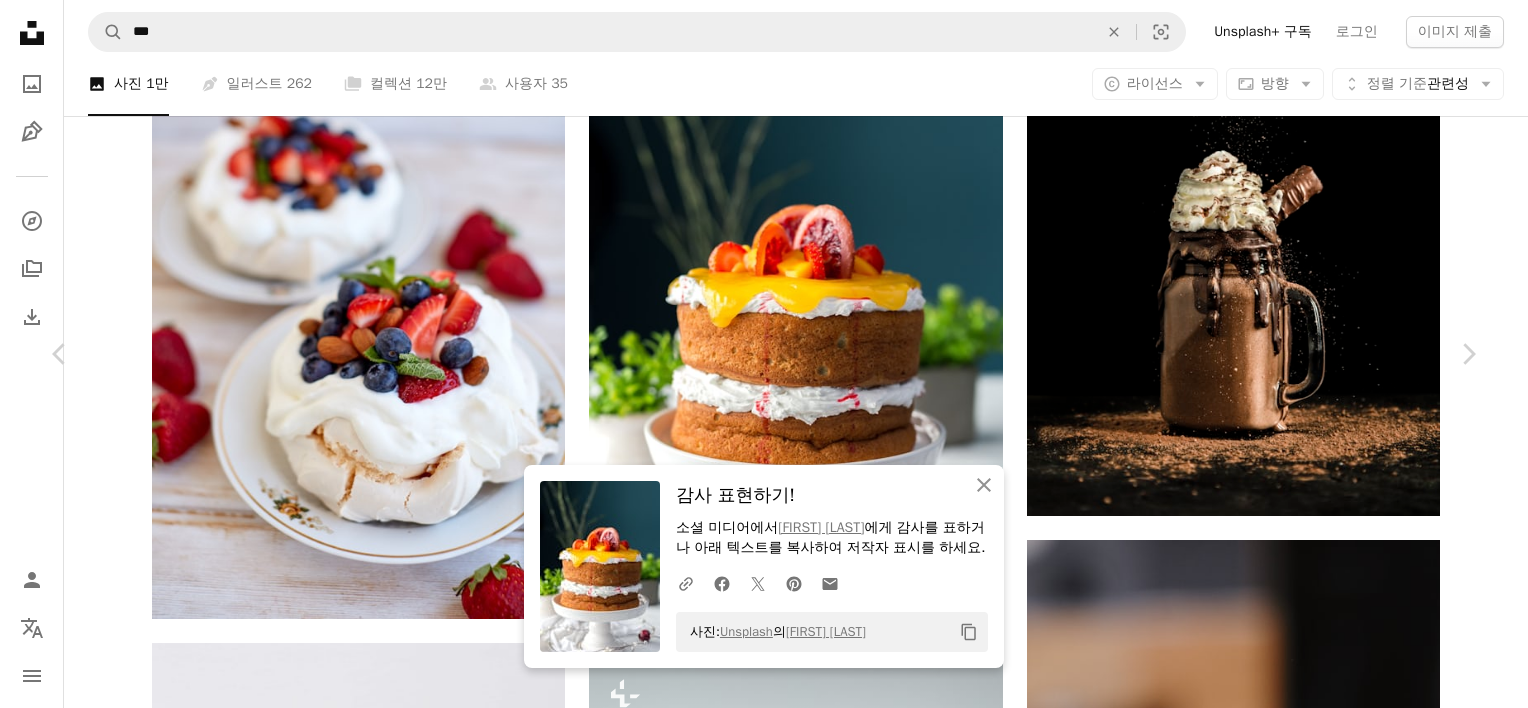 drag, startPoint x: 1468, startPoint y: 91, endPoint x: 1467, endPoint y: 105, distance: 14.035668 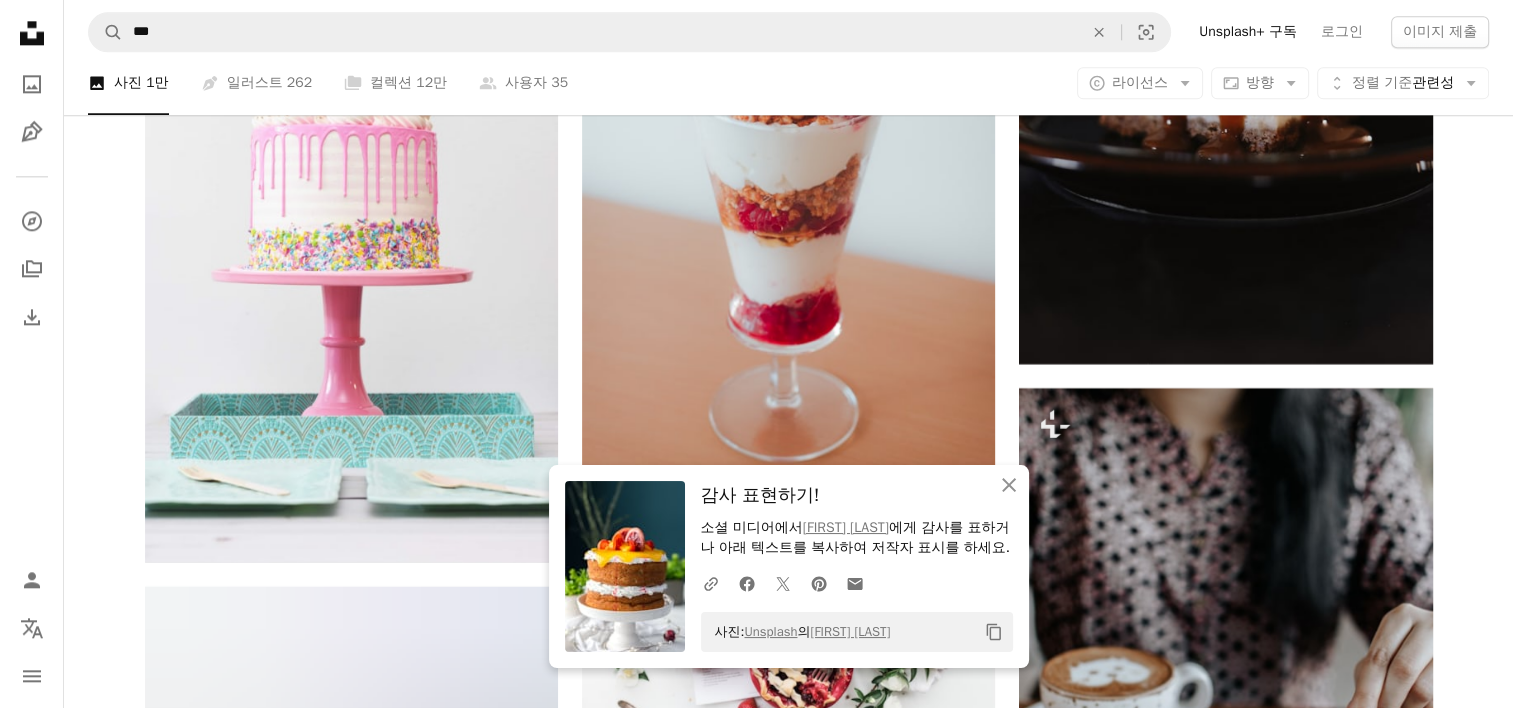 scroll, scrollTop: 25200, scrollLeft: 0, axis: vertical 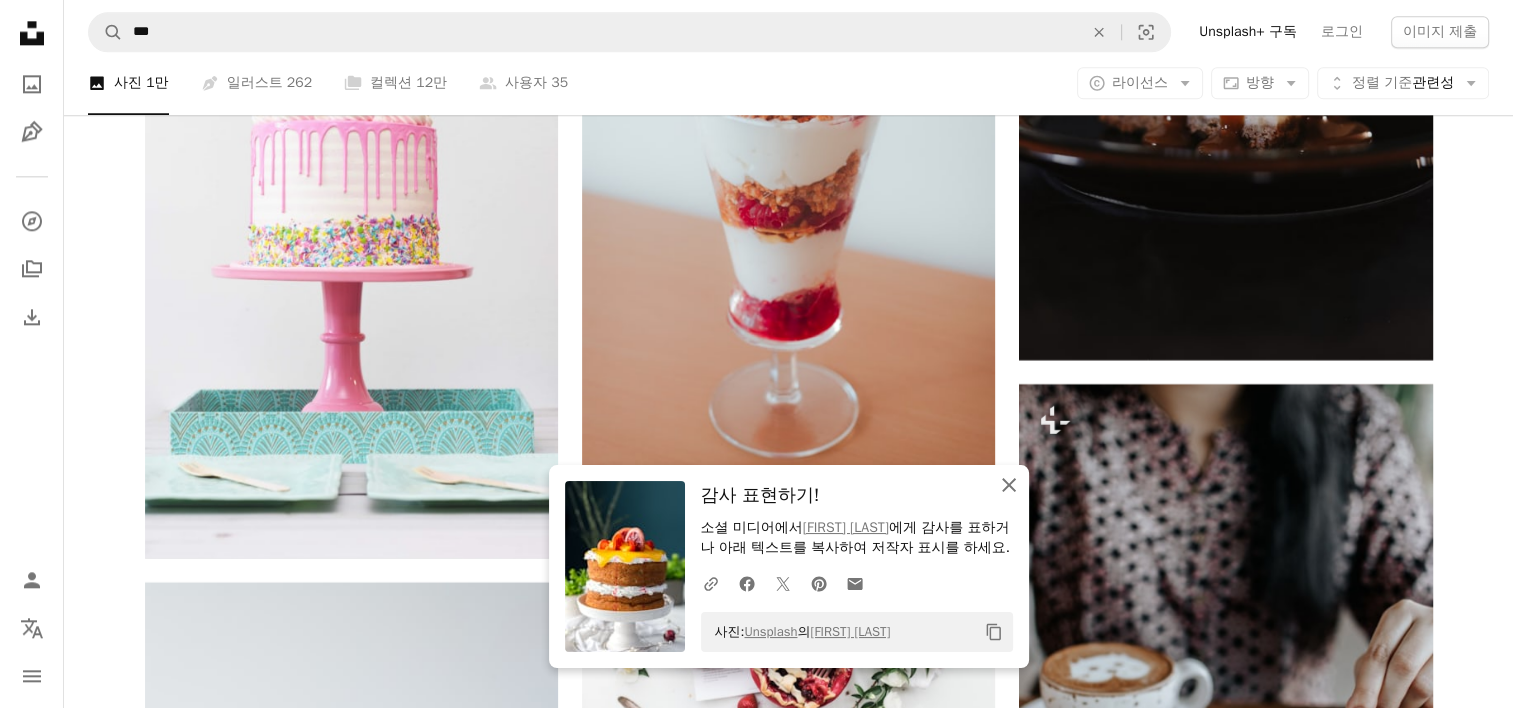 click on "An X shape" 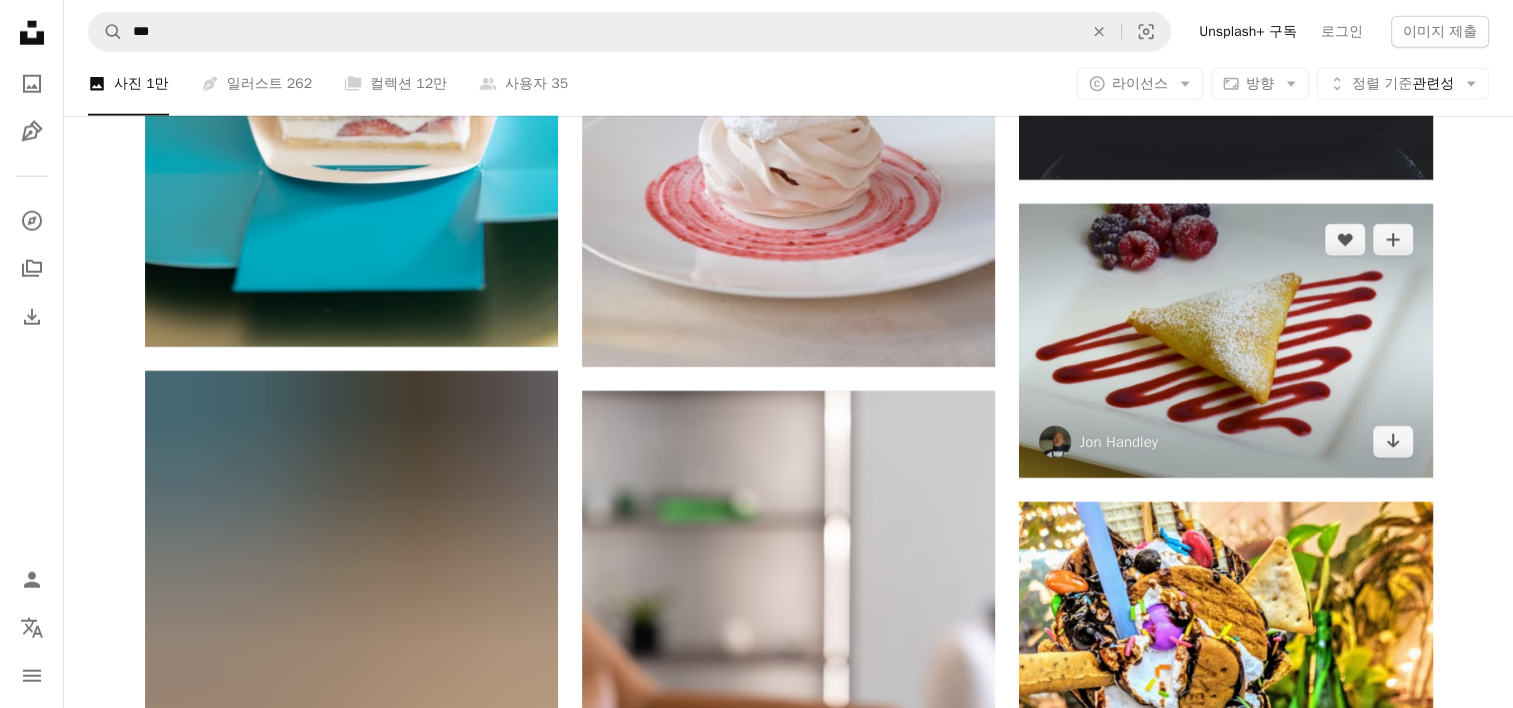 scroll, scrollTop: 35600, scrollLeft: 0, axis: vertical 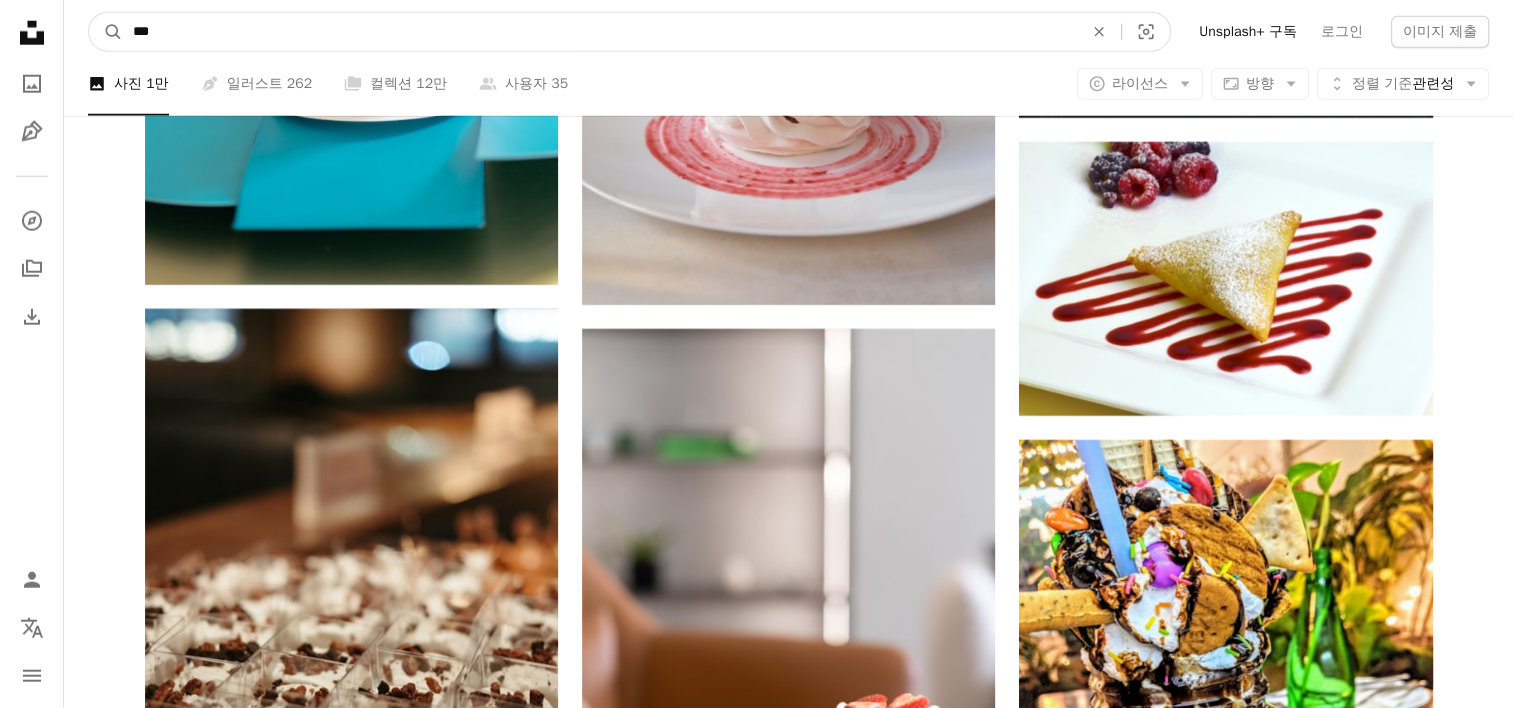 click on "***" at bounding box center [600, 32] 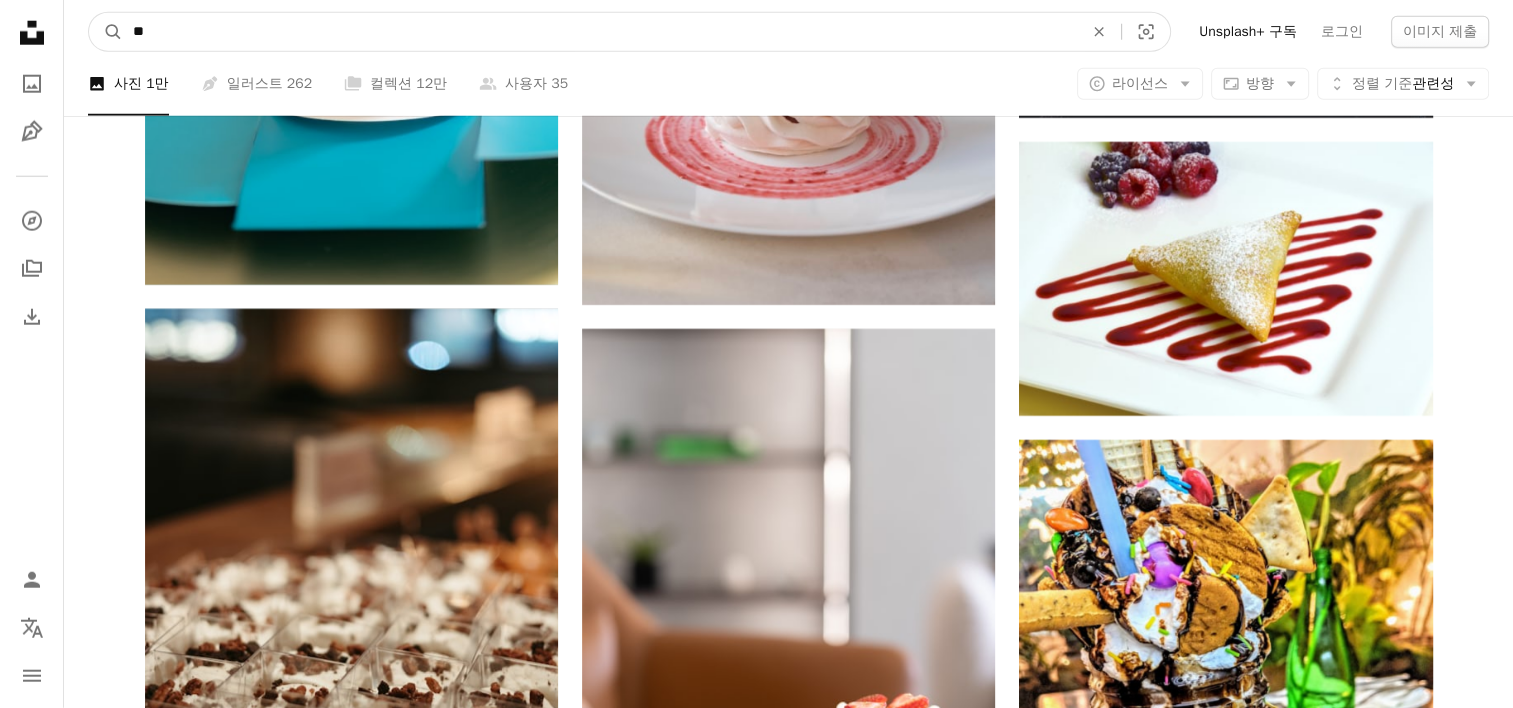 type on "*" 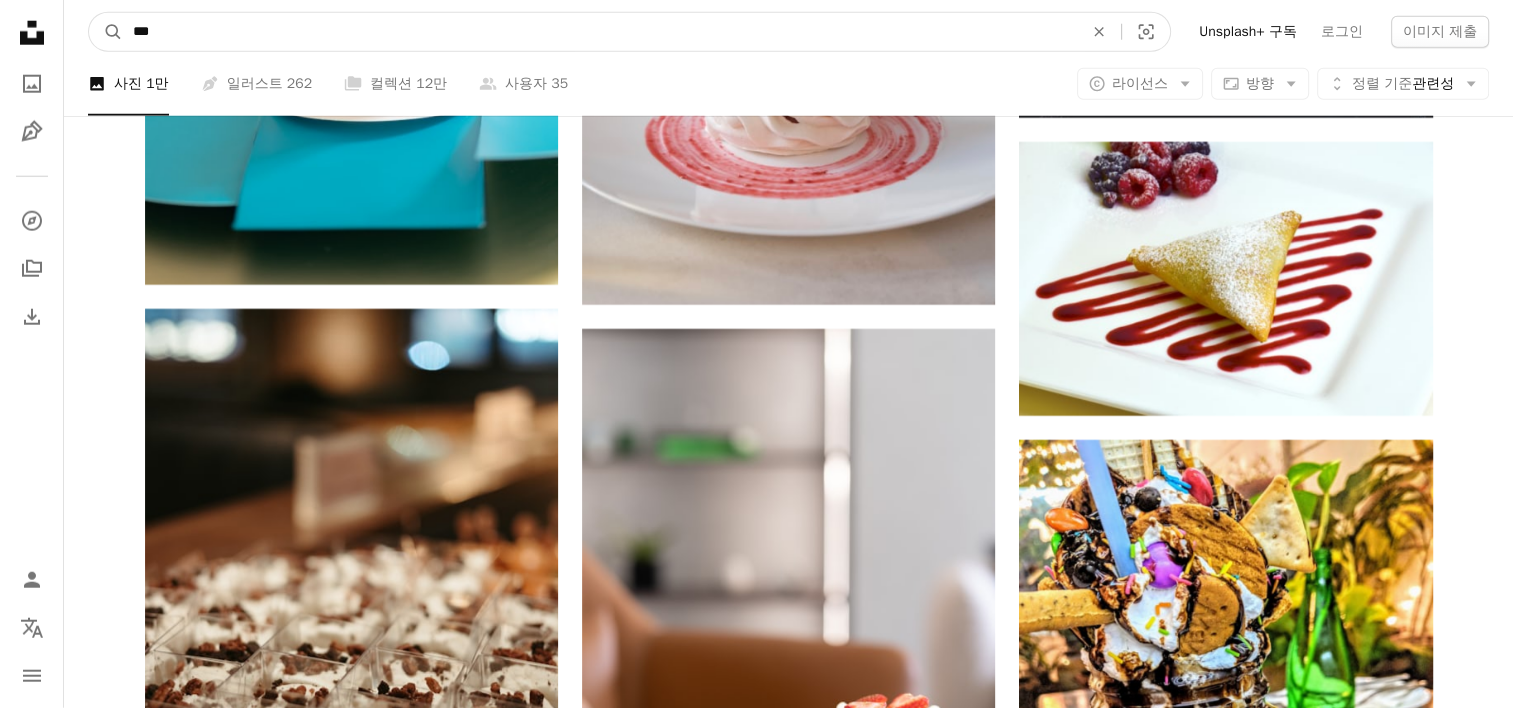 type on "****" 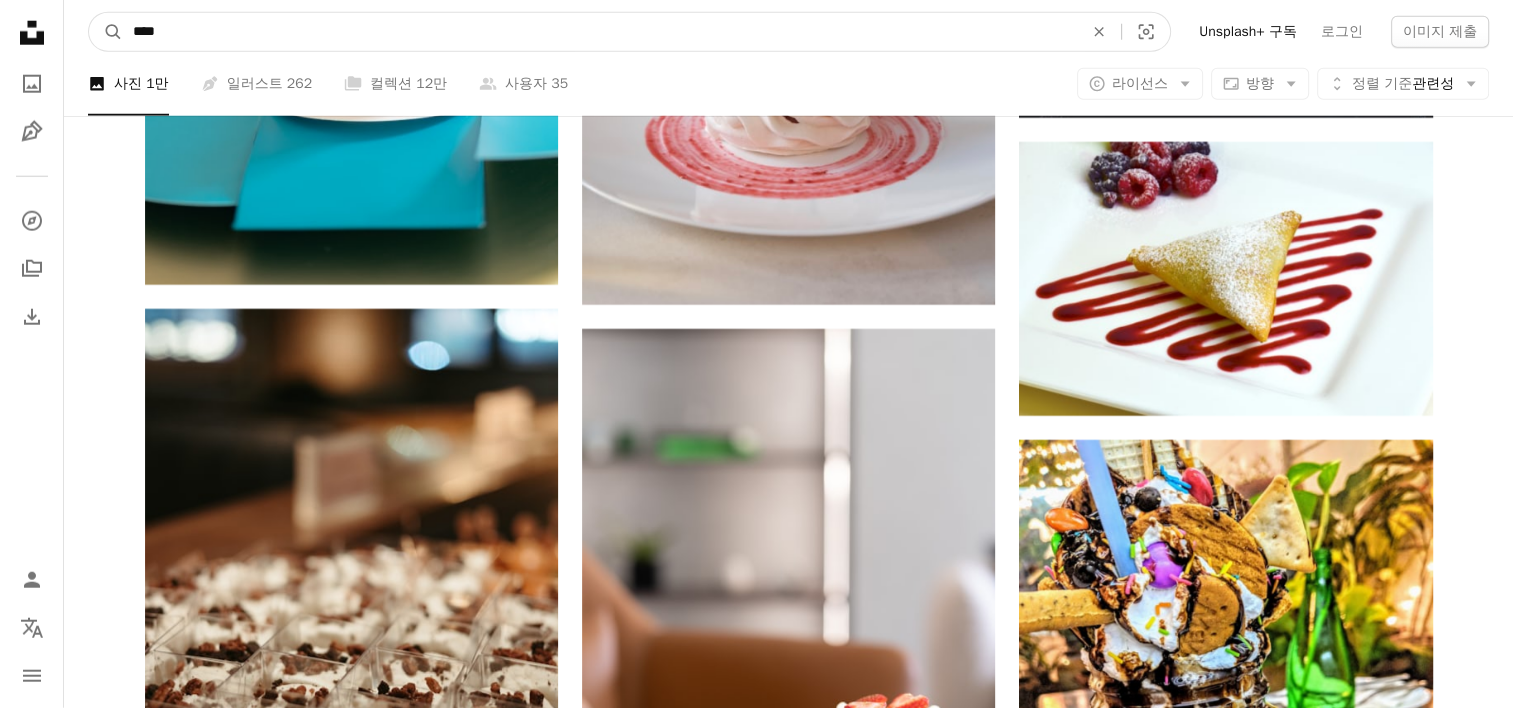 click on "A magnifying glass" at bounding box center [106, 32] 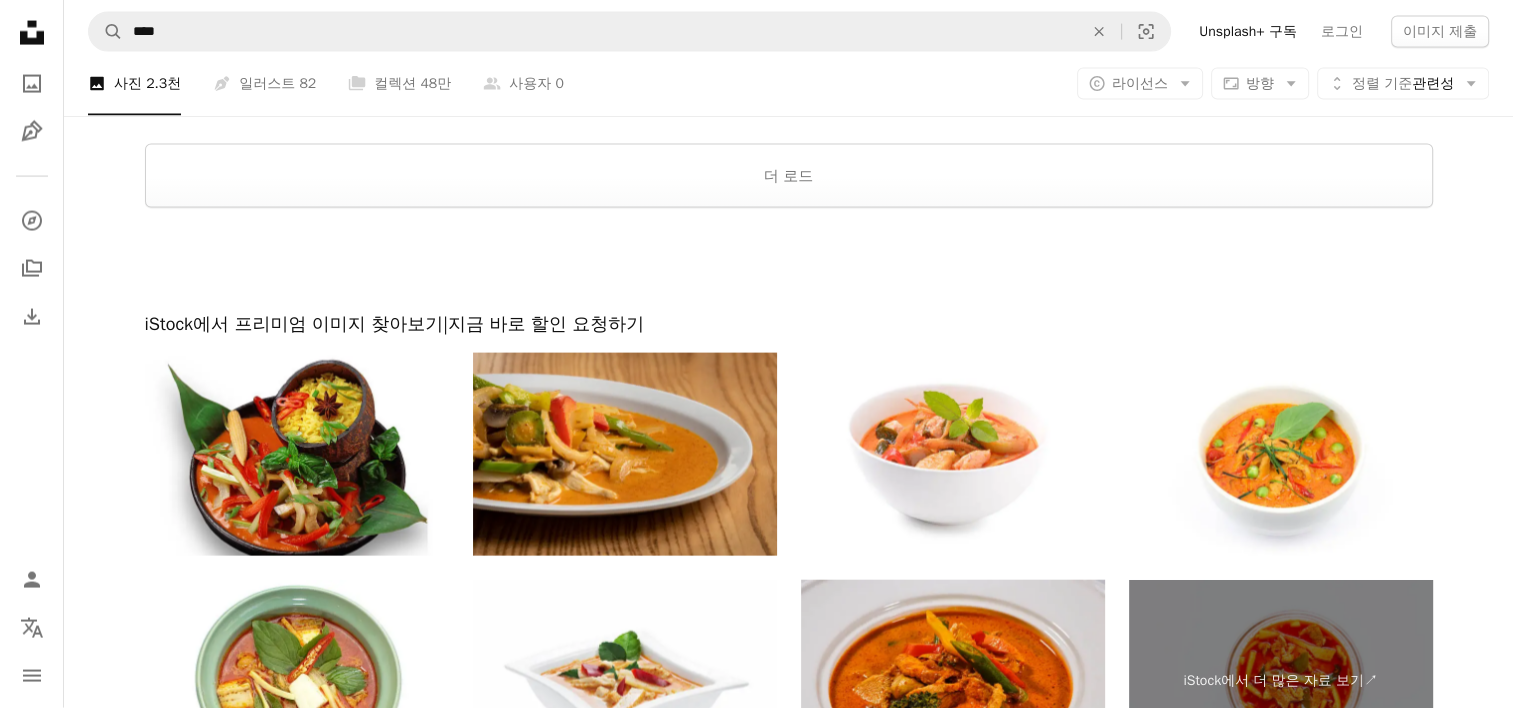 scroll, scrollTop: 4300, scrollLeft: 0, axis: vertical 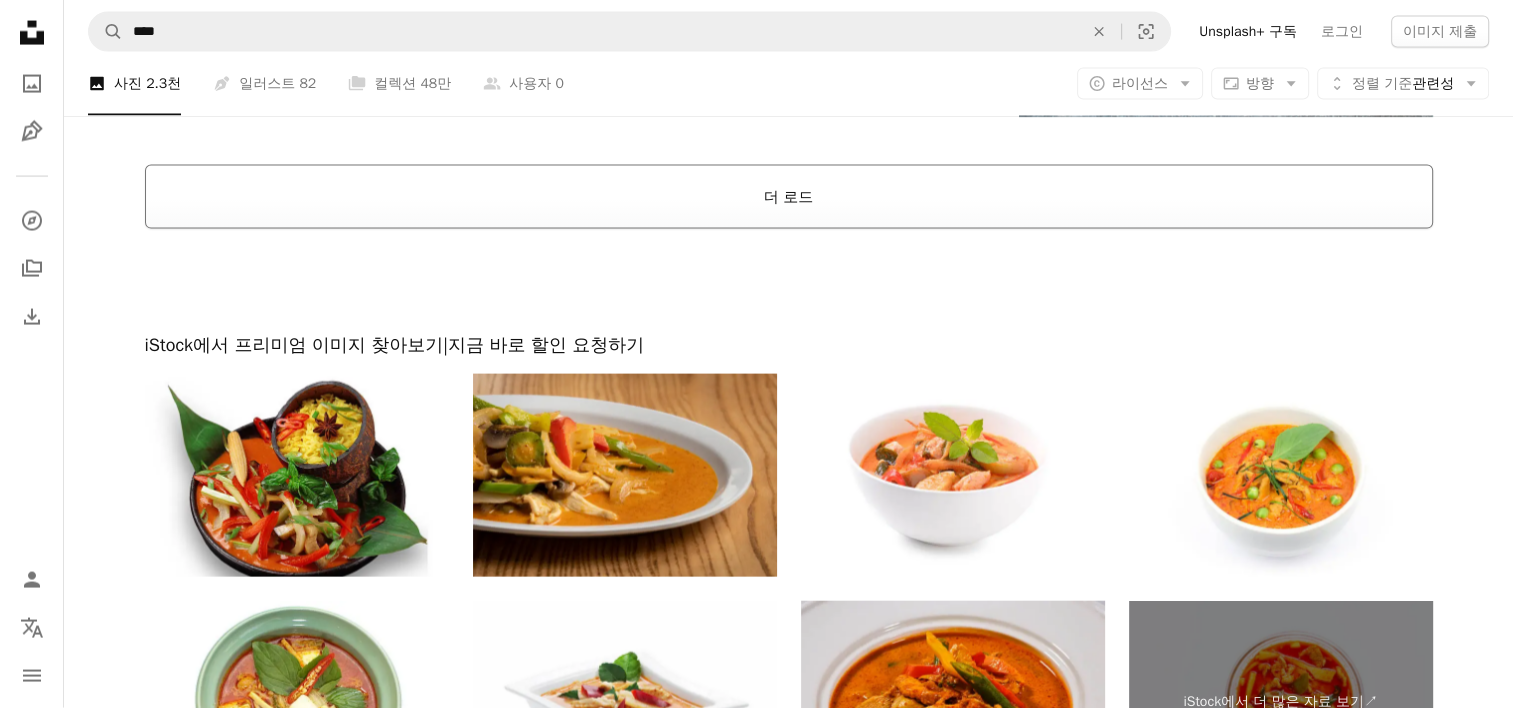 click on "더 로드" at bounding box center [789, 197] 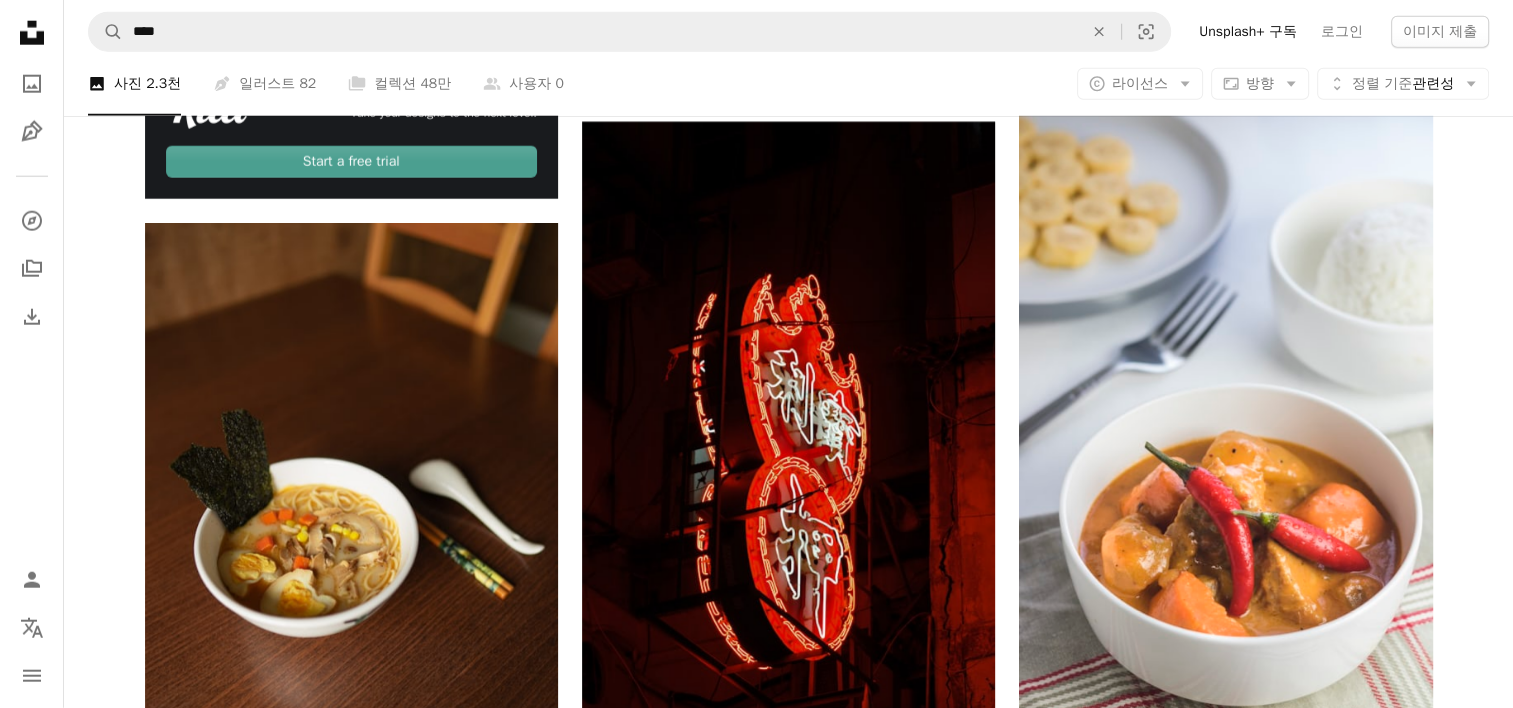 scroll, scrollTop: 5600, scrollLeft: 0, axis: vertical 